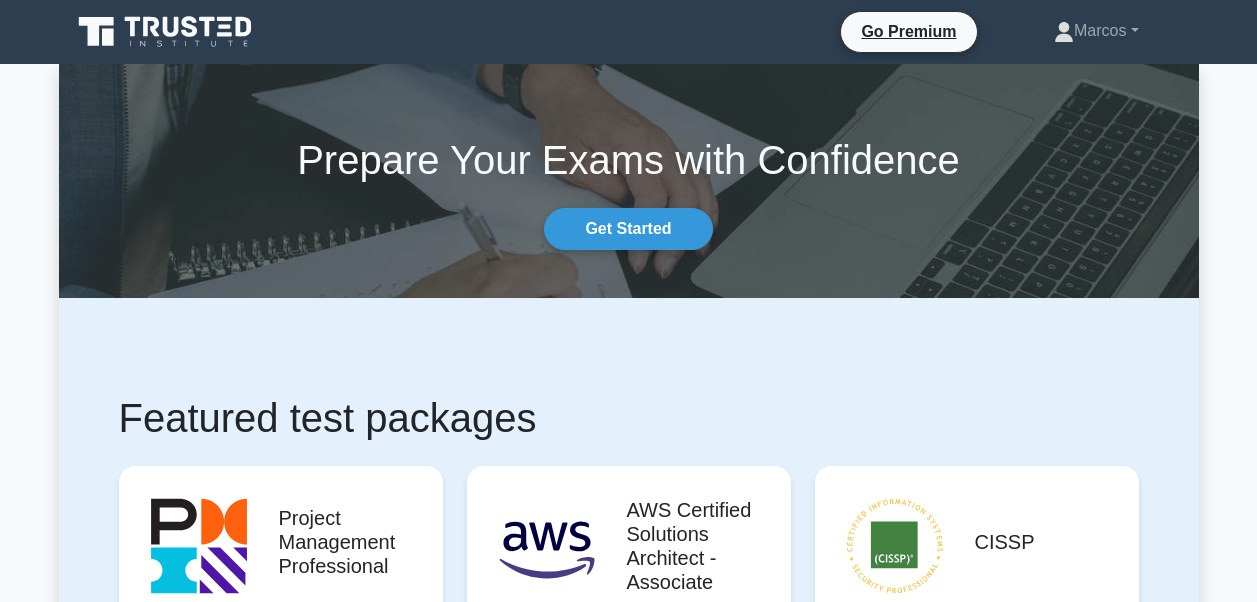 scroll, scrollTop: 0, scrollLeft: 0, axis: both 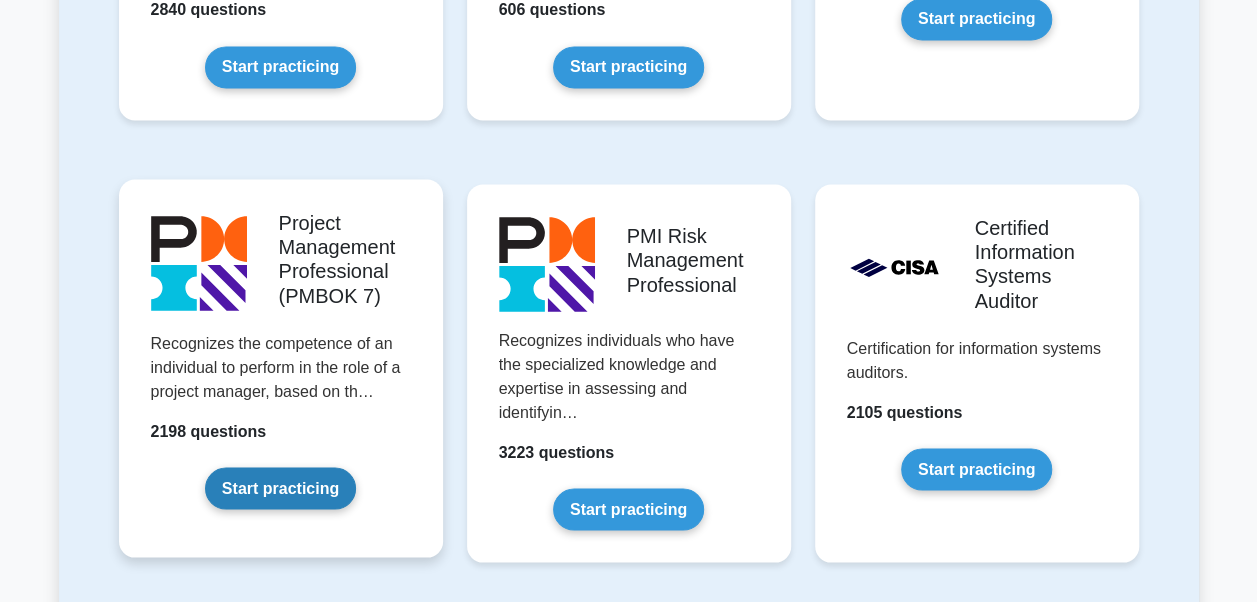 click on "Start practicing" at bounding box center [280, 488] 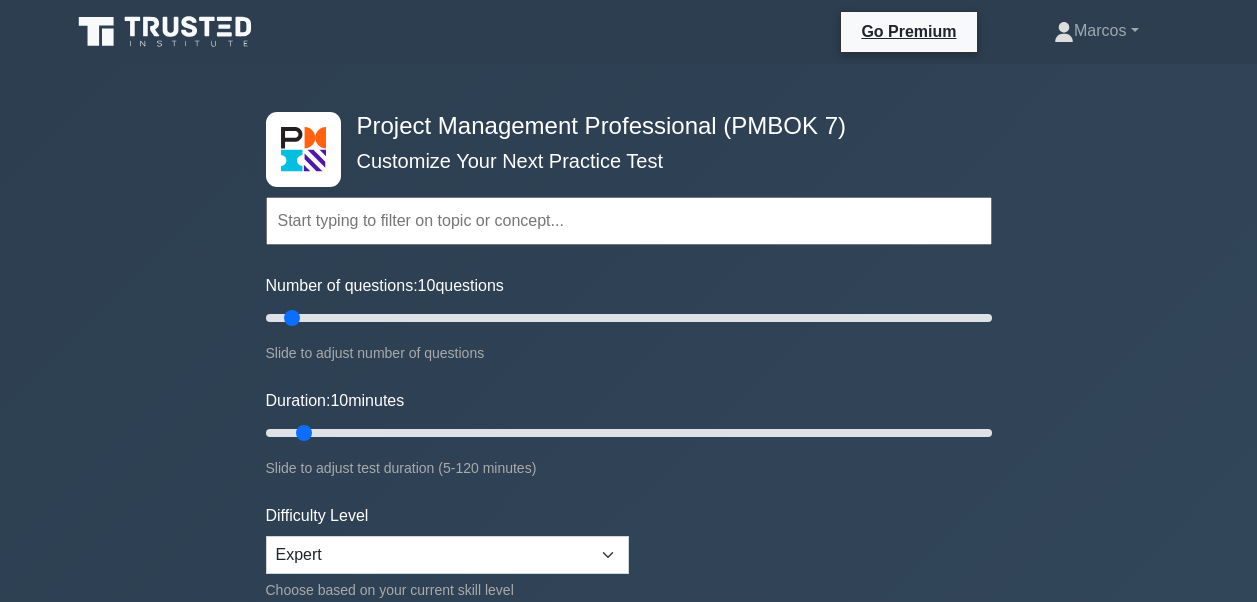scroll, scrollTop: 0, scrollLeft: 0, axis: both 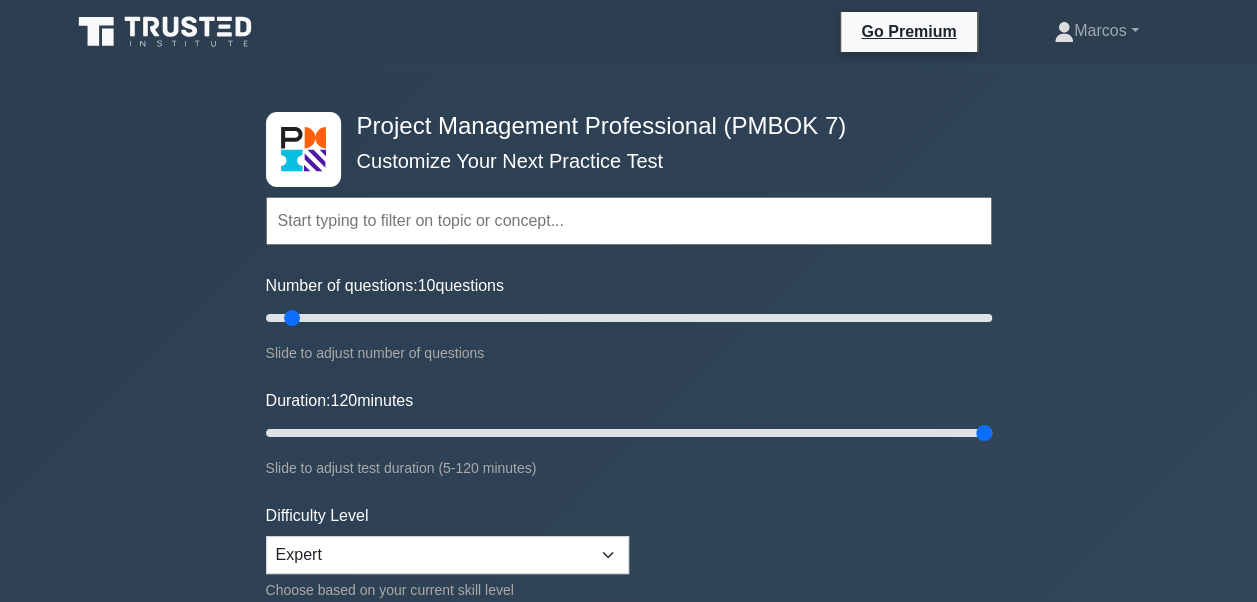 drag, startPoint x: 304, startPoint y: 432, endPoint x: 998, endPoint y: 407, distance: 694.45013 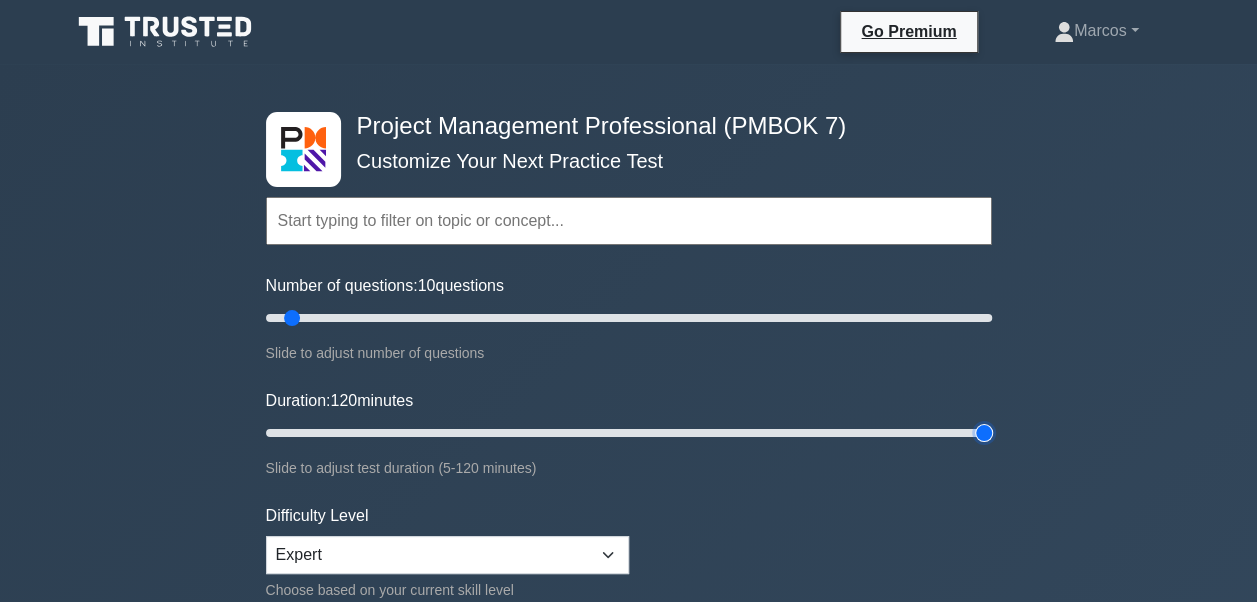 type on "120" 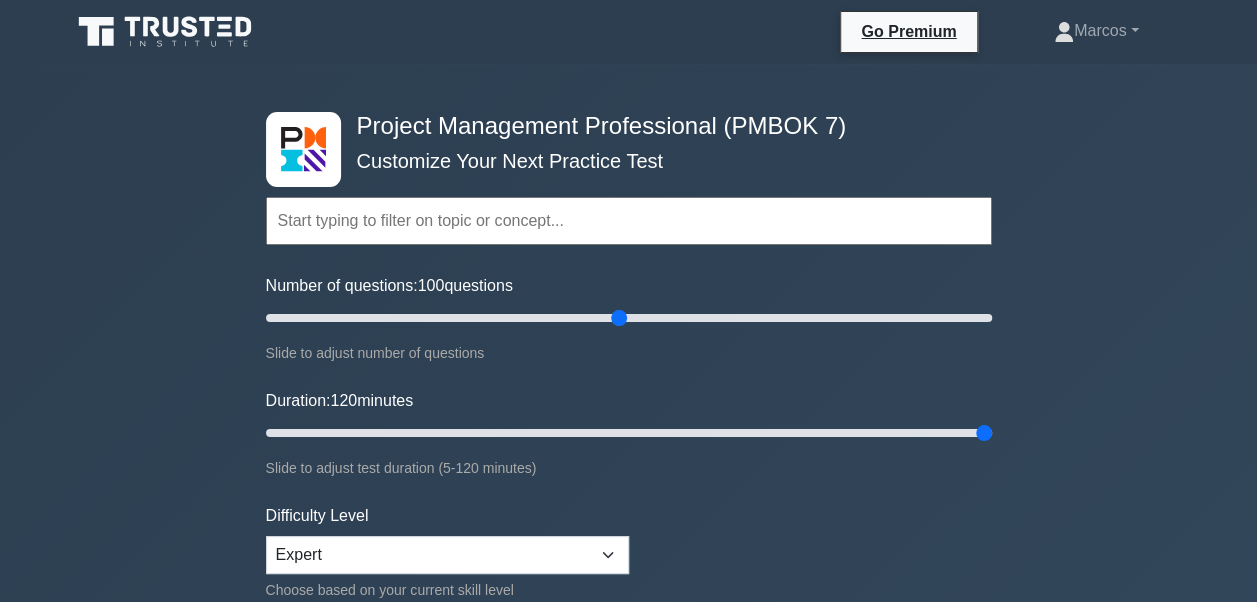 drag, startPoint x: 296, startPoint y: 326, endPoint x: 623, endPoint y: 318, distance: 327.09784 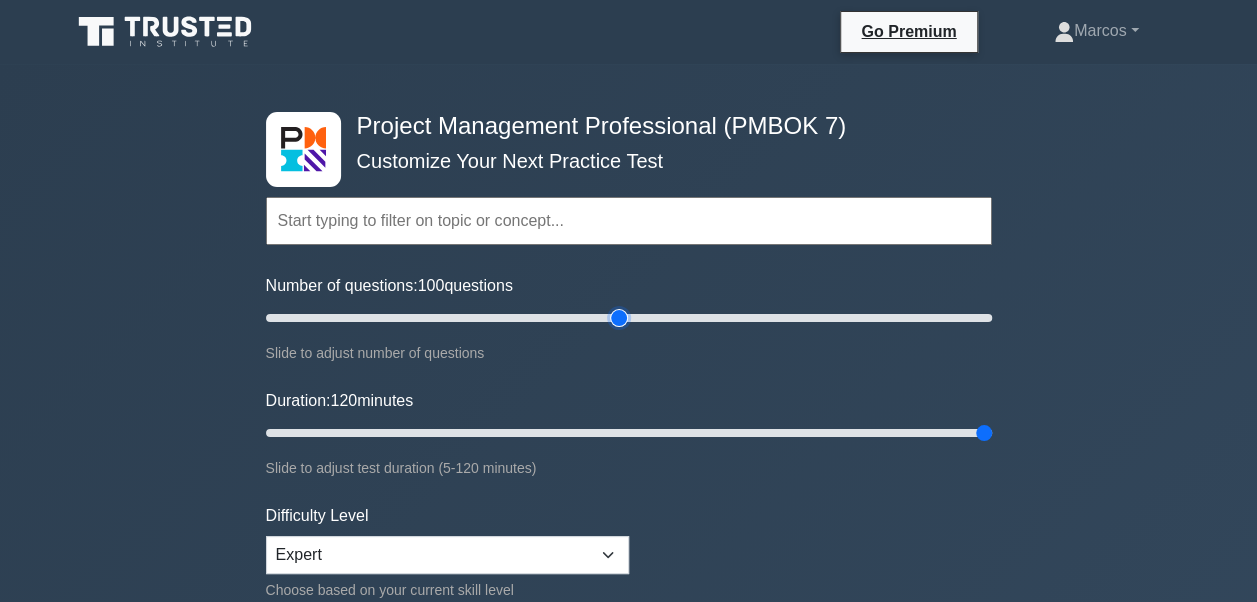 type on "100" 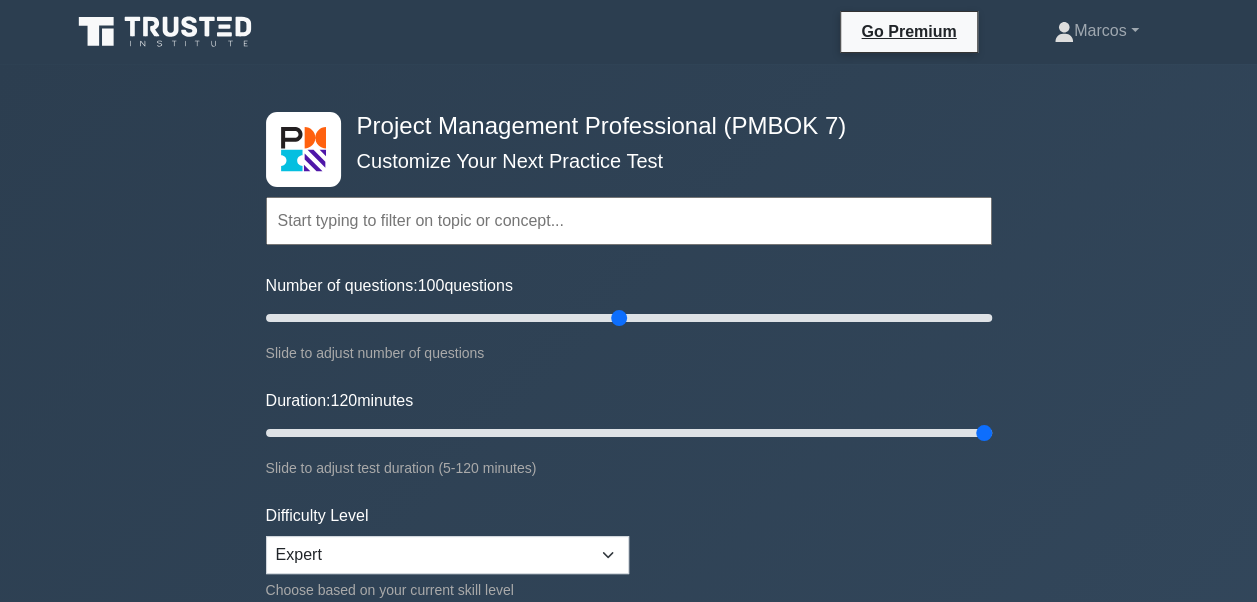 drag, startPoint x: 982, startPoint y: 431, endPoint x: 1007, endPoint y: 436, distance: 25.495098 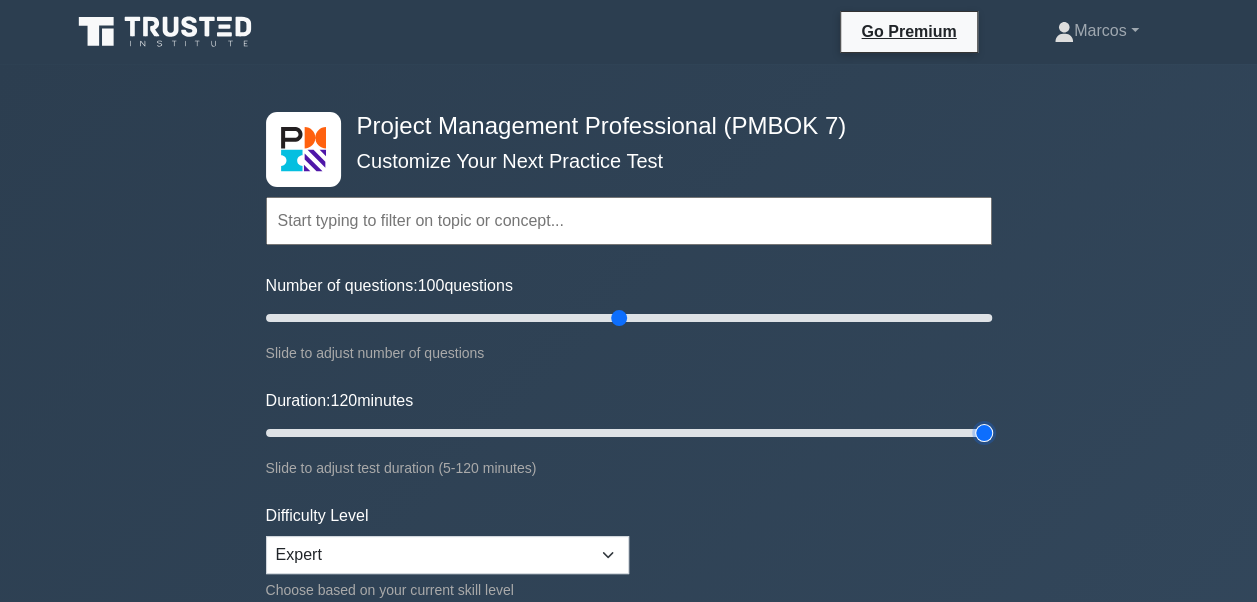 click on "Duration:  120  minutes" at bounding box center (629, 433) 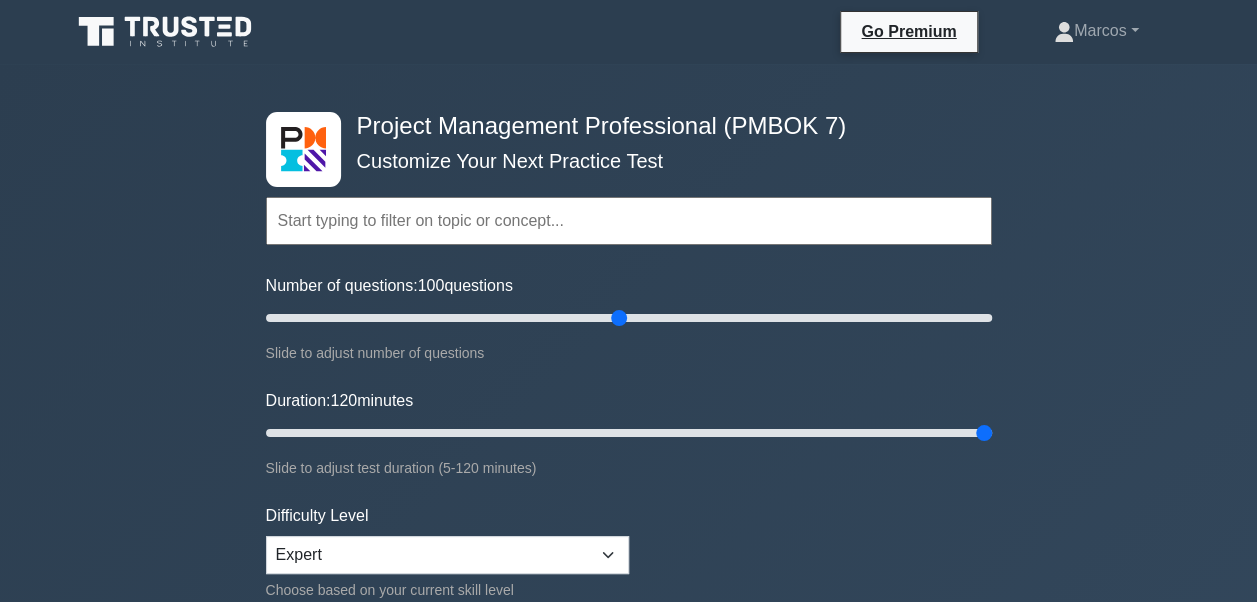 click at bounding box center (629, 221) 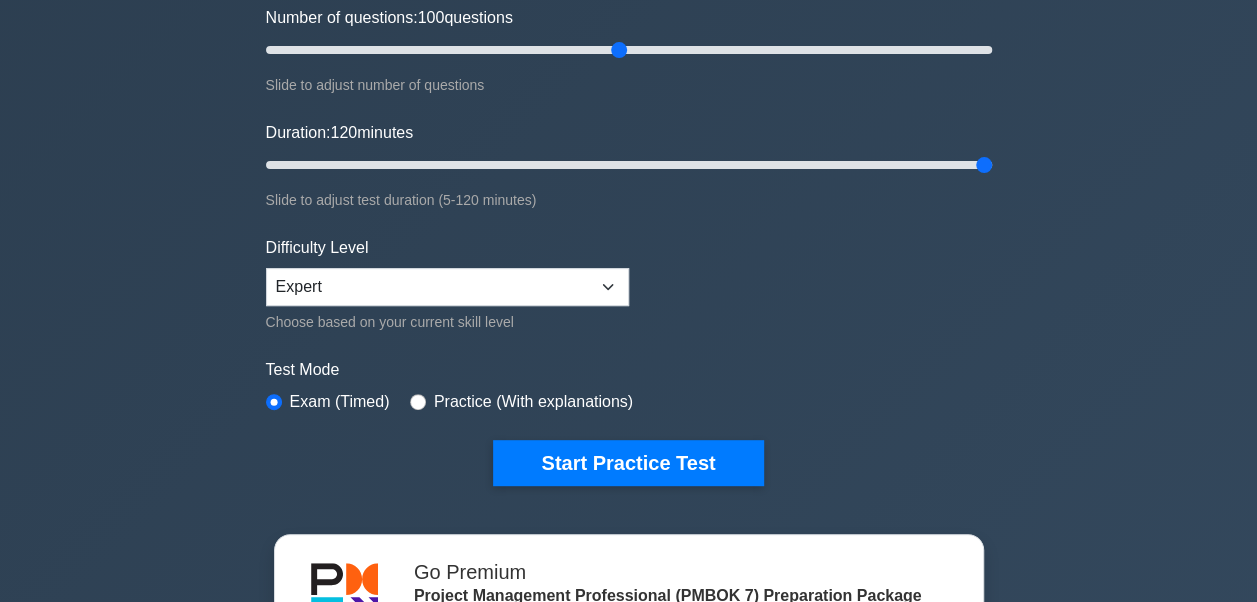 scroll, scrollTop: 300, scrollLeft: 0, axis: vertical 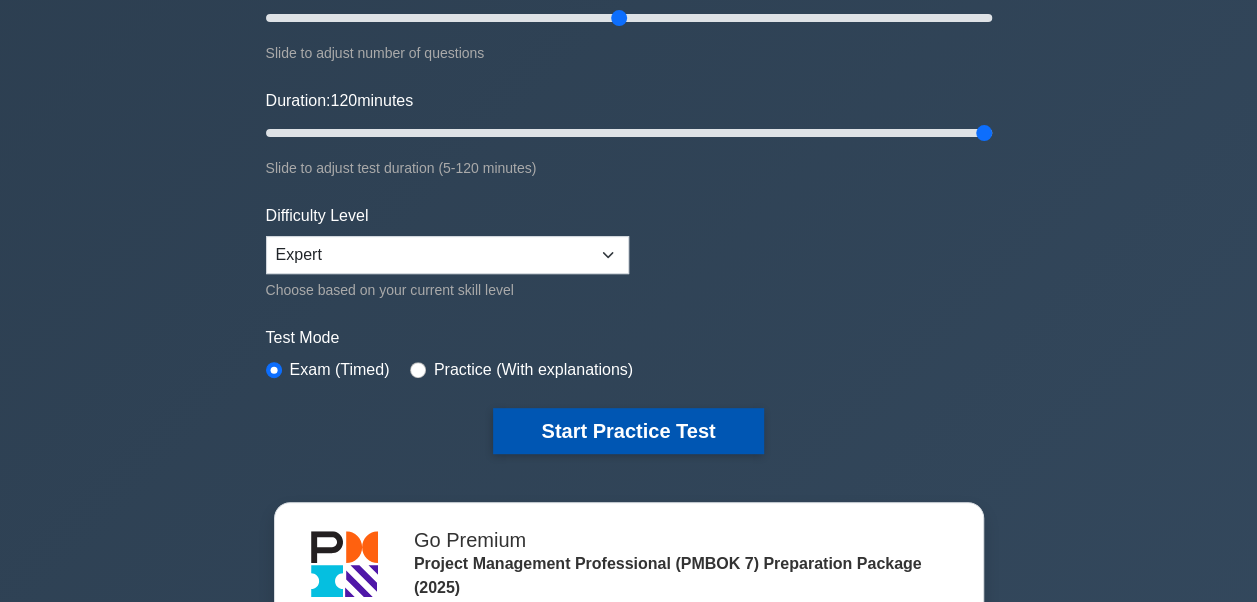 click on "Start Practice Test" at bounding box center [628, 431] 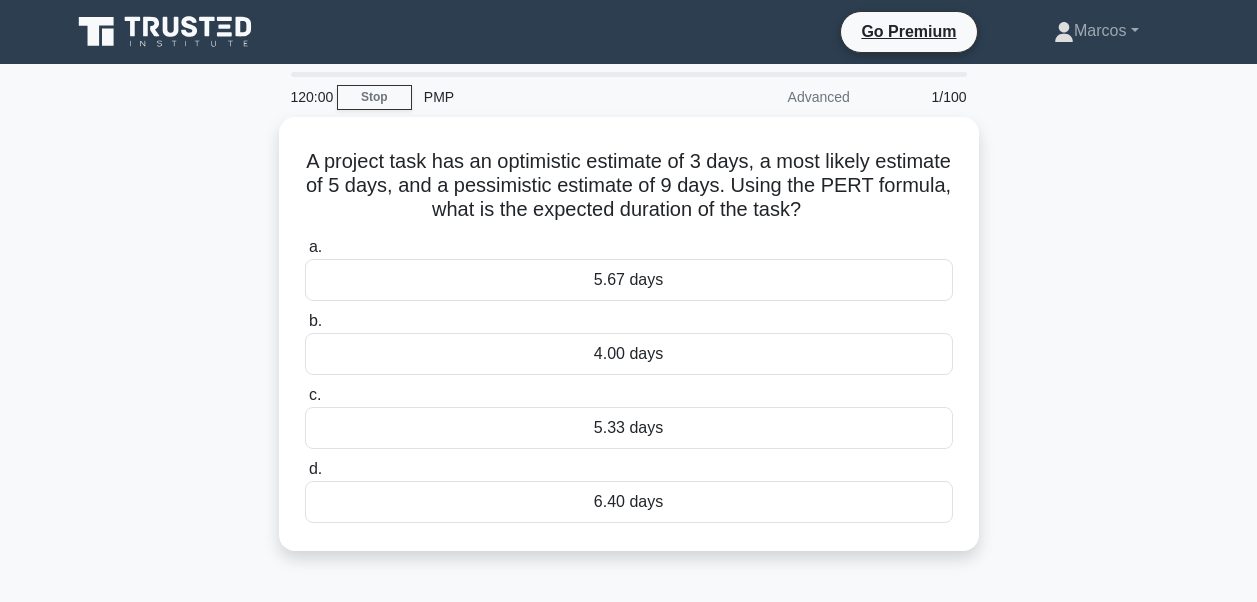 scroll, scrollTop: 0, scrollLeft: 0, axis: both 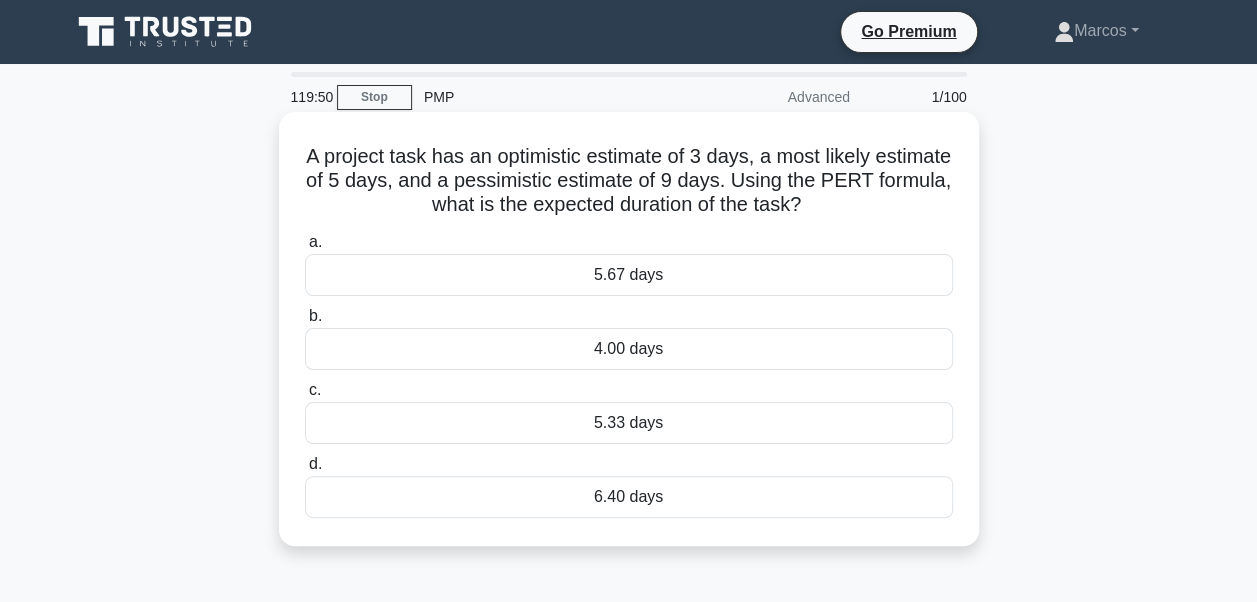 drag, startPoint x: 325, startPoint y: 159, endPoint x: 781, endPoint y: 497, distance: 567.609 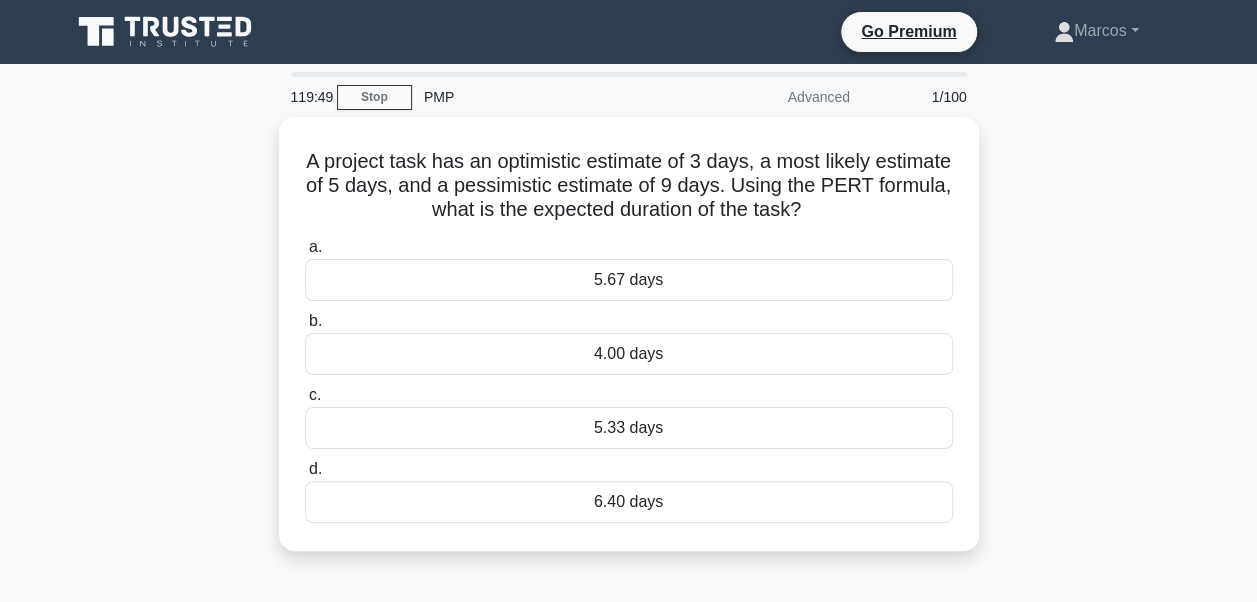 copy on "A project task has an optimistic estimate of 3 days, a most likely estimate of 5 days, and a pessimistic estimate of 9 days. Using the PERT formula, what is the expected duration of the task?
.spinner_0XTQ{transform-origin:center;animation:spinner_y6GP .75s linear infinite}@keyframes spinner_y6GP{100%{transform:rotate(360deg)}}
a.
5.67 days
b.
4.00 days
c.
5.33 days
d.
6.40 days" 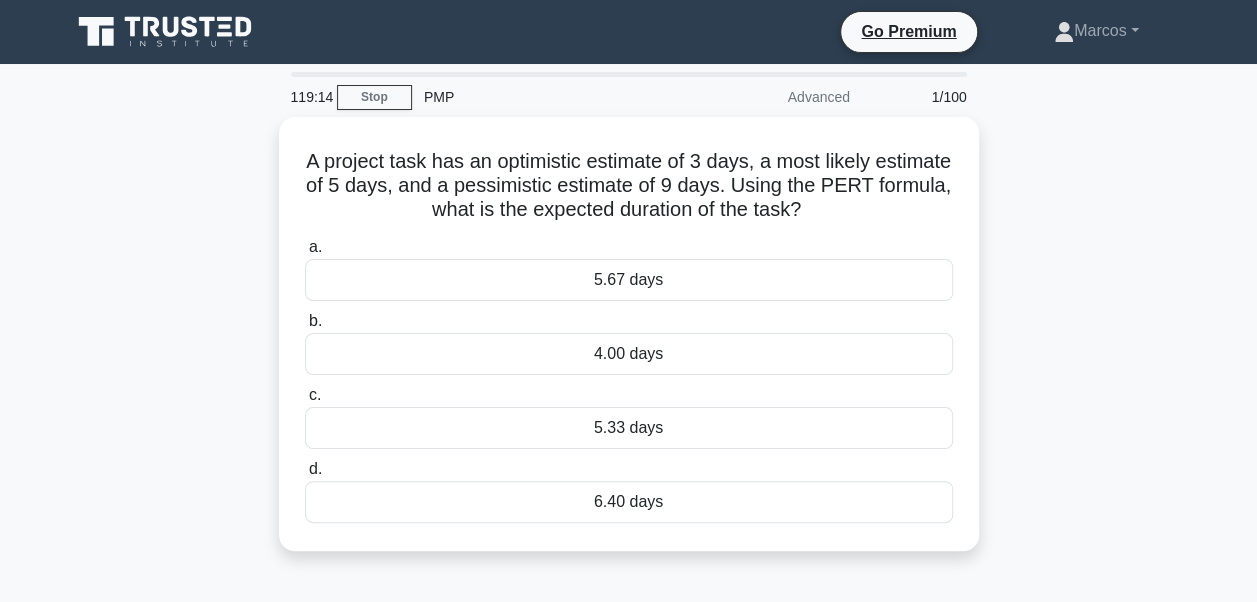 click on "A project task has an optimistic estimate of 3 days, a most likely estimate of 5 days, and a pessimistic estimate of 9 days. Using the PERT formula, what is the expected duration of the task?
.spinner_0XTQ{transform-origin:center;animation:spinner_y6GP .75s linear infinite}@keyframes spinner_y6GP{100%{transform:rotate(360deg)}}
a.
5.67 days" at bounding box center (629, 346) 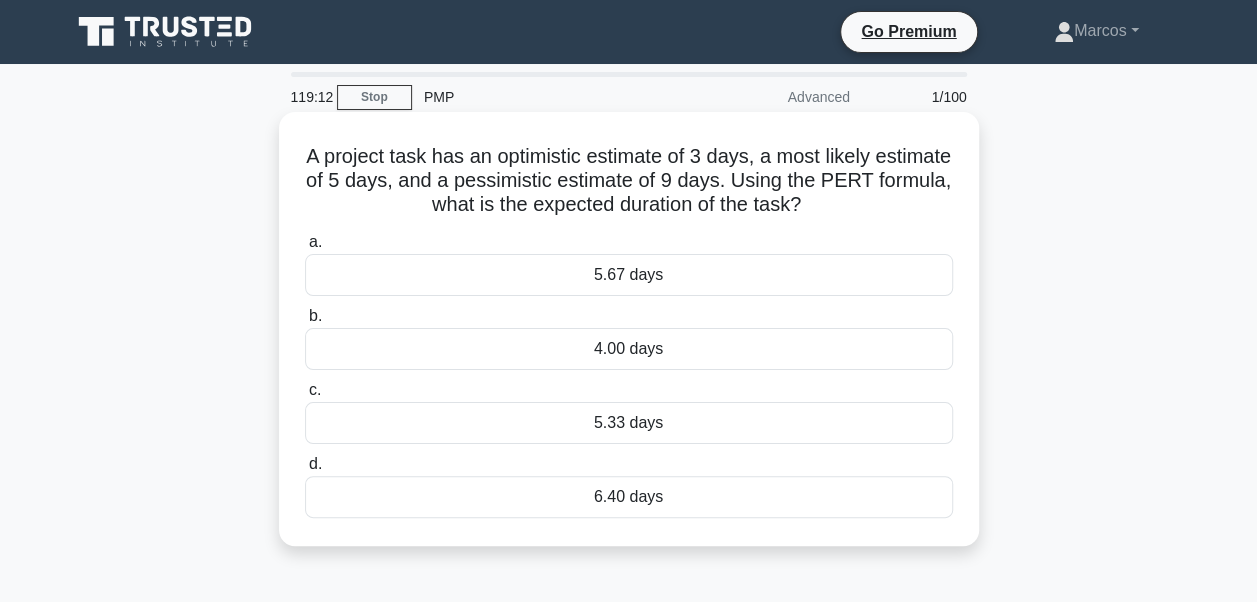 click on "5.33 days" at bounding box center [629, 423] 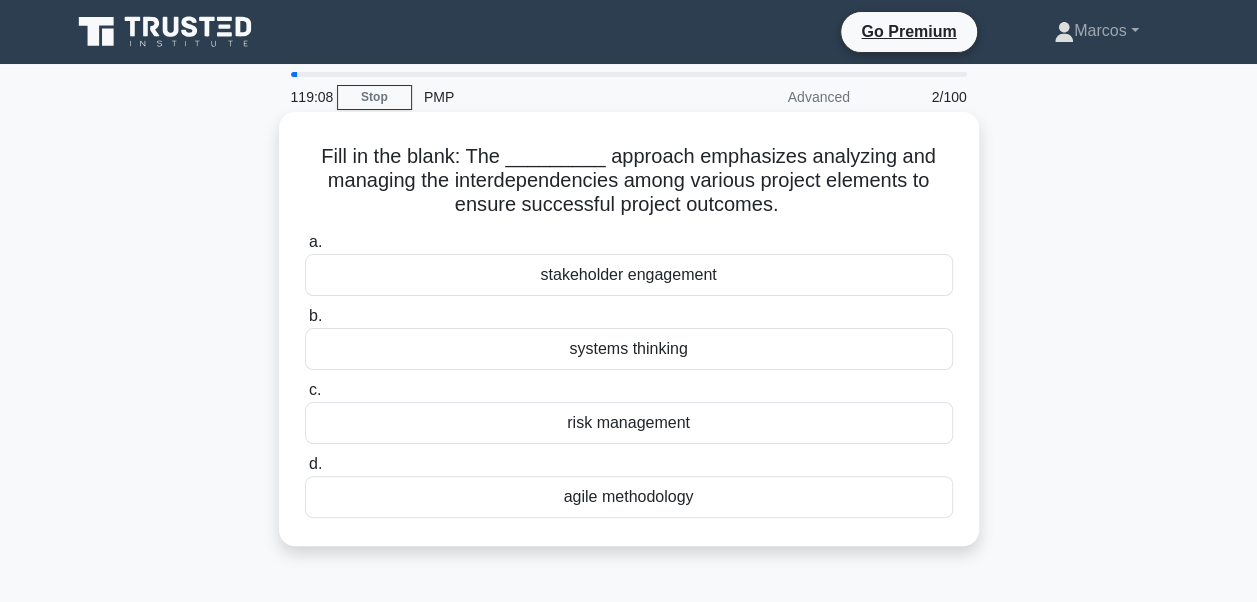 drag, startPoint x: 324, startPoint y: 153, endPoint x: 792, endPoint y: 485, distance: 573.80133 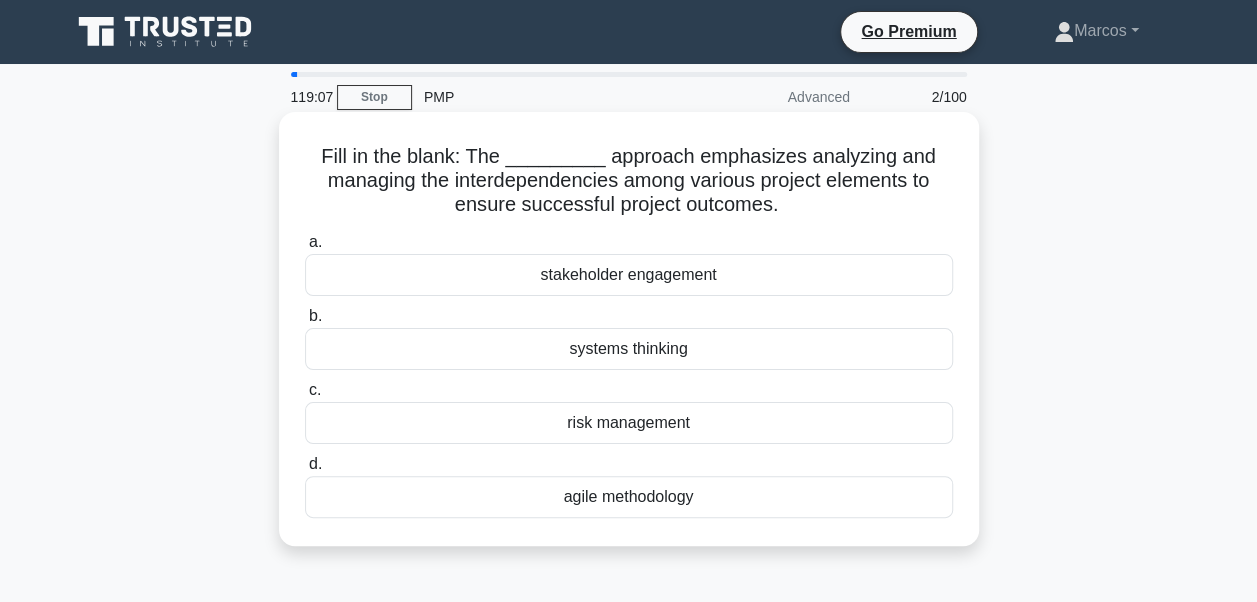copy on "Fill in the blank: The _________ approach emphasizes analyzing and managing the interdependencies among various project elements to ensure successful project outcomes.
.spinner_0XTQ{transform-origin:center;animation:spinner_y6GP .75s linear infinite}@keyframes spinner_y6GP{100%{transform:rotate(360deg)}}
a.
stakeholder engagement
b.
systems thinking
c.
risk management
d.
agile methodology" 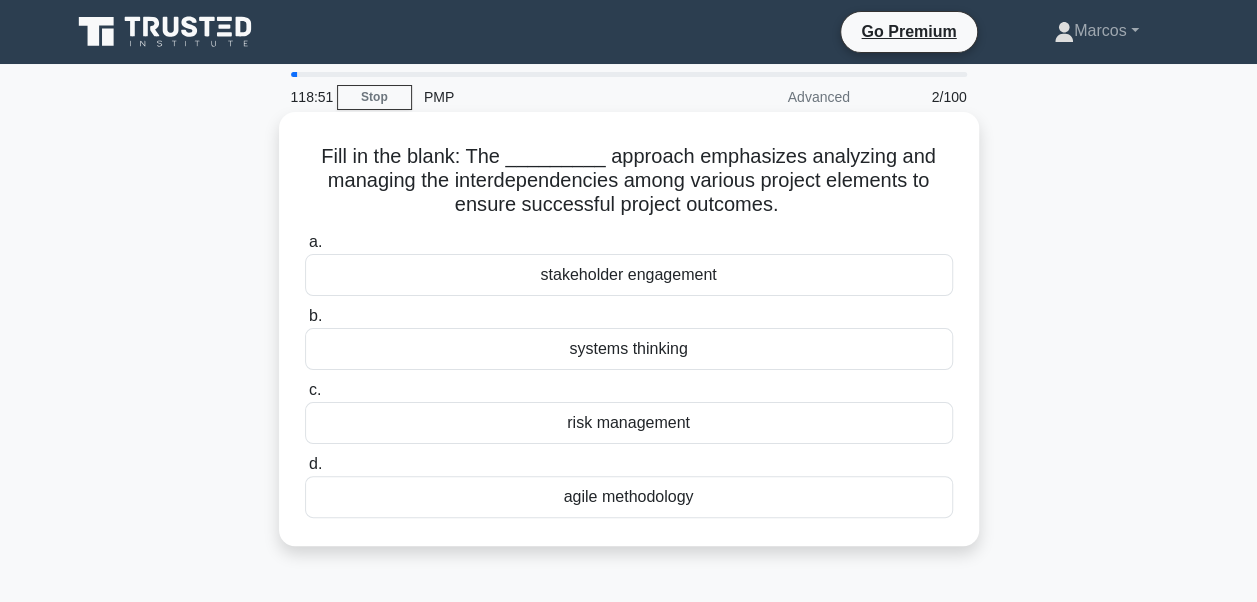 click on "systems thinking" at bounding box center (629, 349) 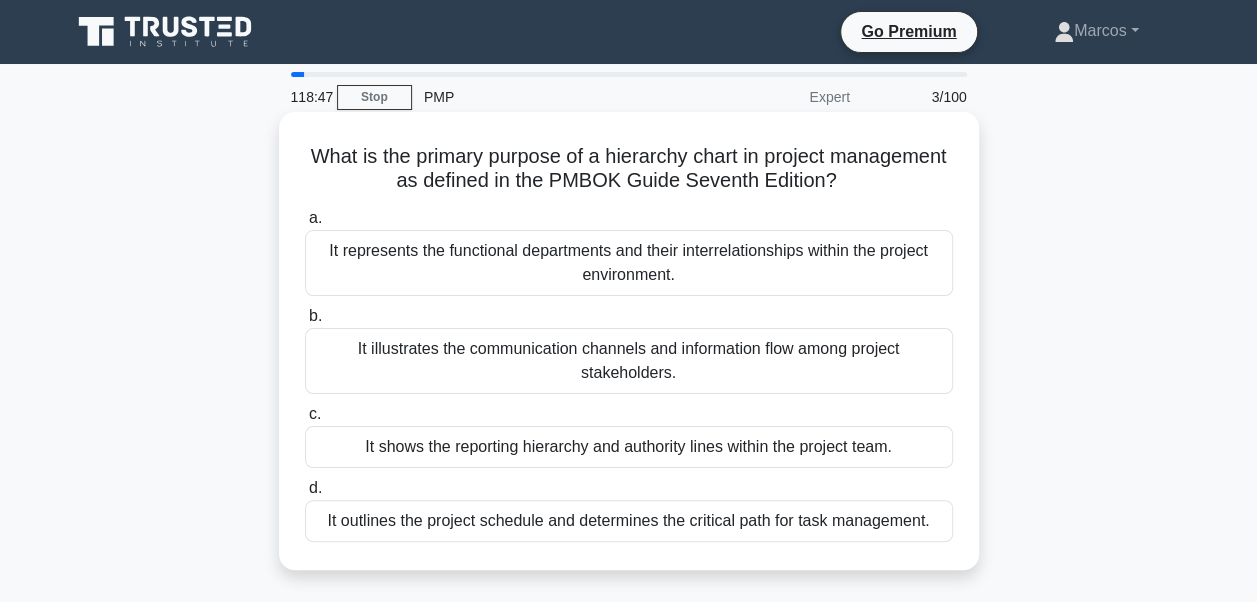 drag, startPoint x: 346, startPoint y: 164, endPoint x: 954, endPoint y: 516, distance: 702.54395 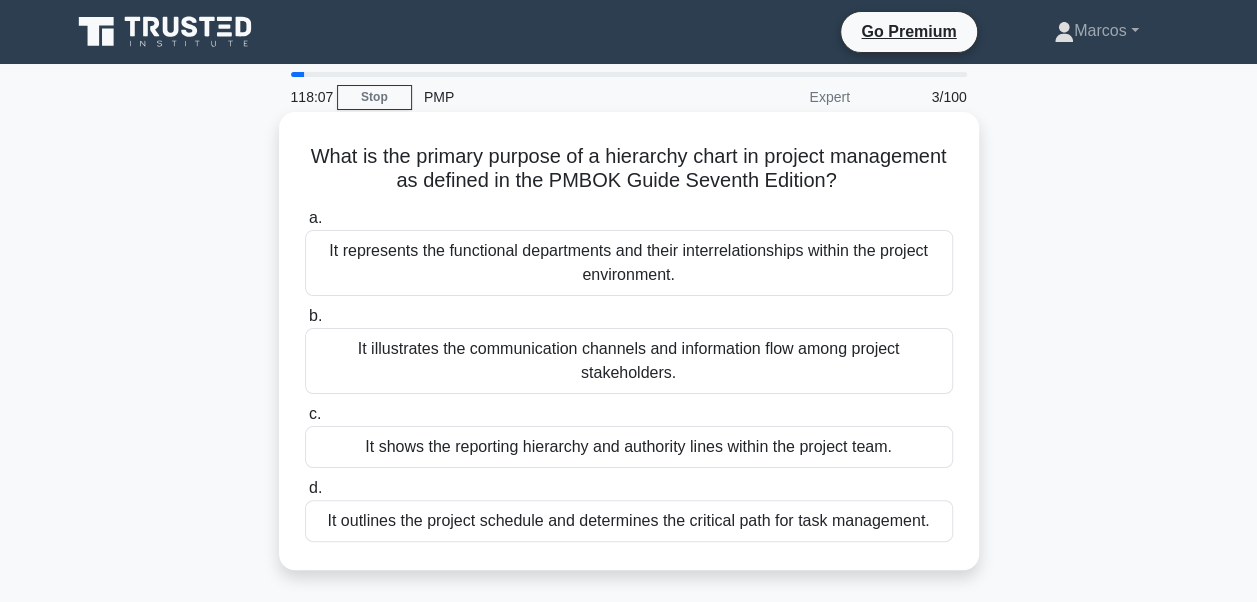 click on "It shows the reporting hierarchy and authority lines within the project team." at bounding box center [629, 447] 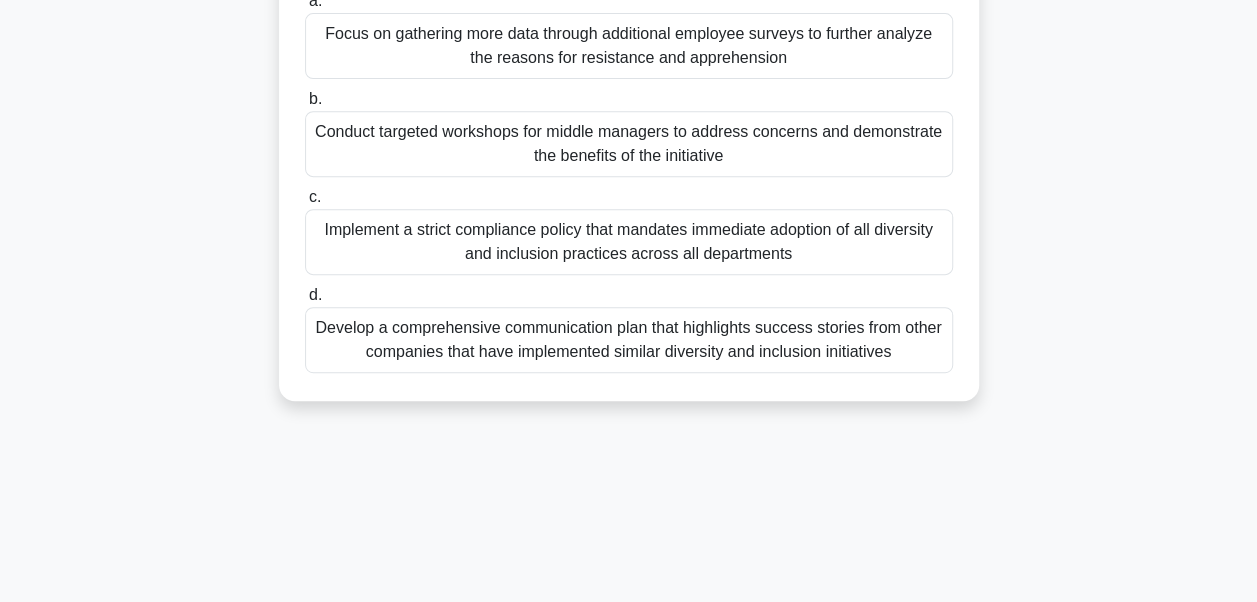 scroll, scrollTop: 478, scrollLeft: 0, axis: vertical 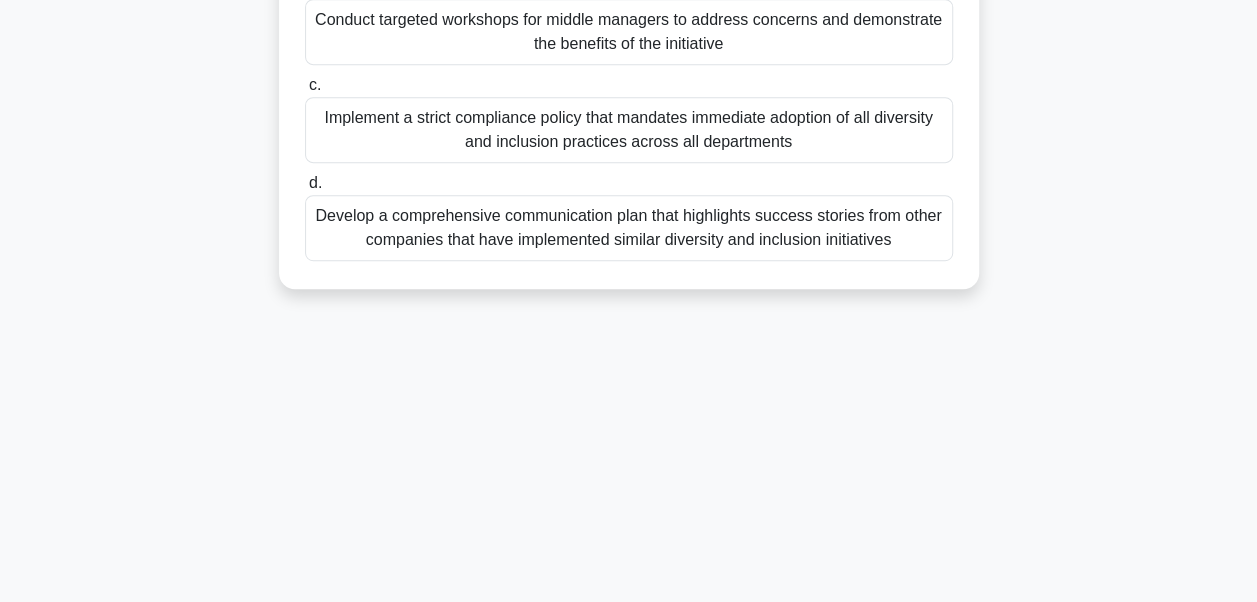 drag, startPoint x: 335, startPoint y: 149, endPoint x: 980, endPoint y: 246, distance: 652.253 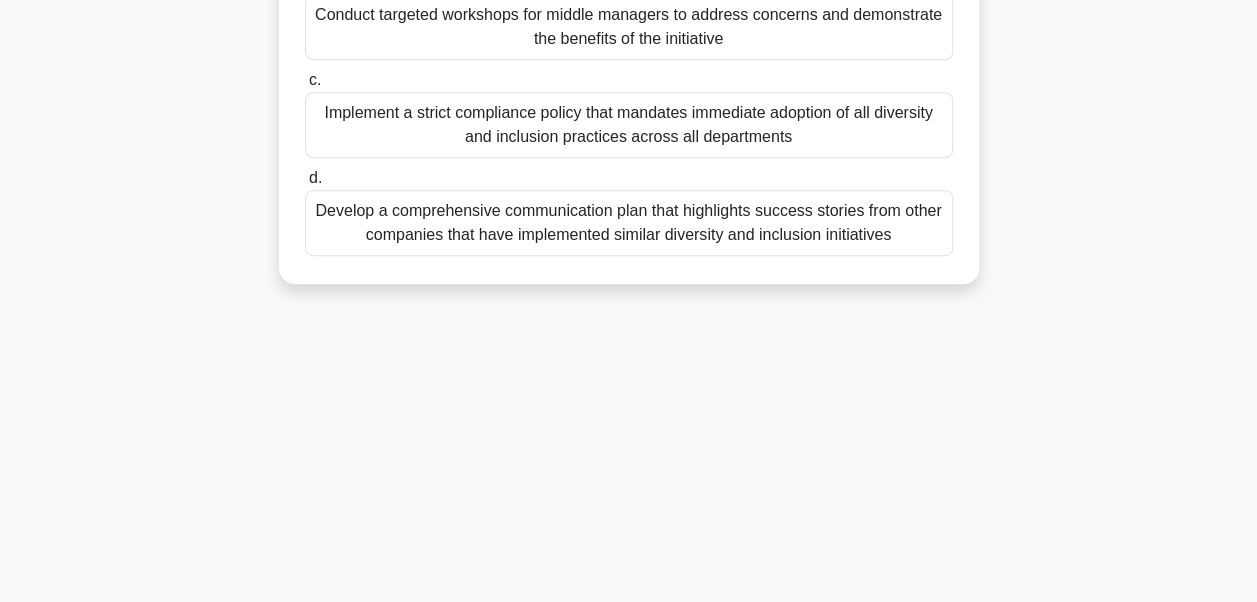copy on "A global company is implementing a new diversity and inclusion initiative to foster a more inclusive workplace culture. Despite leadership support, middle managers show resistance, citing concerns about disrupting team dynamics and potential productivity losses. Employee surveys indicate mixed reactions, with some excited about the changes and others apprehensive. To enable change and achieve the envisioned future state of a more diverse and inclusive organization, what should the project manager prioritize?
.spinner_0XTQ{transform-origin:center;animation:spinner_y6GP .75s linear infinite}@keyframes spinner_y6GP{100%{transform:rotate(360deg)}}
a.
Focus on gathering more data through additional employee surveys to further analyze the reasons for resistance and apprehension
b.
Conduct targeted workshops for middle managers to address concerns an..." 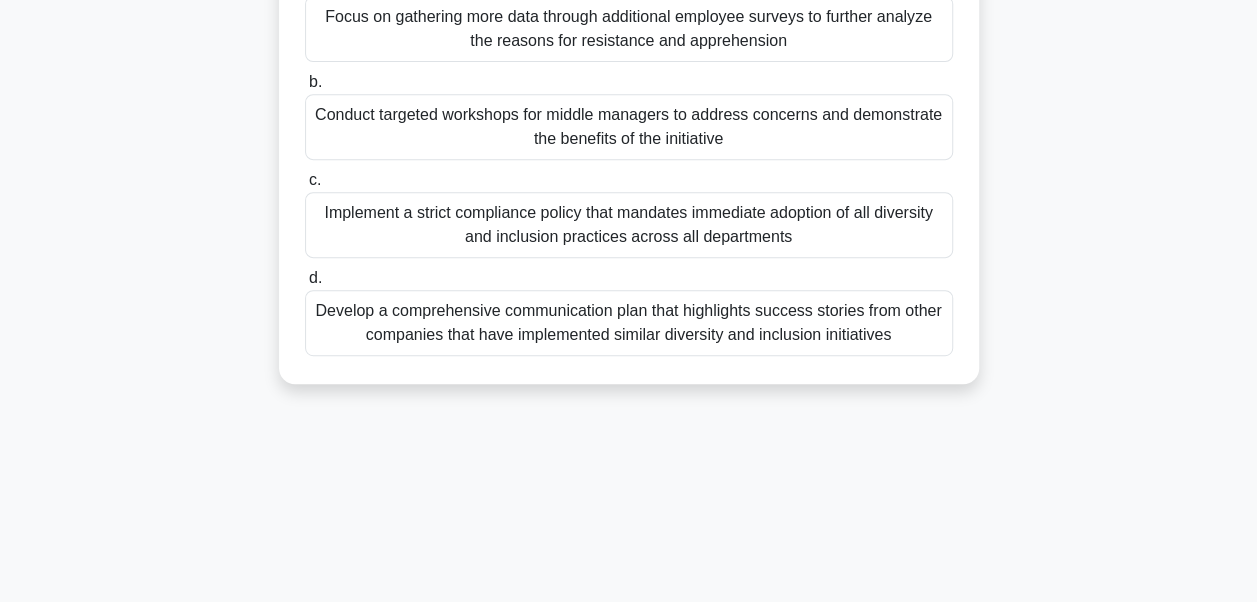 scroll, scrollTop: 278, scrollLeft: 0, axis: vertical 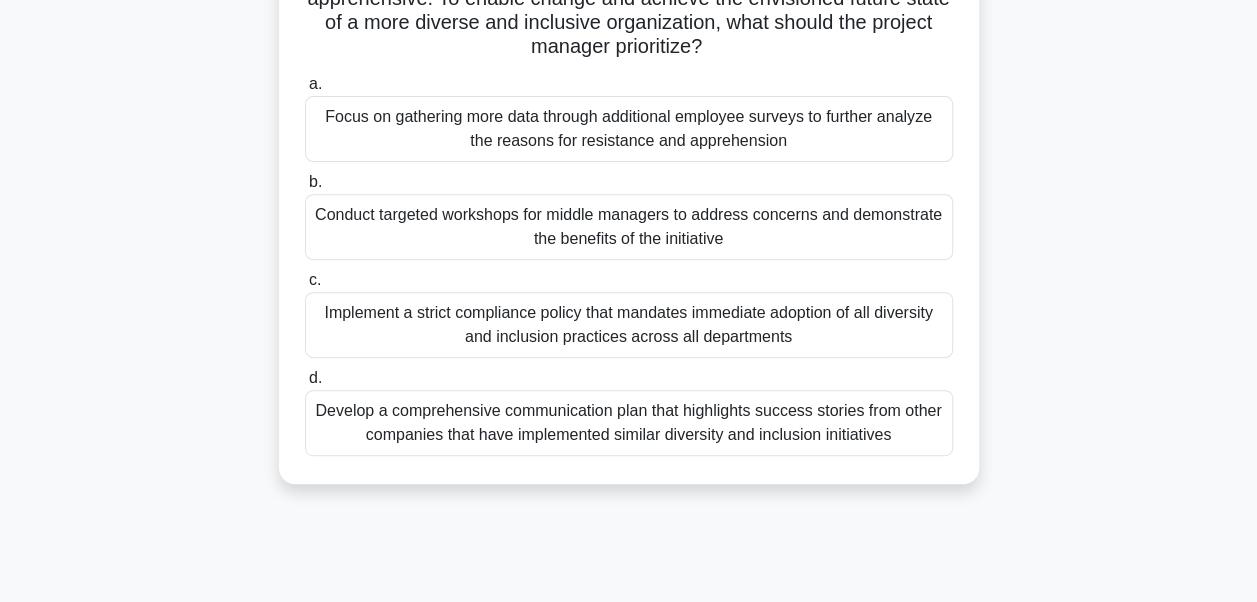 click on "Conduct targeted workshops for middle managers to address concerns and demonstrate the benefits of the initiative" at bounding box center (629, 227) 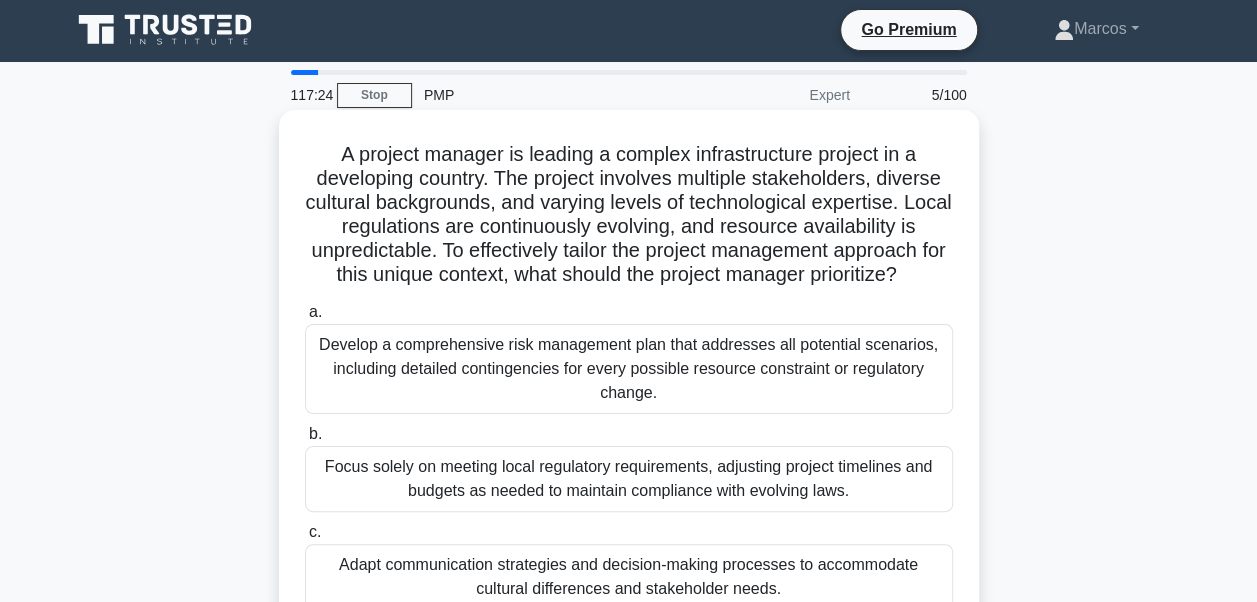 scroll, scrollTop: 0, scrollLeft: 0, axis: both 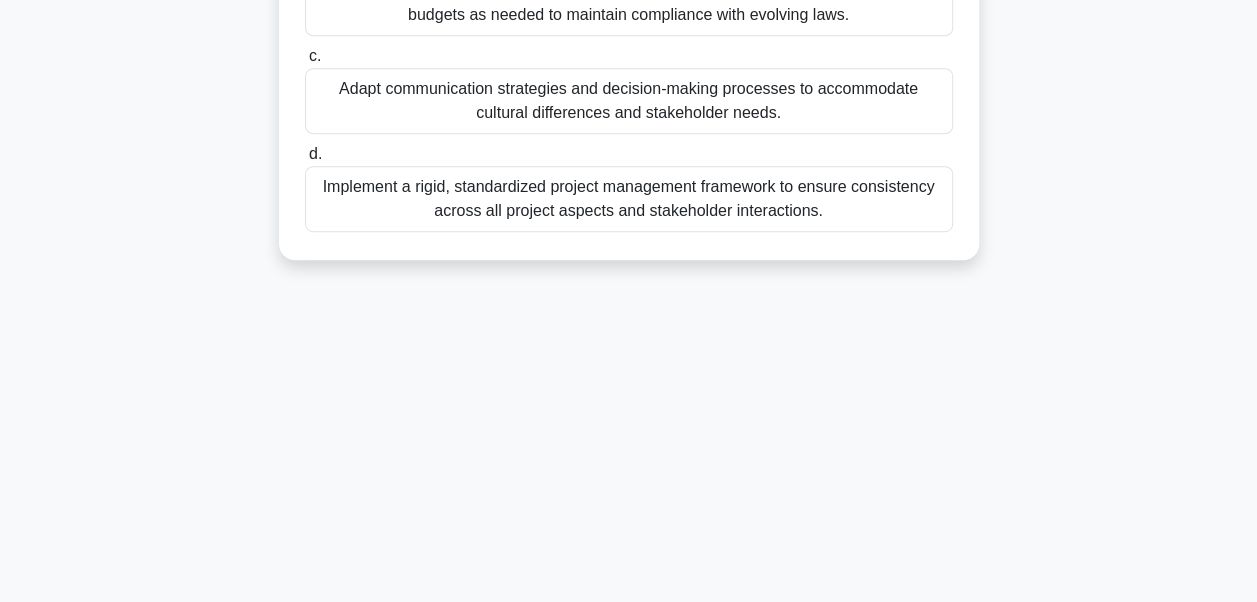drag, startPoint x: 331, startPoint y: 146, endPoint x: 861, endPoint y: 240, distance: 538.2713 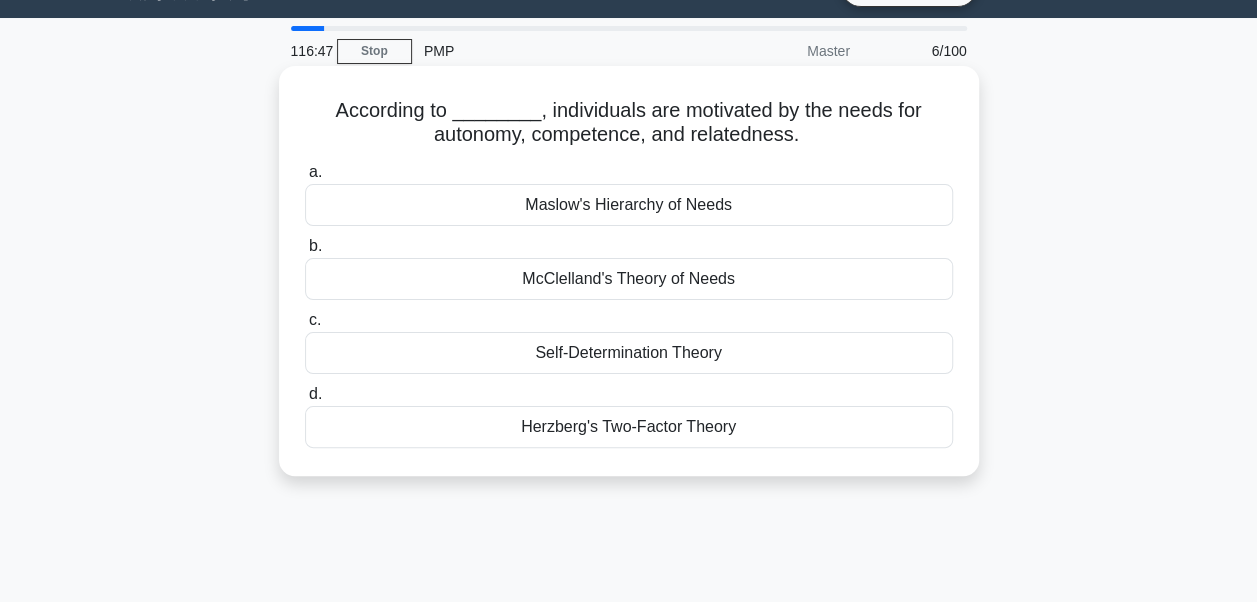 scroll, scrollTop: 0, scrollLeft: 0, axis: both 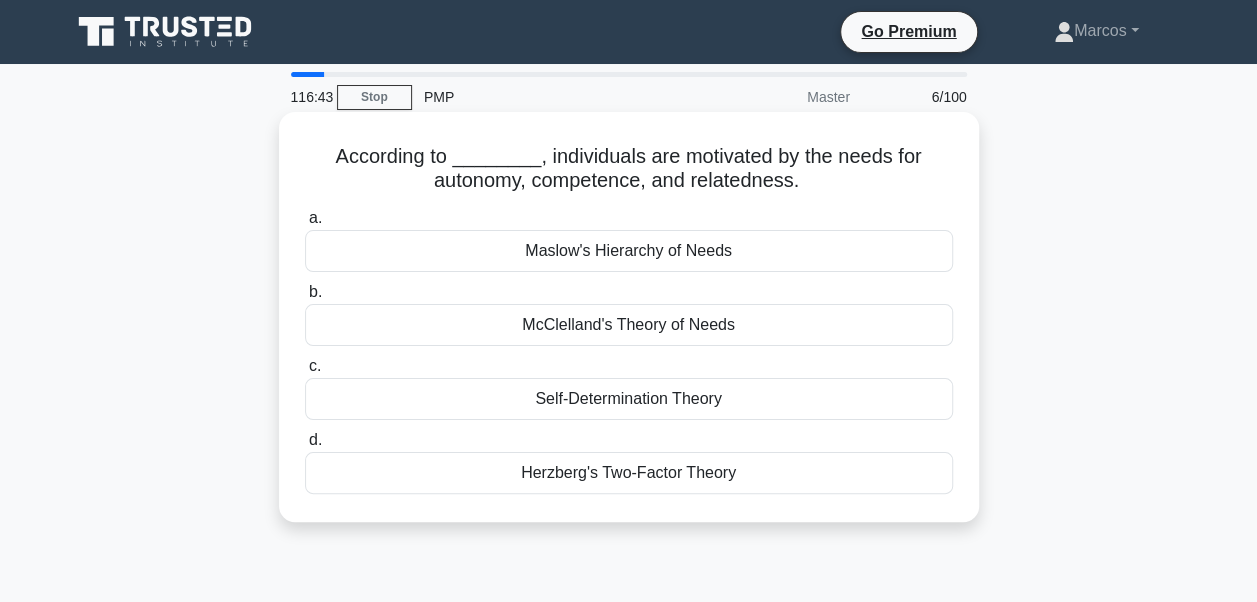 drag, startPoint x: 321, startPoint y: 162, endPoint x: 750, endPoint y: 488, distance: 538.8107 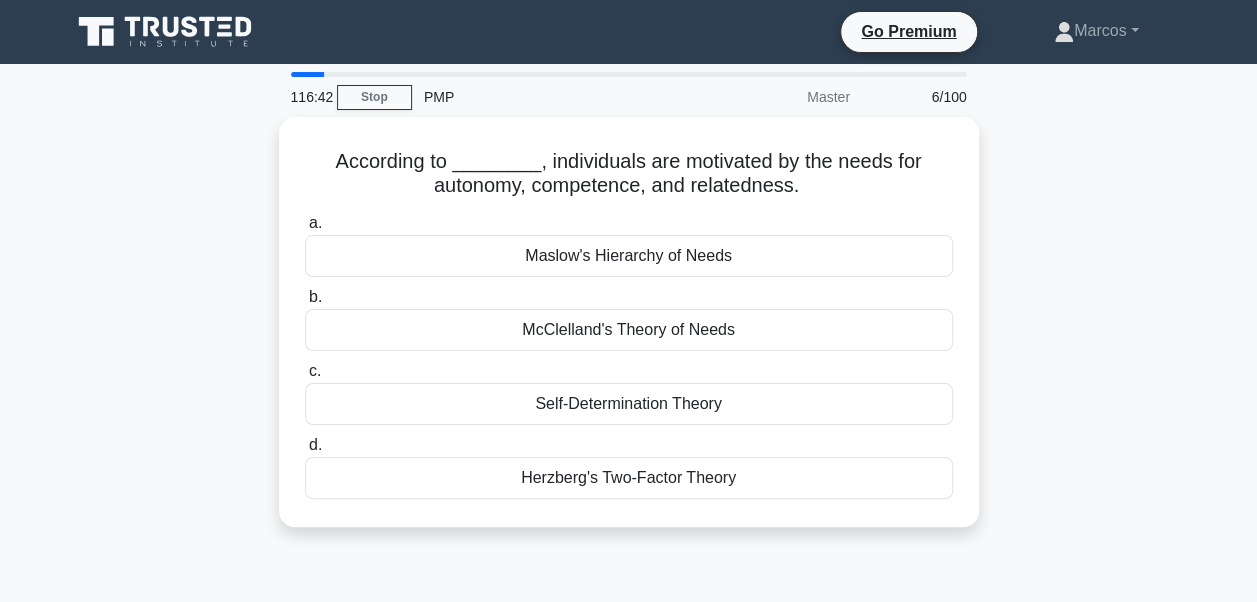 copy on "According to ________, individuals are motivated by the needs for autonomy, competence, and relatedness.
.spinner_0XTQ{transform-origin:center;animation:spinner_y6GP .75s linear infinite}@keyframes spinner_y6GP{100%{transform:rotate(360deg)}}
a.
Maslow's Hierarchy of Needs
b.
McClelland's Theory of Needs
c.
Self-Determination Theory
d.
Herzberg's Two-Factor Theory" 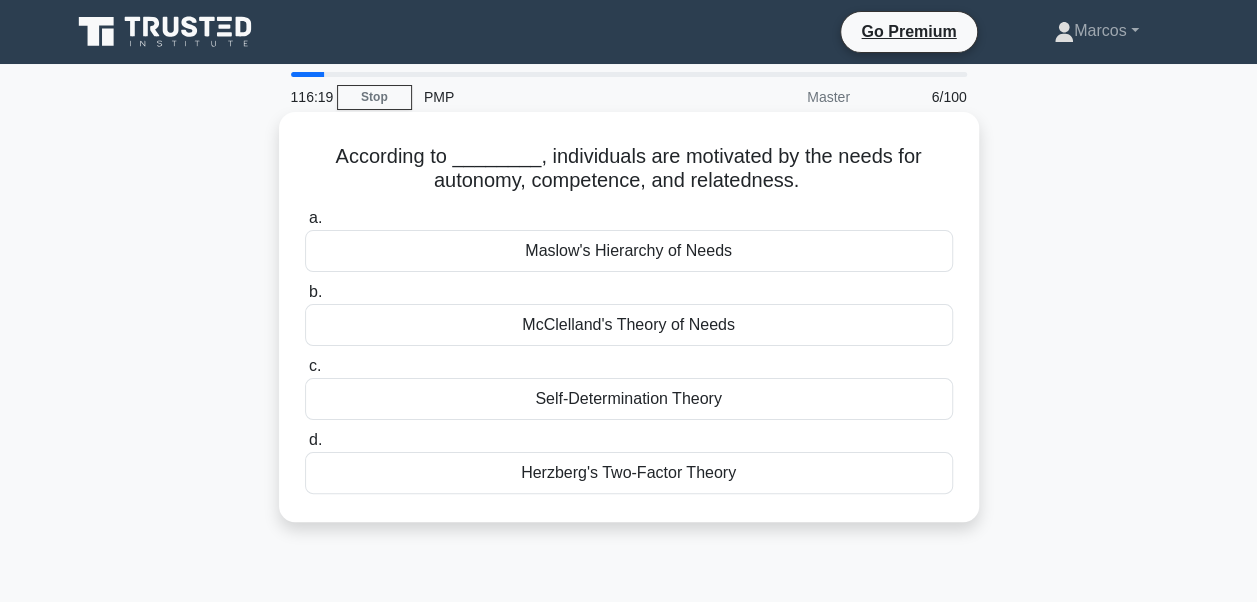 click on "Self-Determination Theory" at bounding box center [629, 399] 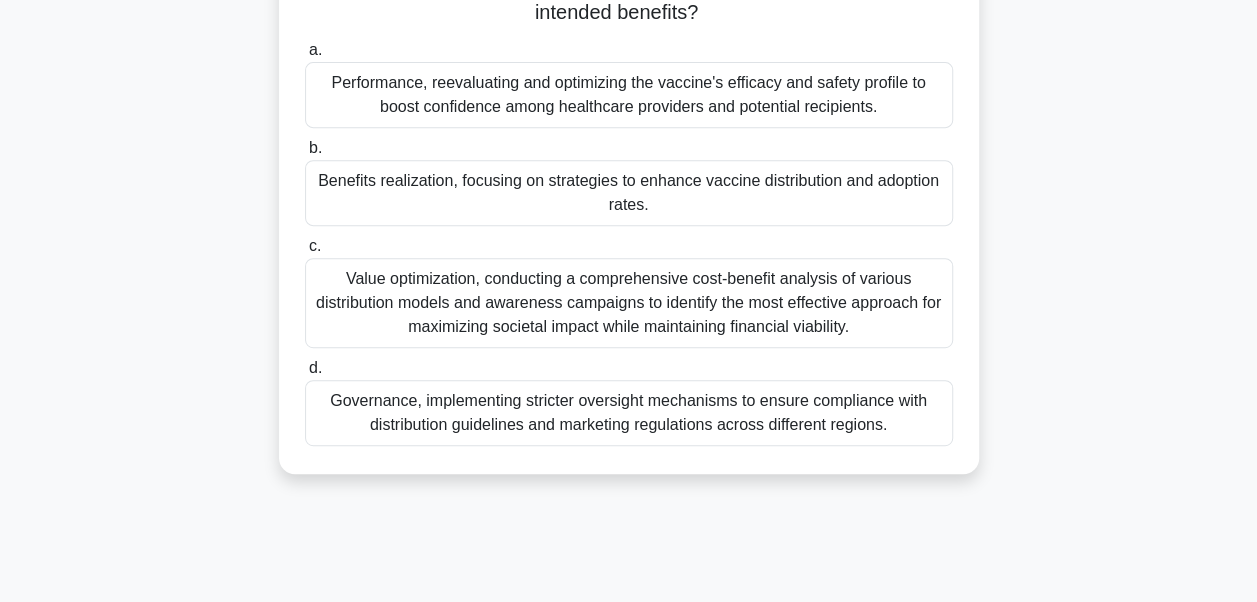scroll, scrollTop: 390, scrollLeft: 0, axis: vertical 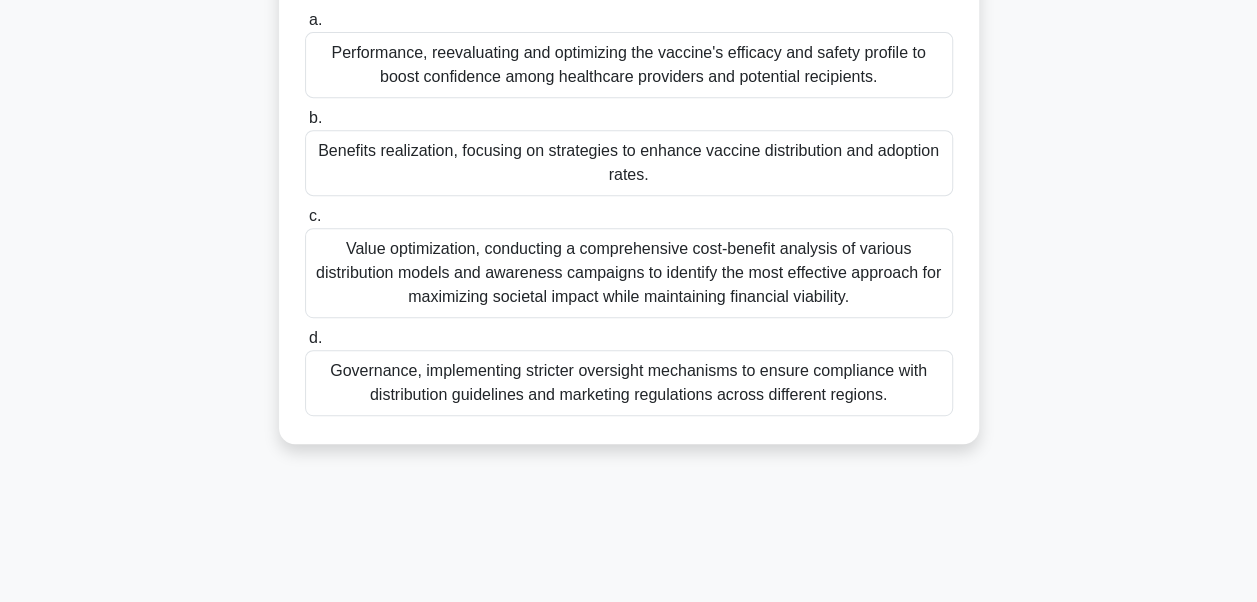 drag, startPoint x: 320, startPoint y: 155, endPoint x: 919, endPoint y: 416, distance: 653.3927 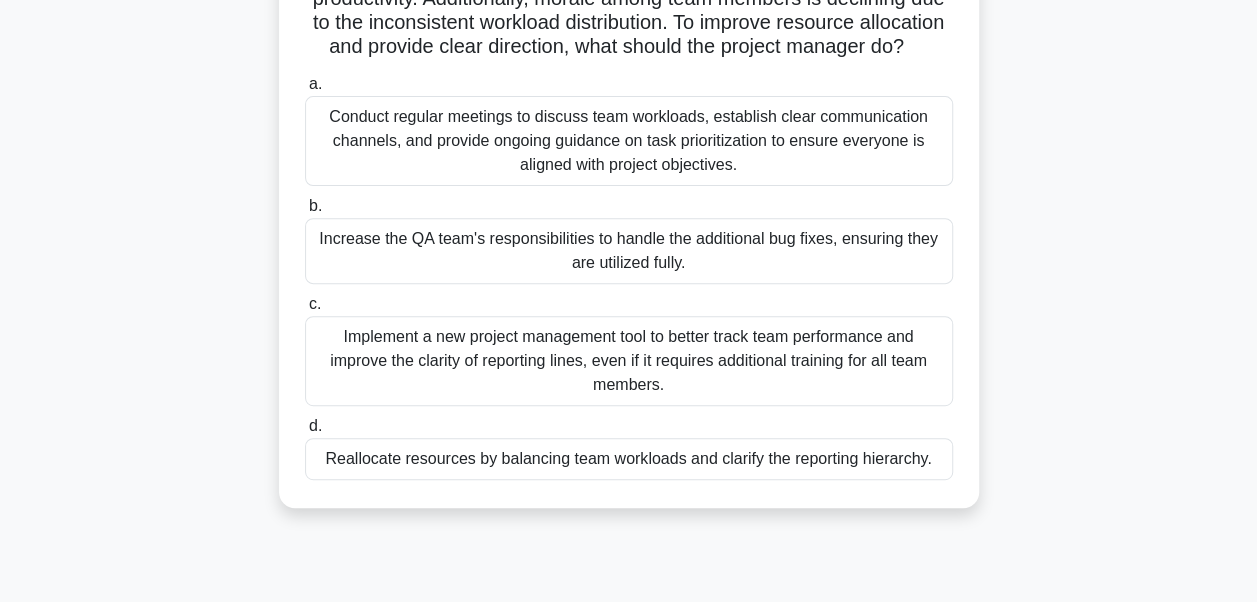 scroll, scrollTop: 0, scrollLeft: 0, axis: both 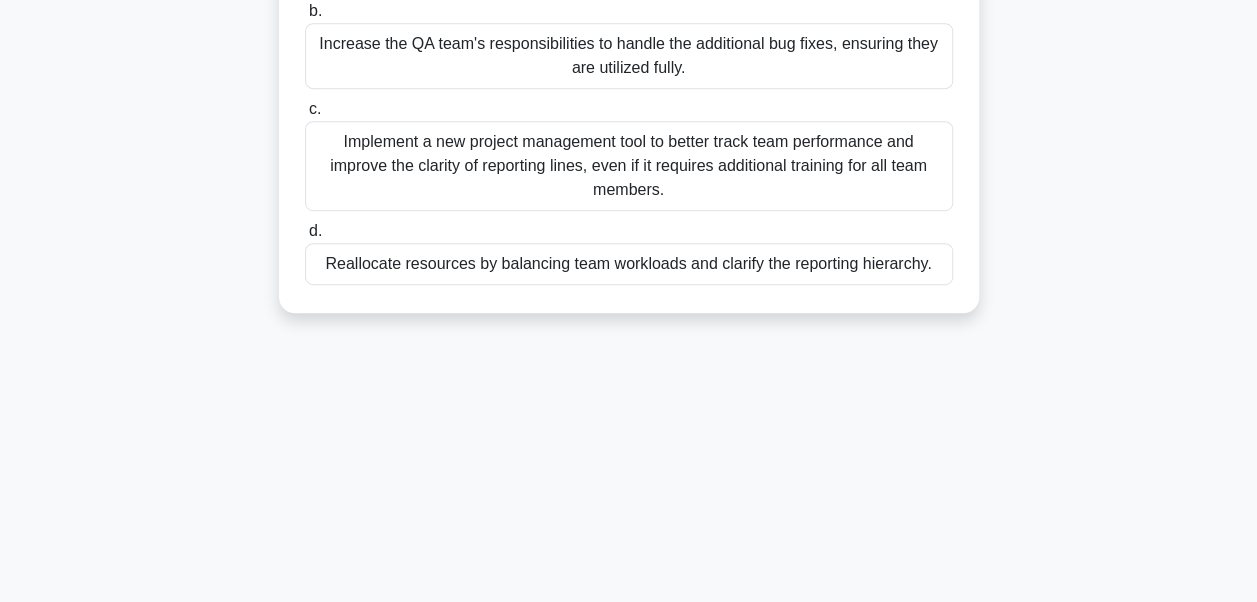 drag, startPoint x: 330, startPoint y: 154, endPoint x: 1000, endPoint y: 299, distance: 685.51074 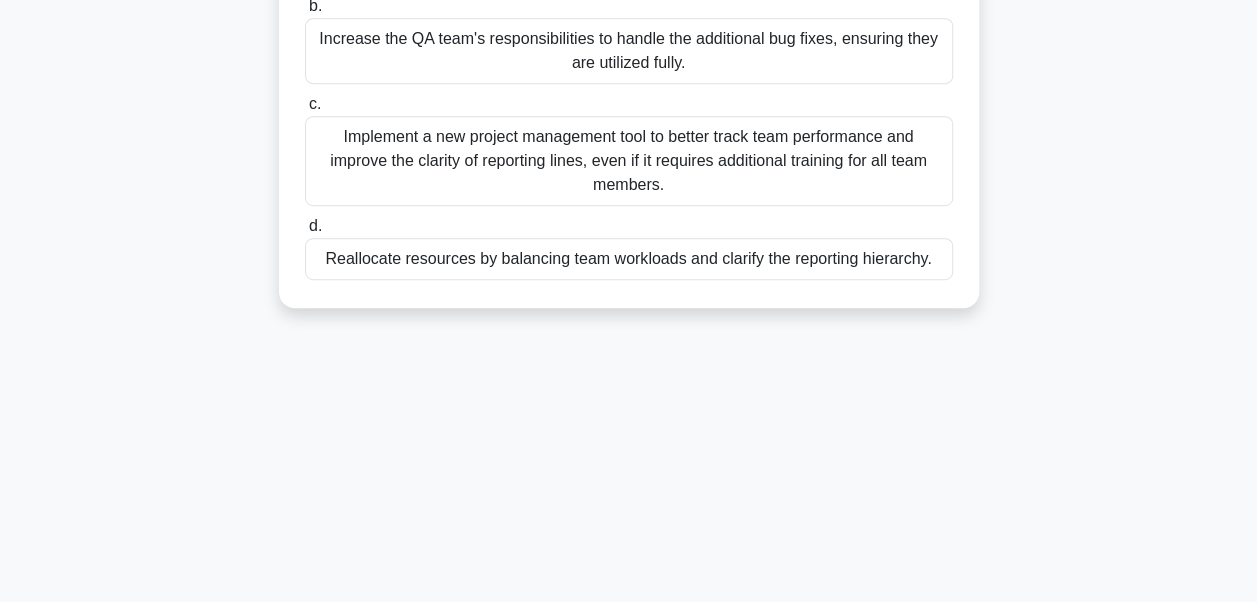 copy on "A project manager leading the development of a new marketing automation platform observes that the QA team is often underutilized while the development team struggles to keep up with an increasing number of bugs. Furthermore, there's ambiguity in reporting lines, causing delays in issue resolution and decreasing overall team productivity. Additionally, morale among team members is declining due to the inconsistent workload distribution. To improve resource allocation and provide clear direction, what should the project manager do?
.spinner_0XTQ{transform-origin:center;animation:spinner_y6GP .75s linear infinite}@keyframes spinner_y6GP{100%{transform:rotate(360deg)}}
a.
Conduct regular meetings to discuss team workloads, establish clear communication channels, and provide ongoing guidance on task prioritization to ensure everyone is aligned with project objectives.
b.
..." 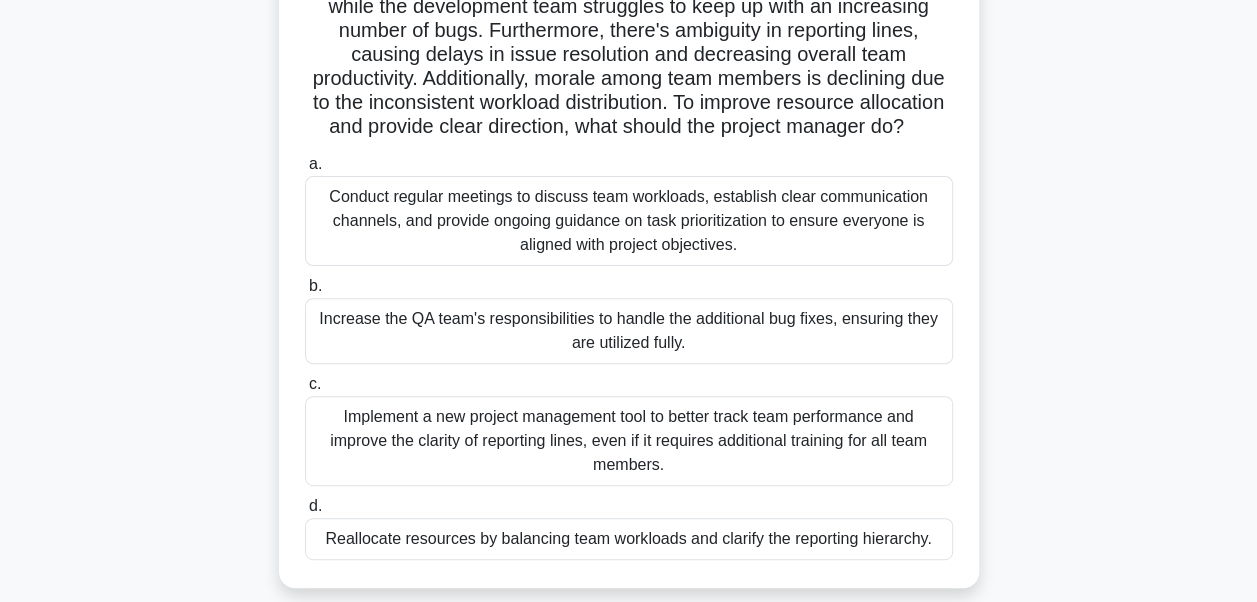 scroll, scrollTop: 178, scrollLeft: 0, axis: vertical 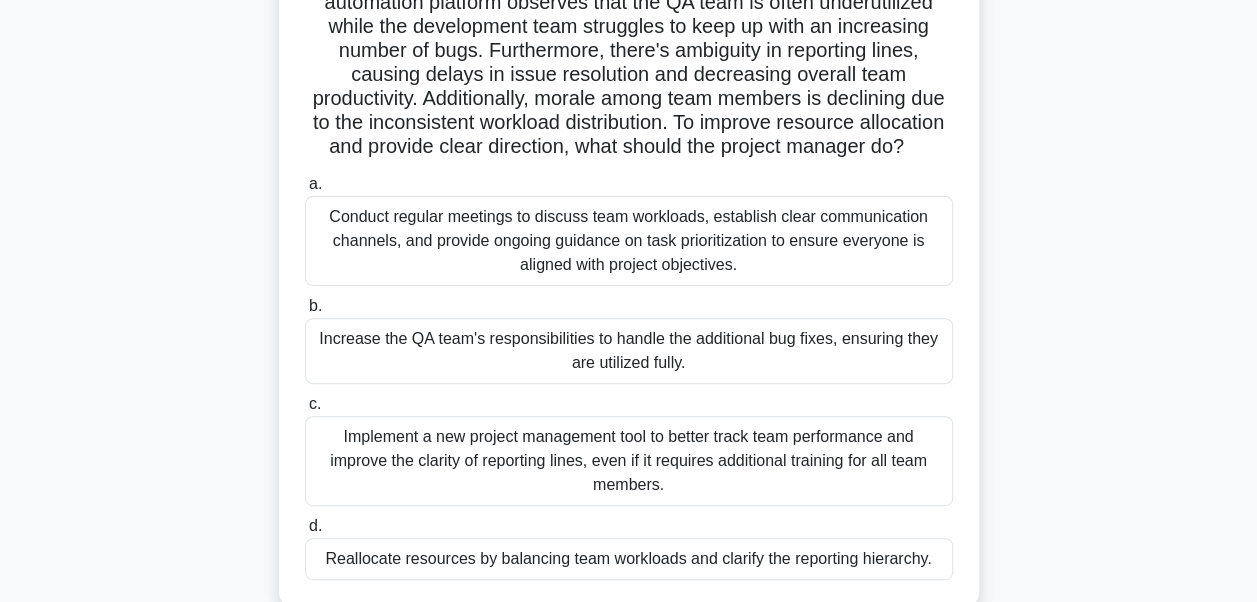 click on "Conduct regular meetings to discuss team workloads, establish clear communication channels, and provide ongoing guidance on task prioritization to ensure everyone is aligned with project objectives." at bounding box center (629, 241) 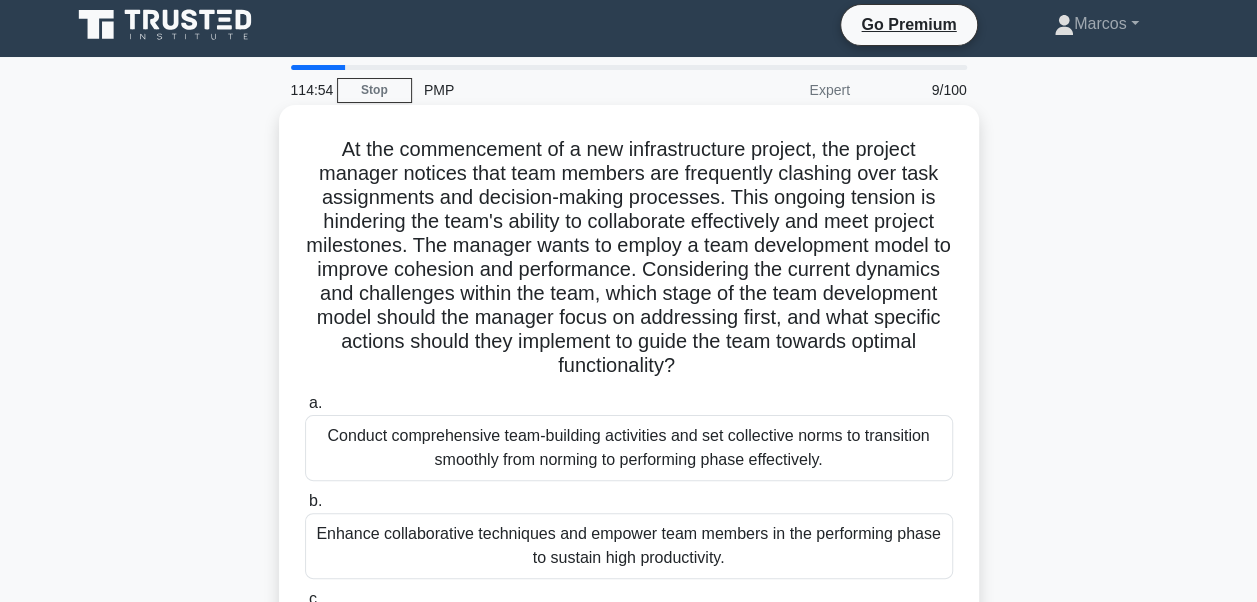 scroll, scrollTop: 0, scrollLeft: 0, axis: both 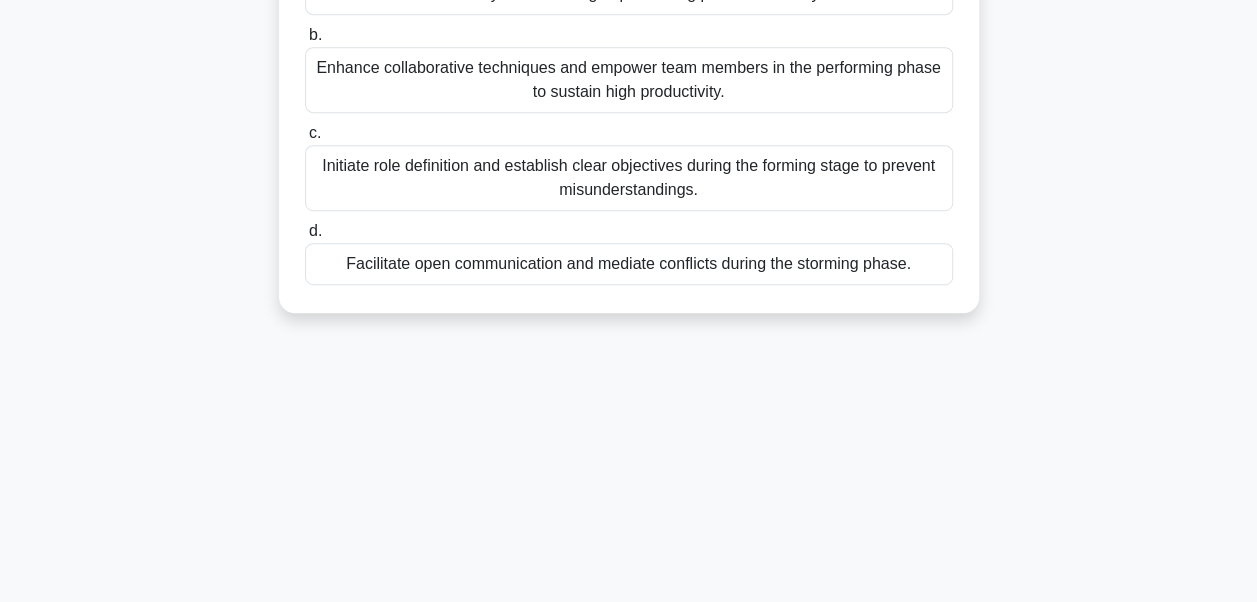 drag, startPoint x: 316, startPoint y: 164, endPoint x: 946, endPoint y: 323, distance: 649.7546 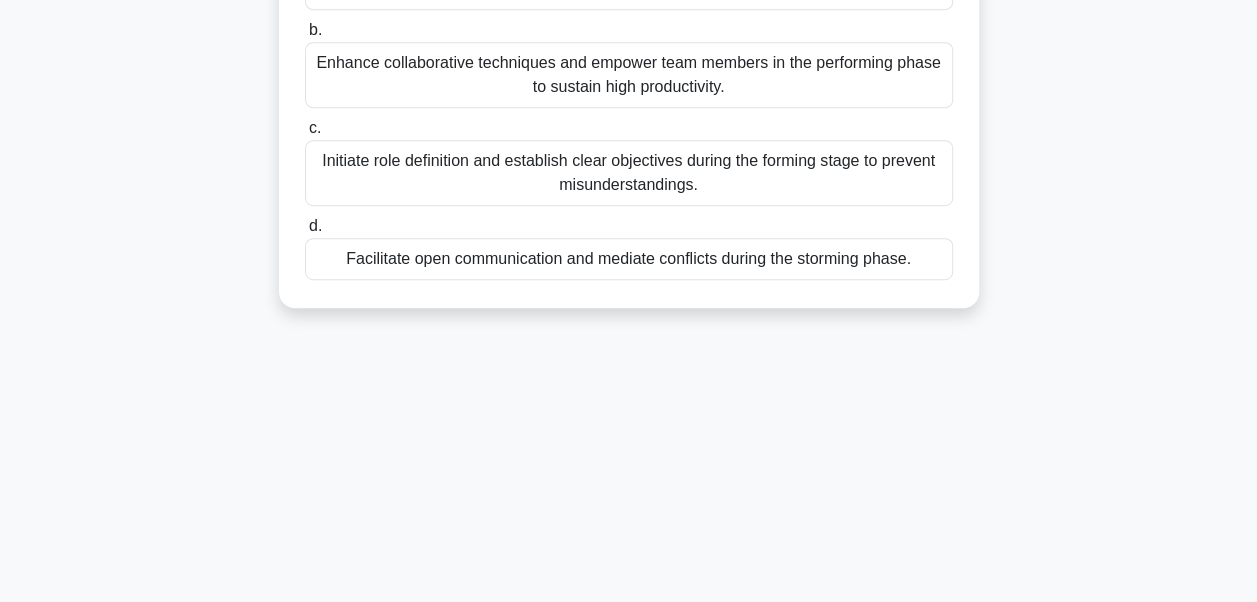 copy on "At the commencement of a new infrastructure project, the project manager notices that team members are frequently clashing over task assignments and decision-making processes. This ongoing tension is hindering the team's ability to collaborate effectively and meet project milestones. The manager wants to employ a team development model to improve cohesion and performance. Considering the current dynamics and challenges within the team, which stage of the team development model should the manager focus on addressing first, and what specific actions should they implement to guide the team towards optimal functionality?
.spinner_0XTQ{transform-origin:center;animation:spinner_y6GP .75s linear infinite}@keyframes spinner_y6GP{100%{transform:rotate(360deg)}}
a.
Conduct comprehensive team-building activities and set collective norms to transition smoothly from norming to performing phase effectively.
..." 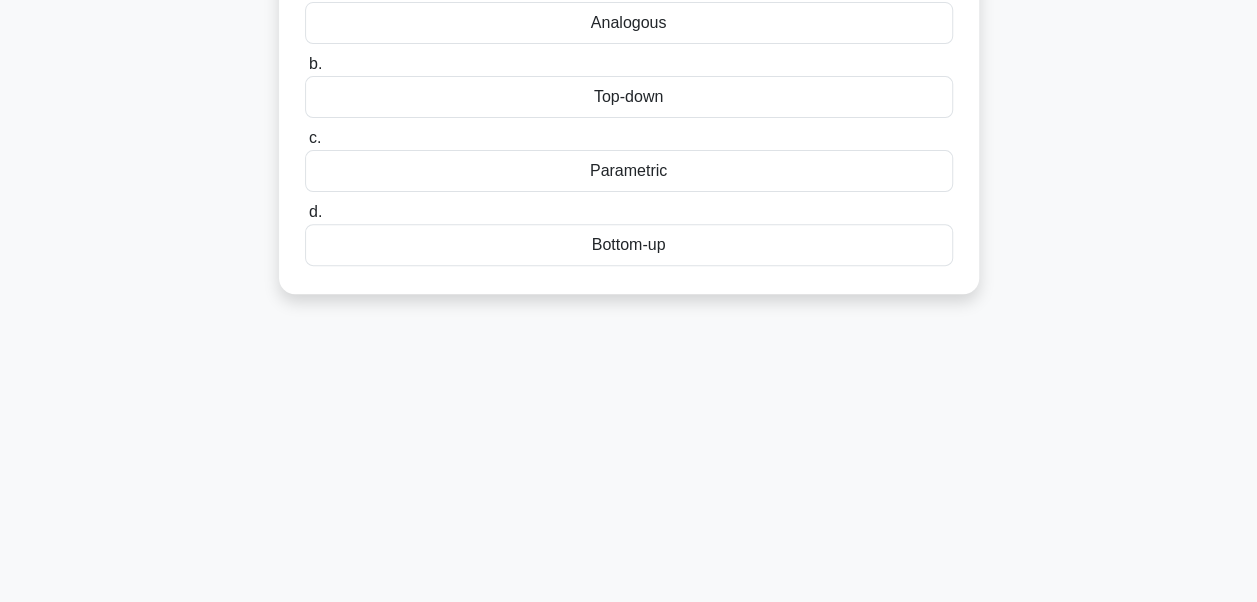 scroll, scrollTop: 0, scrollLeft: 0, axis: both 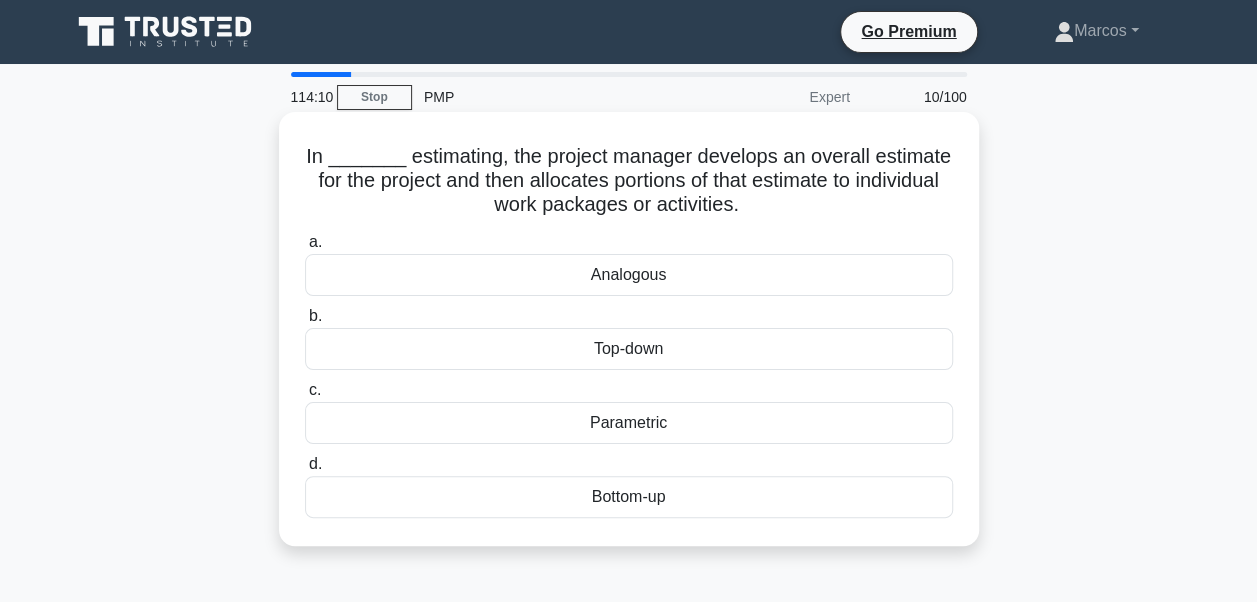 drag, startPoint x: 299, startPoint y: 148, endPoint x: 661, endPoint y: 514, distance: 514.7815 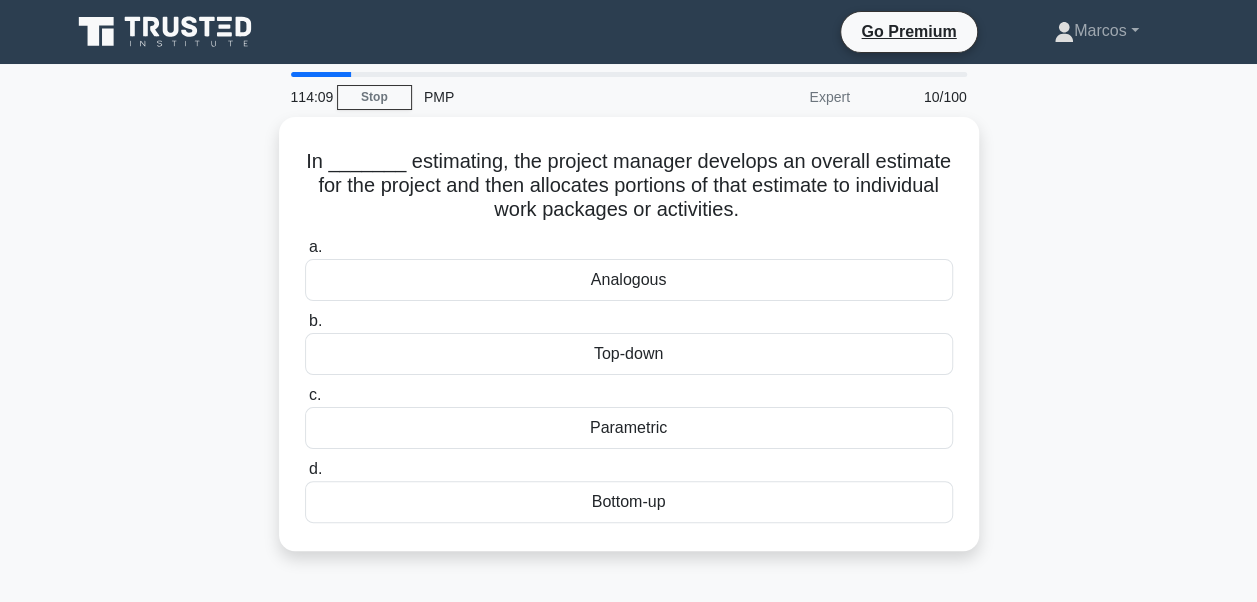 copy on "In _______ estimating, the project manager develops an overall estimate for the project and then allocates portions of that estimate to individual work packages or activities.
.spinner_0XTQ{transform-origin:center;animation:spinner_y6GP .75s linear infinite}@keyframes spinner_y6GP{100%{transform:rotate(360deg)}}
a.
Analogous
b.
Top-down
c.
Parametric
d.
Bottom-u" 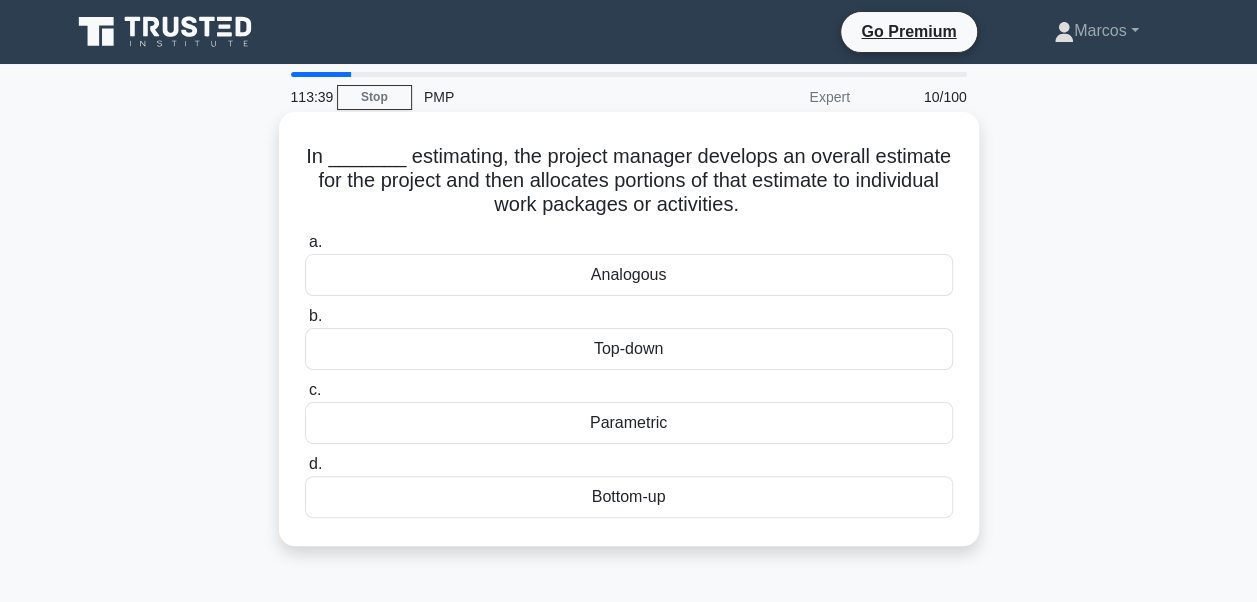 click on "Top-down" at bounding box center (629, 349) 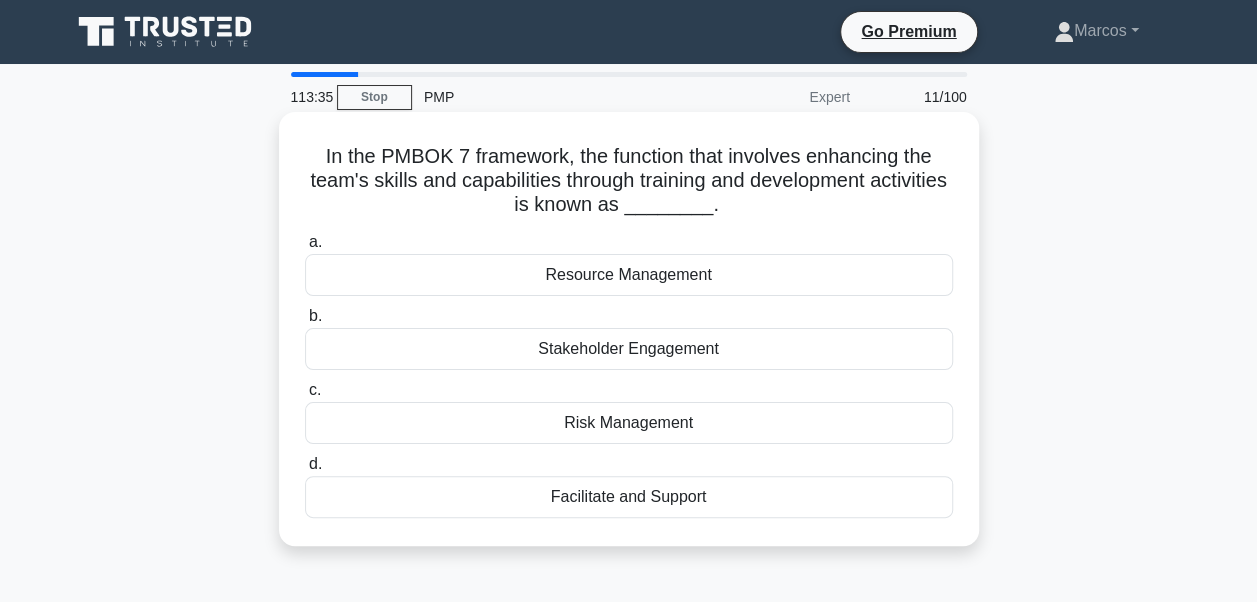 drag, startPoint x: 311, startPoint y: 158, endPoint x: 824, endPoint y: 491, distance: 611.6028 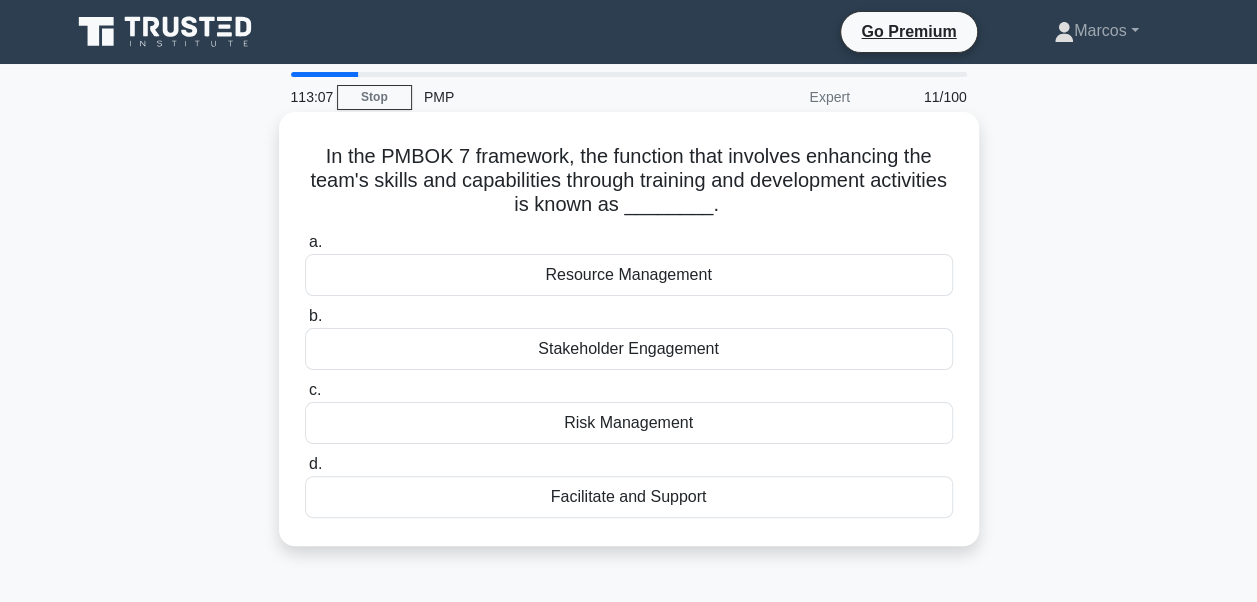 click on "Facilitate and Support" at bounding box center (629, 497) 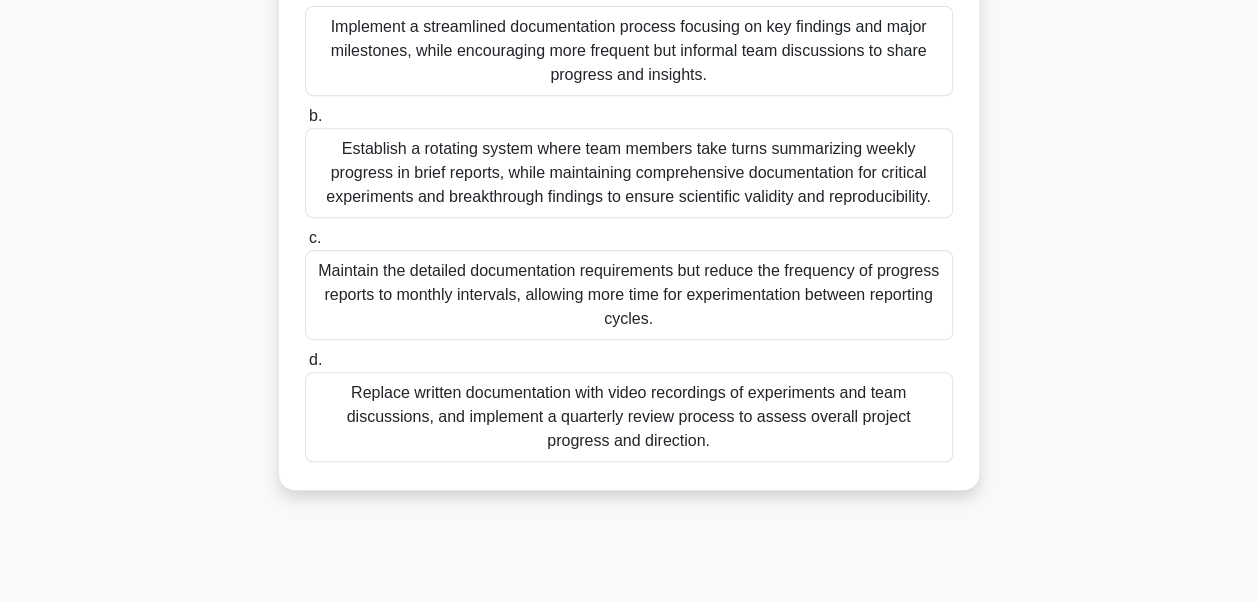 scroll, scrollTop: 478, scrollLeft: 0, axis: vertical 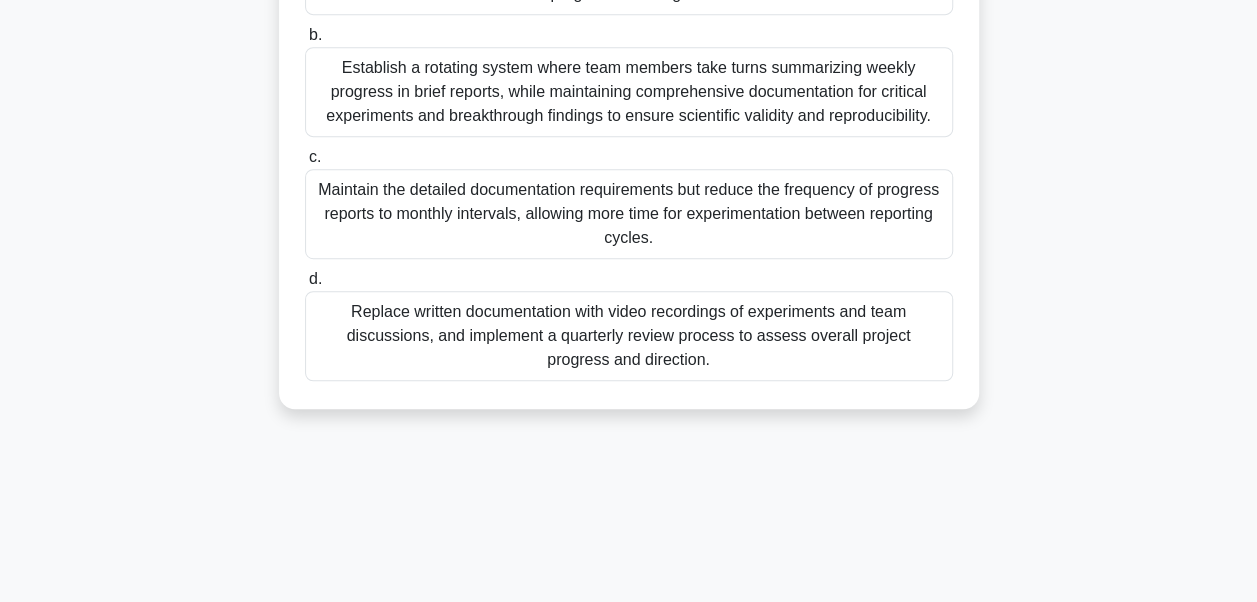 drag, startPoint x: 304, startPoint y: 162, endPoint x: 769, endPoint y: 535, distance: 596.1158 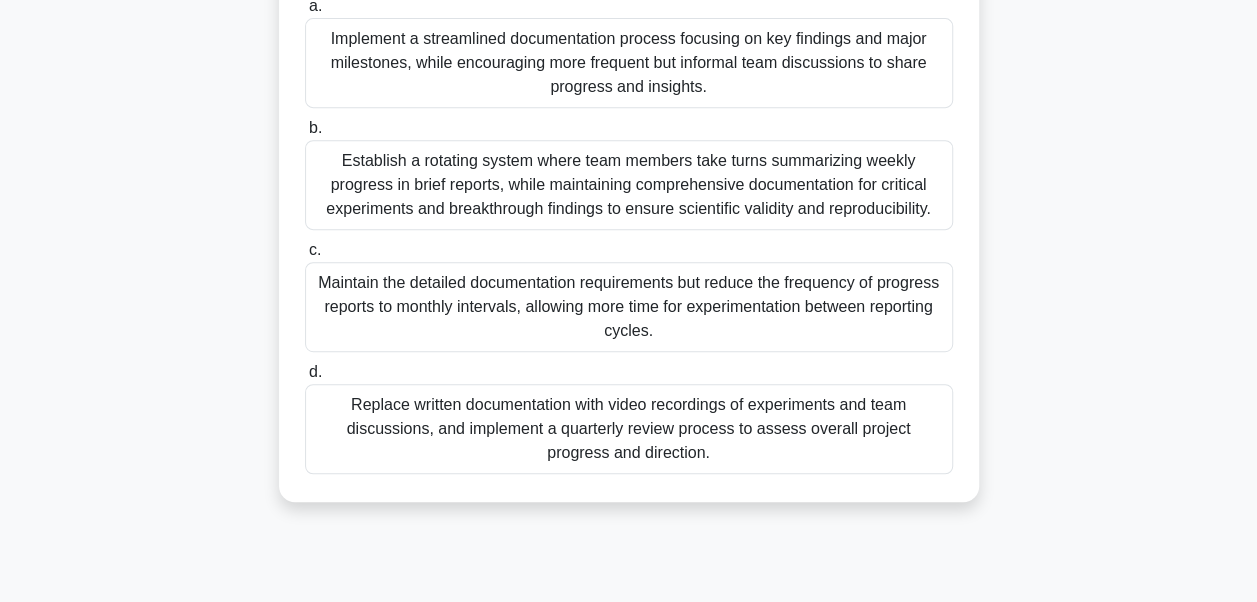 scroll, scrollTop: 278, scrollLeft: 0, axis: vertical 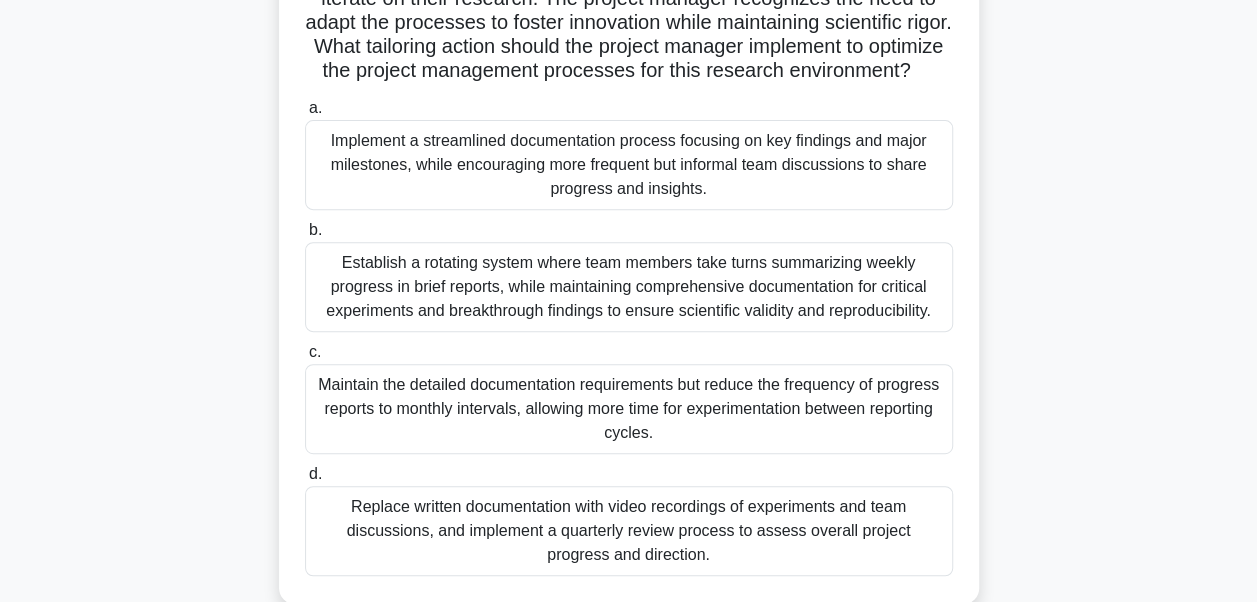 click on "Implement a streamlined documentation process focusing on key findings and major milestones, while encouraging more frequent but informal team discussions to share progress and insights." at bounding box center (629, 165) 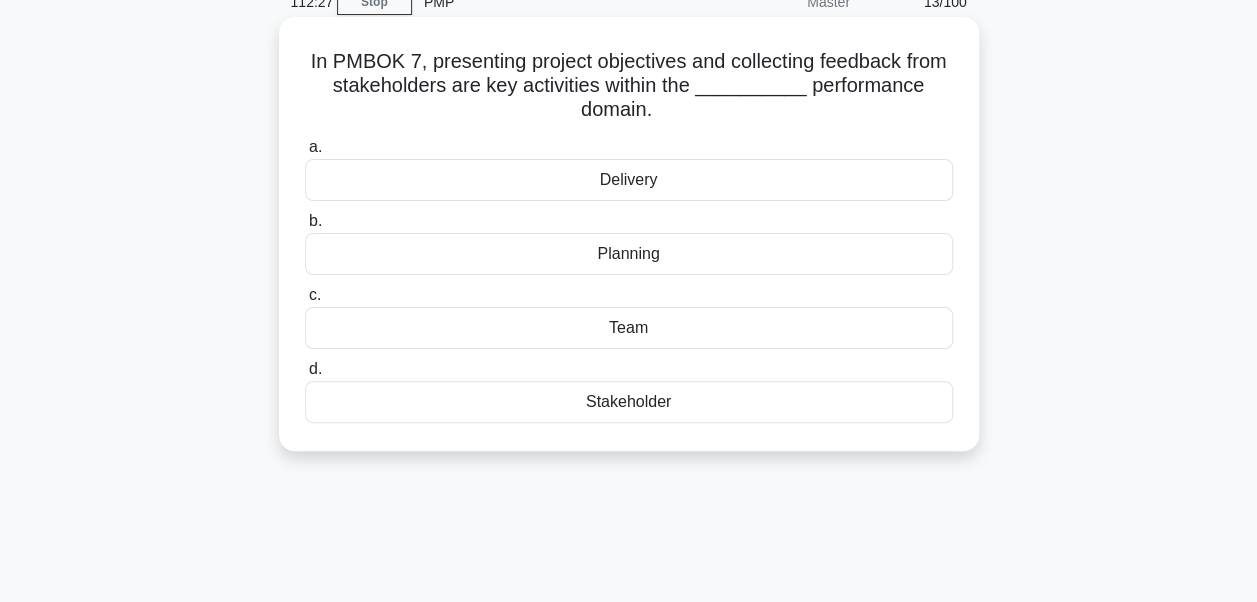 scroll, scrollTop: 100, scrollLeft: 0, axis: vertical 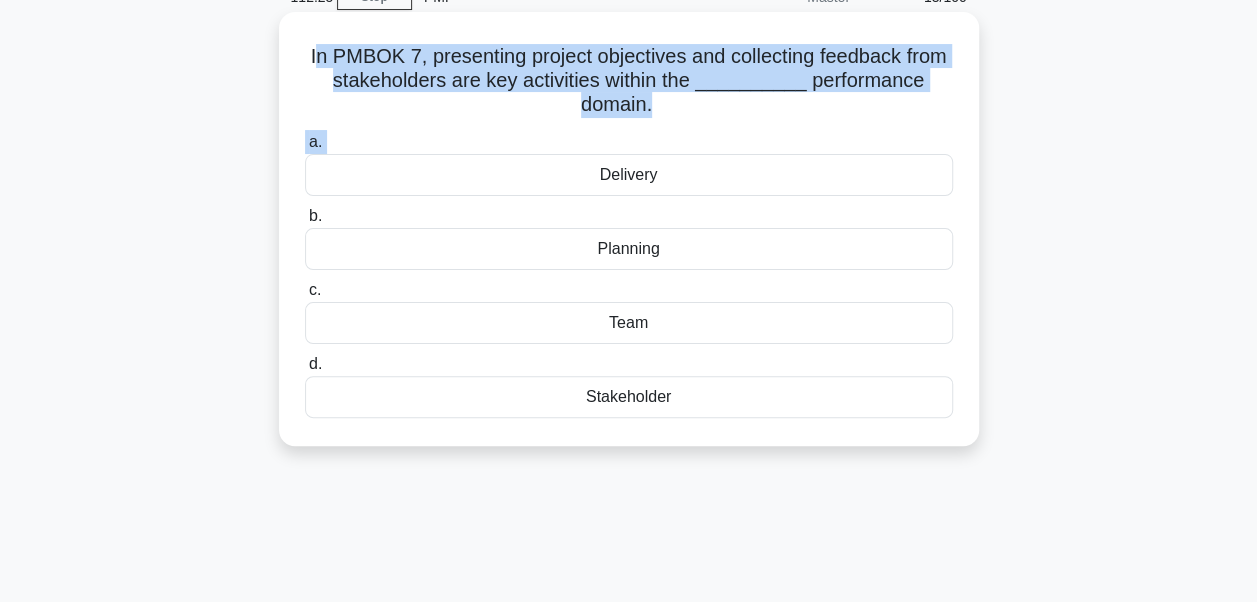 drag, startPoint x: 330, startPoint y: 58, endPoint x: 572, endPoint y: 192, distance: 276.6225 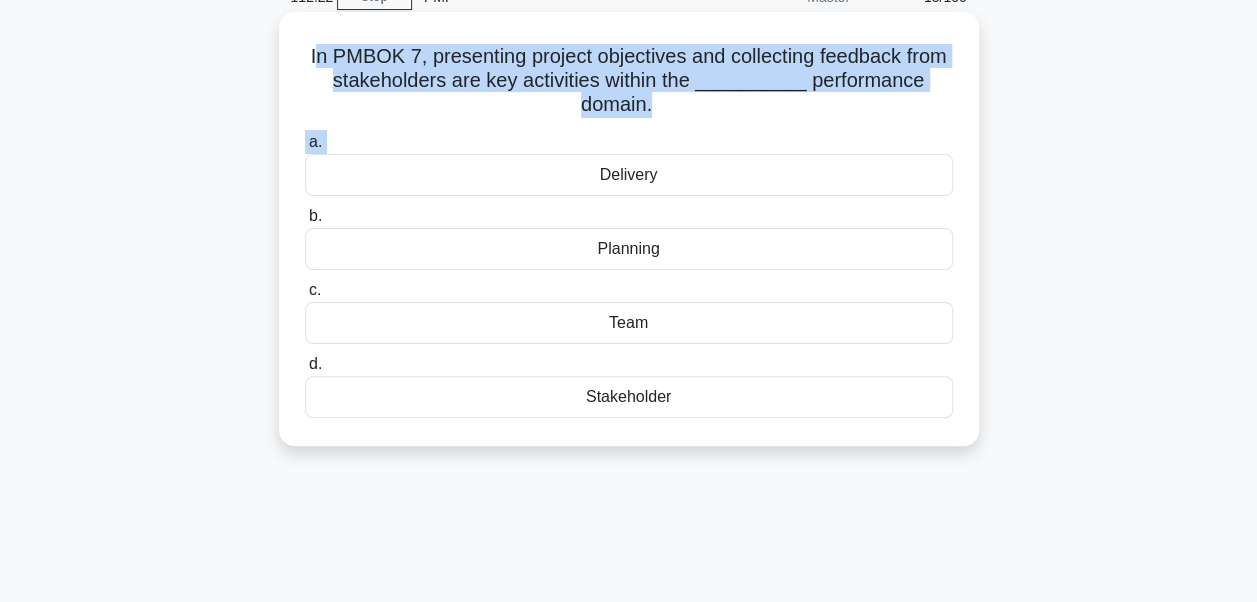 drag, startPoint x: 318, startPoint y: 56, endPoint x: 738, endPoint y: 381, distance: 531.06024 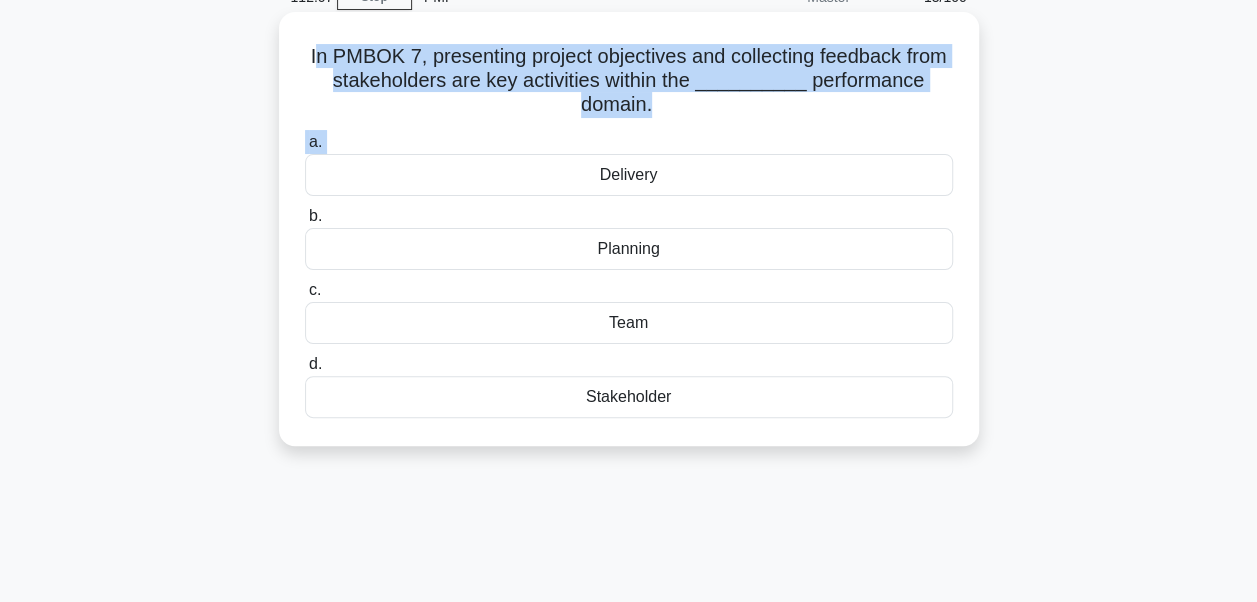 click on "Delivery" at bounding box center (629, 175) 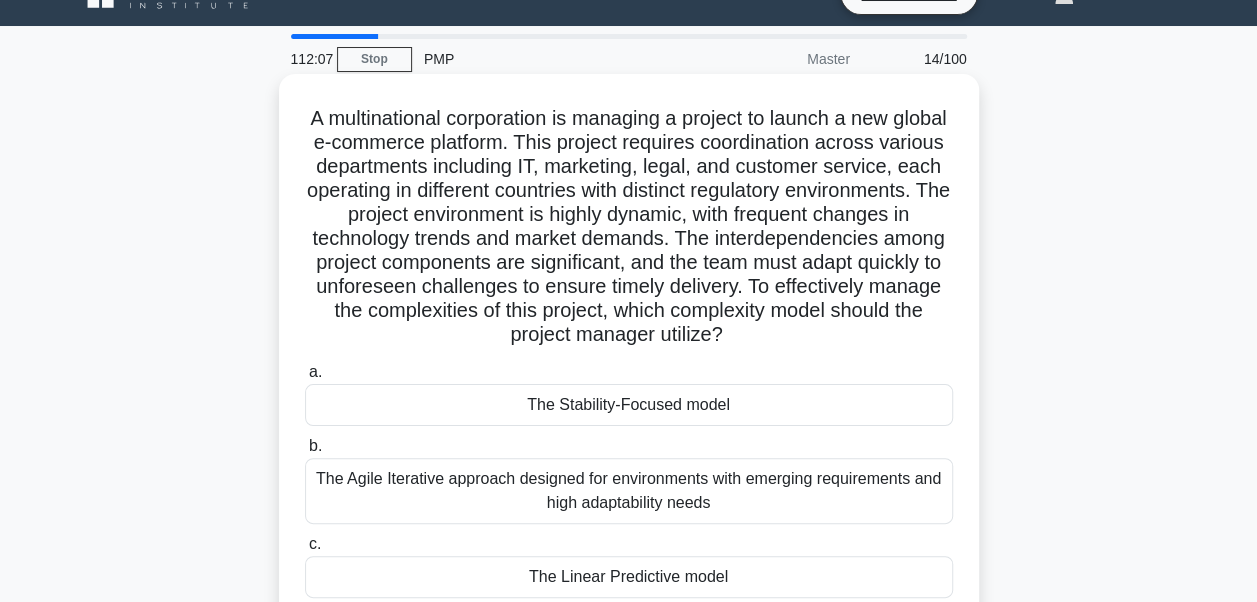 scroll, scrollTop: 0, scrollLeft: 0, axis: both 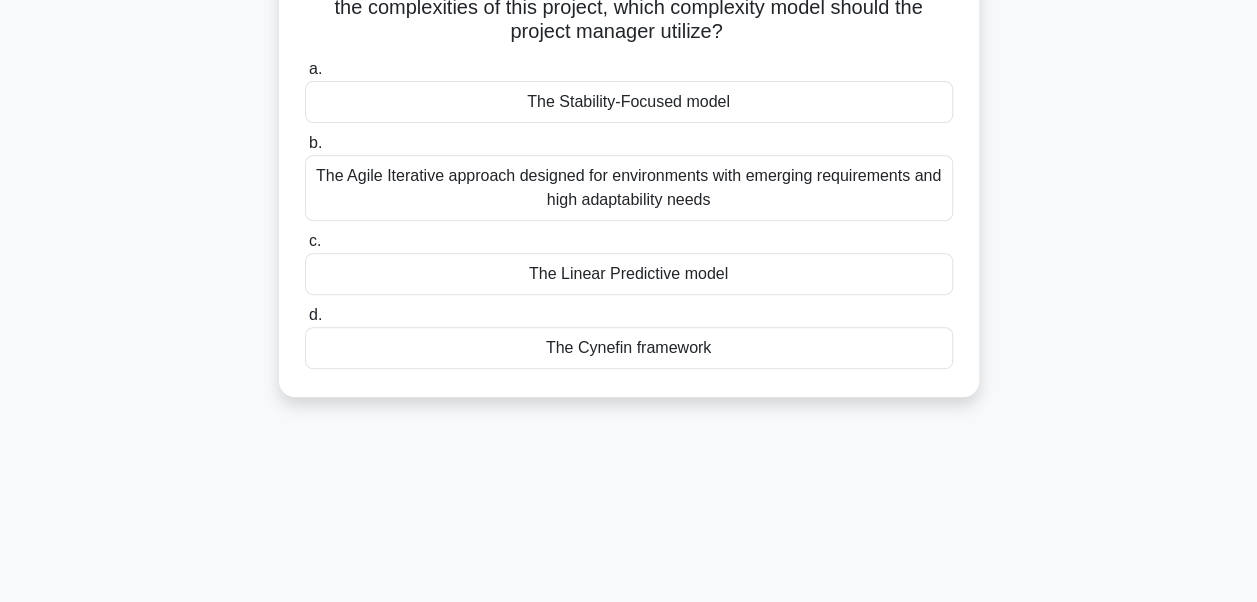 drag, startPoint x: 322, startPoint y: 154, endPoint x: 775, endPoint y: 462, distance: 547.7892 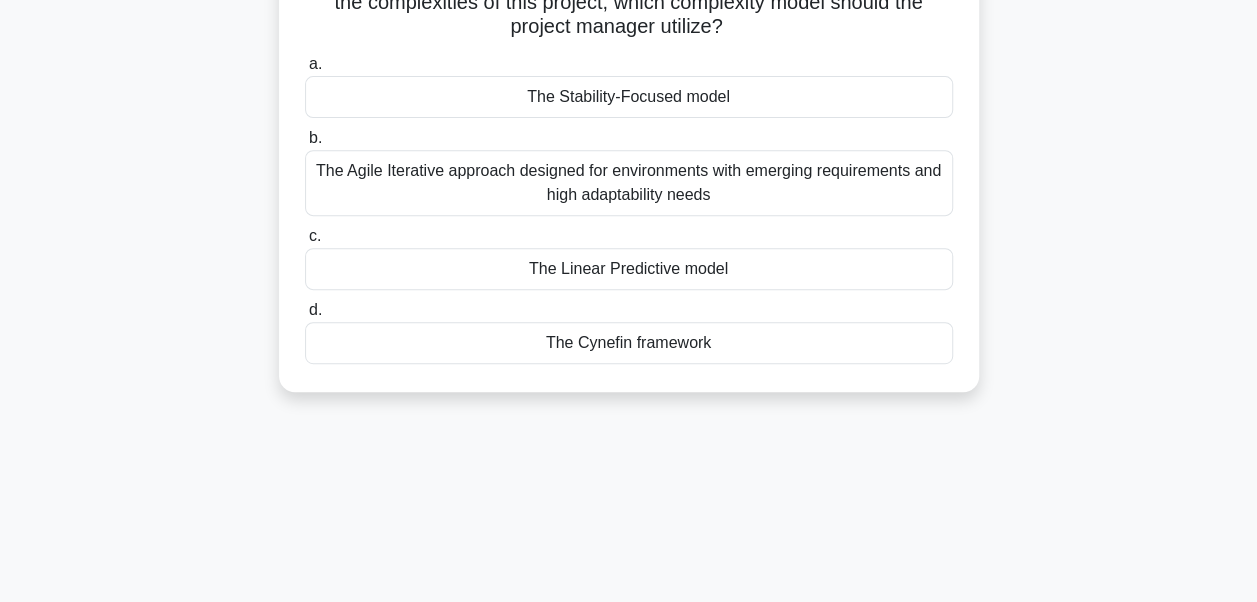 click on "The Agile Iterative approach designed for environments with emerging requirements and high adaptability needs" at bounding box center (629, 183) 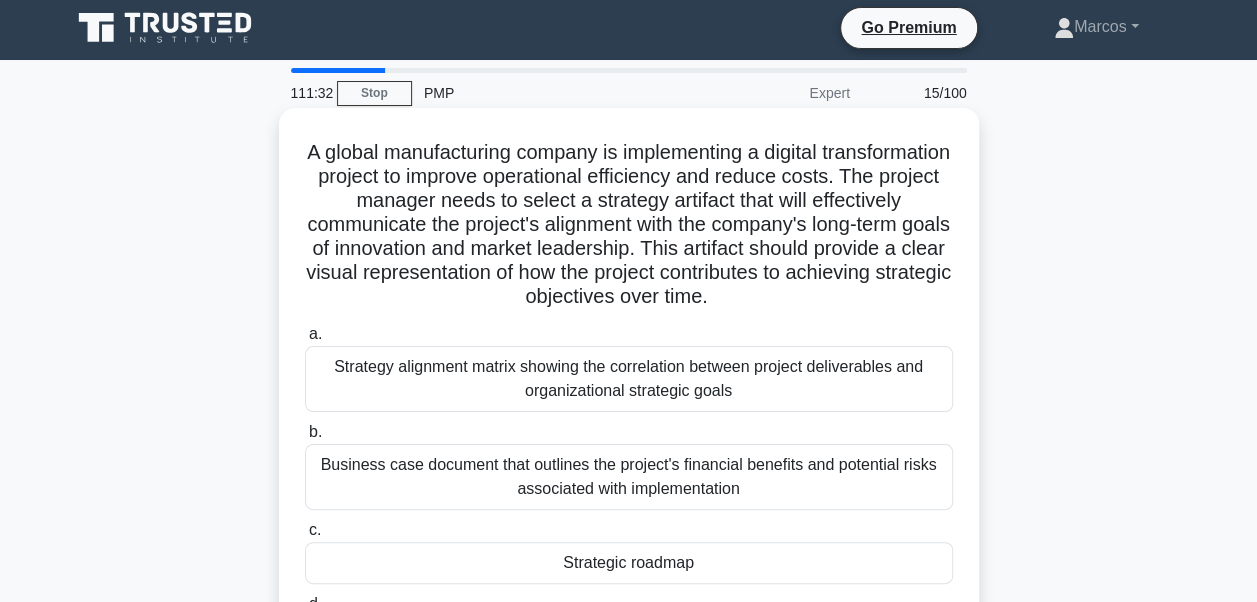 scroll, scrollTop: 0, scrollLeft: 0, axis: both 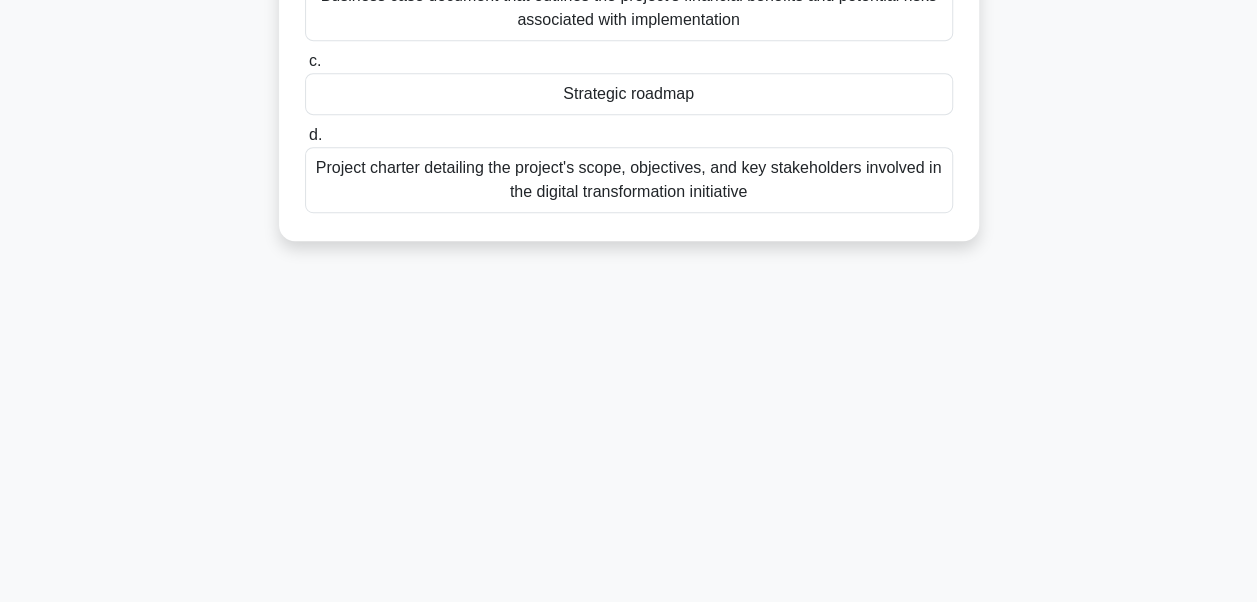 drag, startPoint x: 363, startPoint y: 153, endPoint x: 828, endPoint y: 278, distance: 481.50806 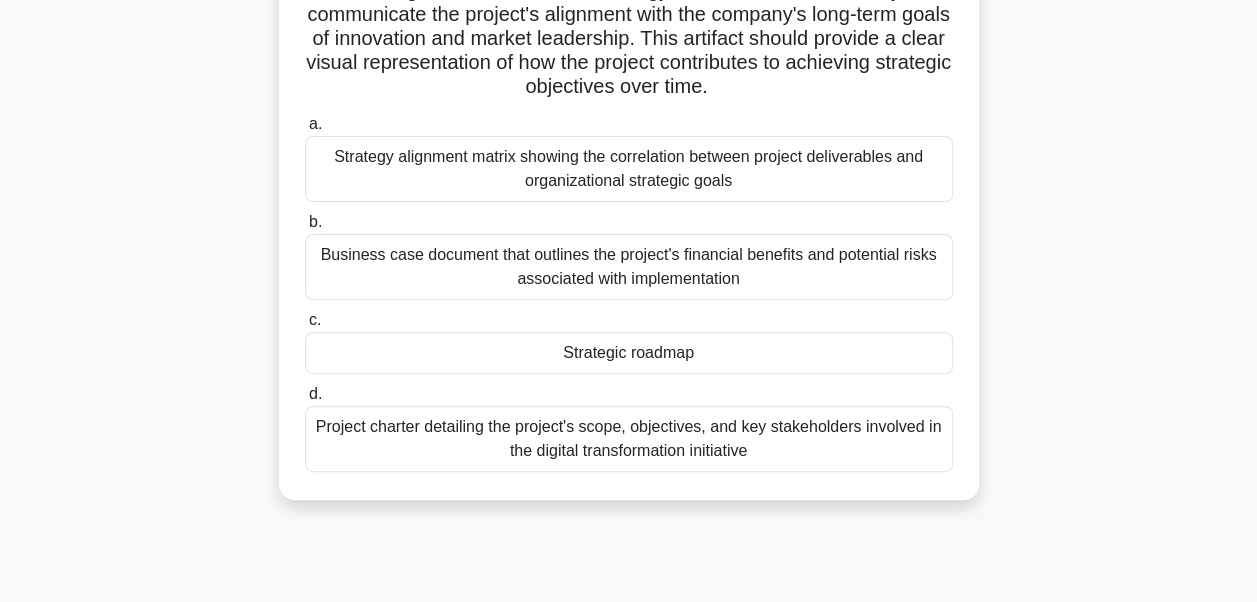 scroll, scrollTop: 178, scrollLeft: 0, axis: vertical 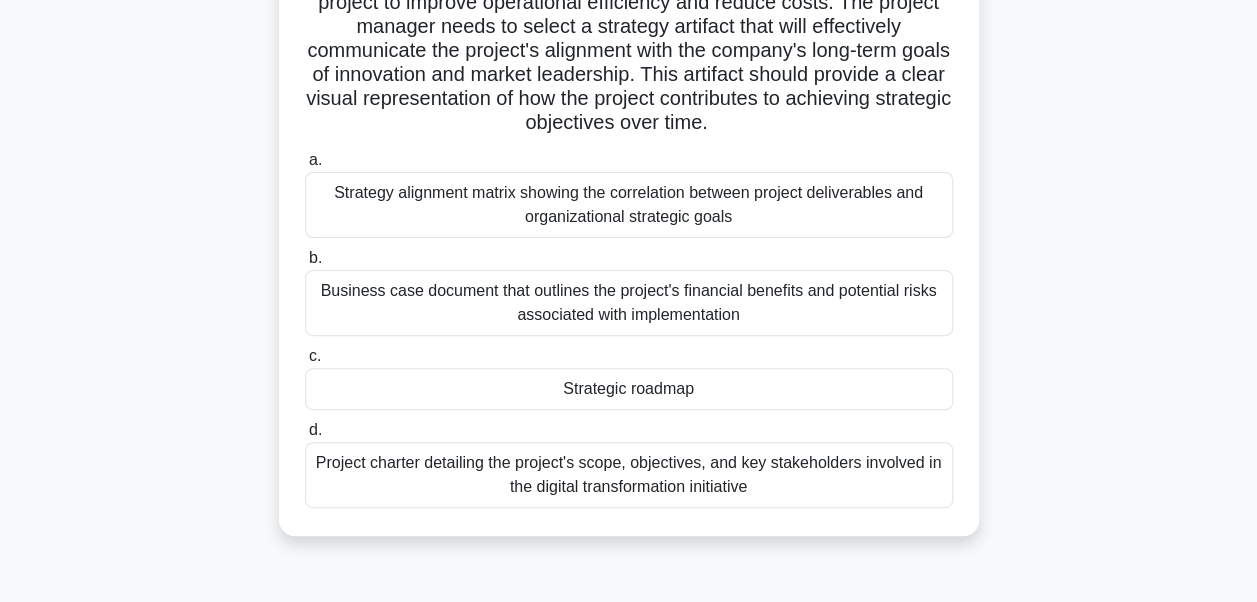 click on "Business case document that outlines the project's financial benefits and potential risks associated with implementation" at bounding box center [629, 303] 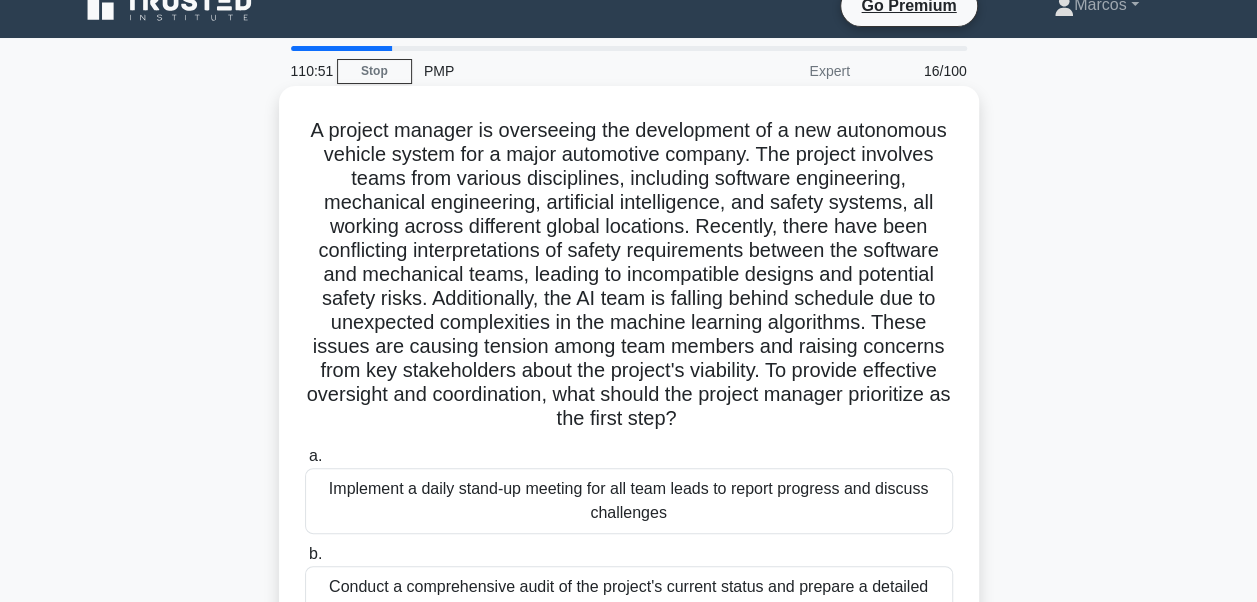 scroll, scrollTop: 0, scrollLeft: 0, axis: both 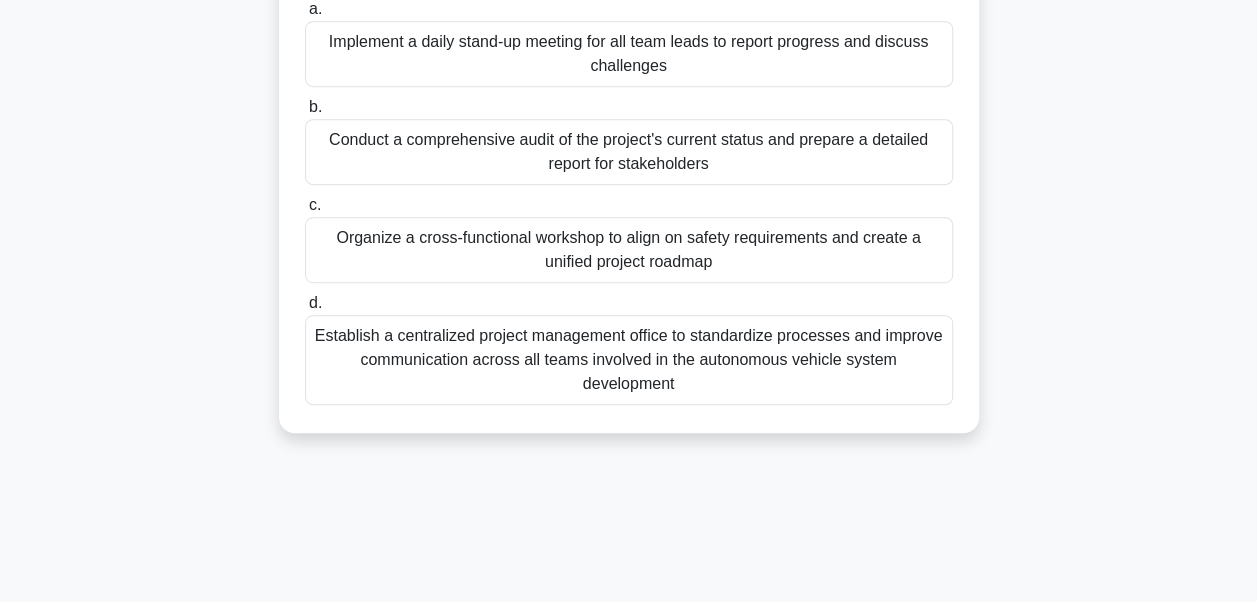 drag, startPoint x: 338, startPoint y: 154, endPoint x: 863, endPoint y: 458, distance: 606.6638 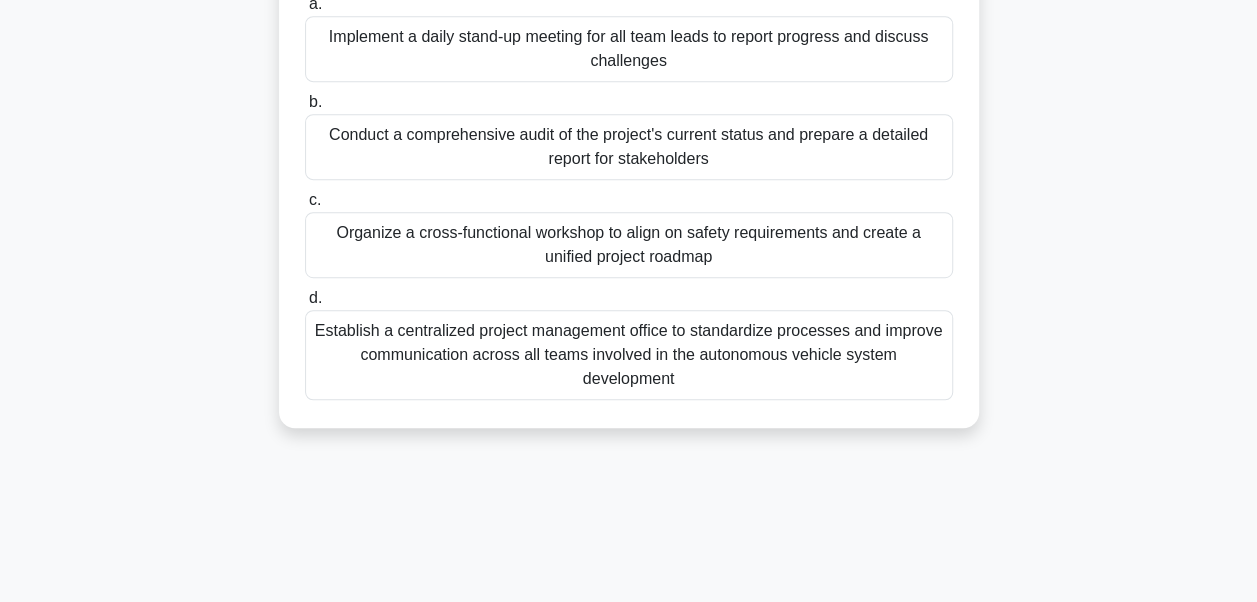 click on "Organize a cross-functional workshop to align on safety requirements and create a unified project roadmap" at bounding box center [629, 245] 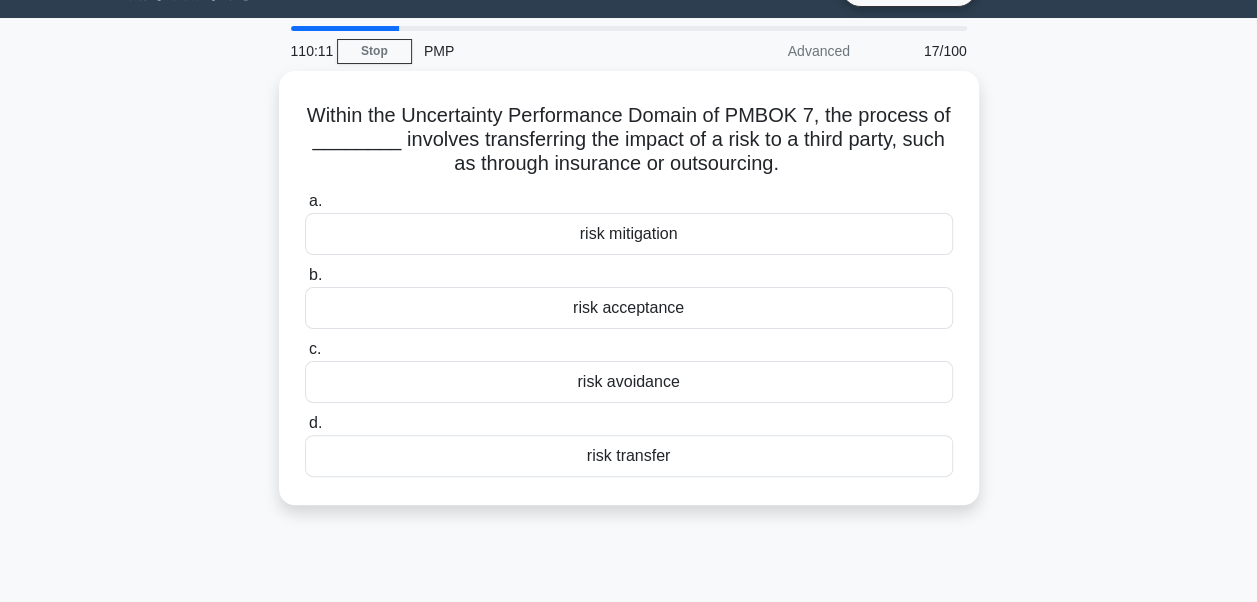 scroll, scrollTop: 0, scrollLeft: 0, axis: both 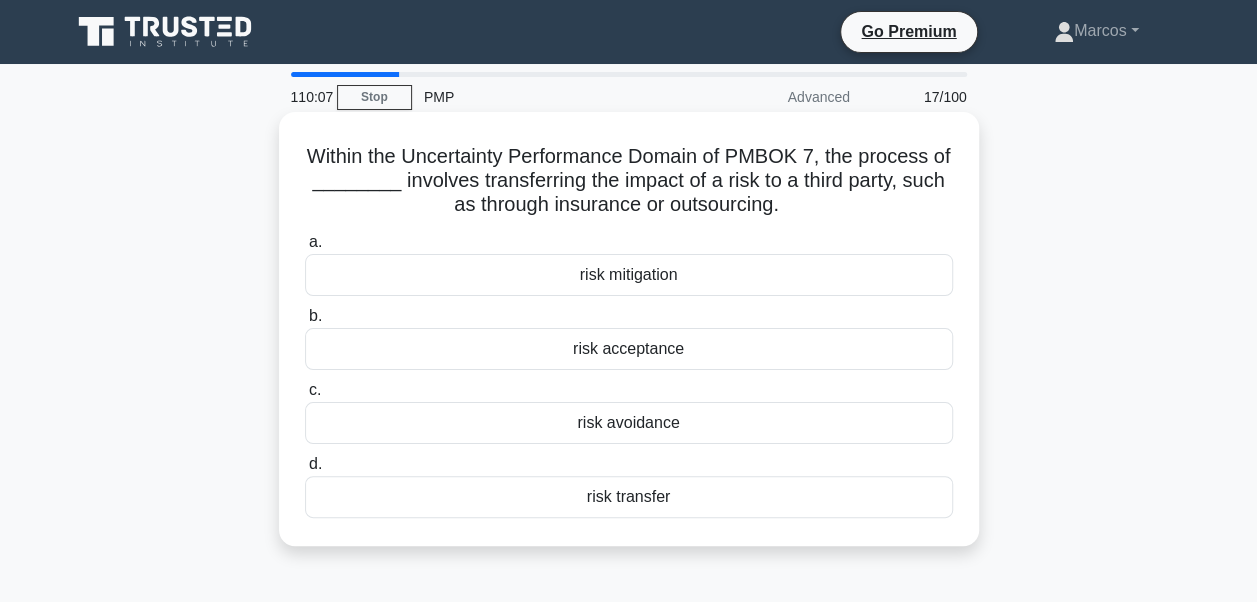 drag, startPoint x: 309, startPoint y: 146, endPoint x: 784, endPoint y: 508, distance: 597.2177 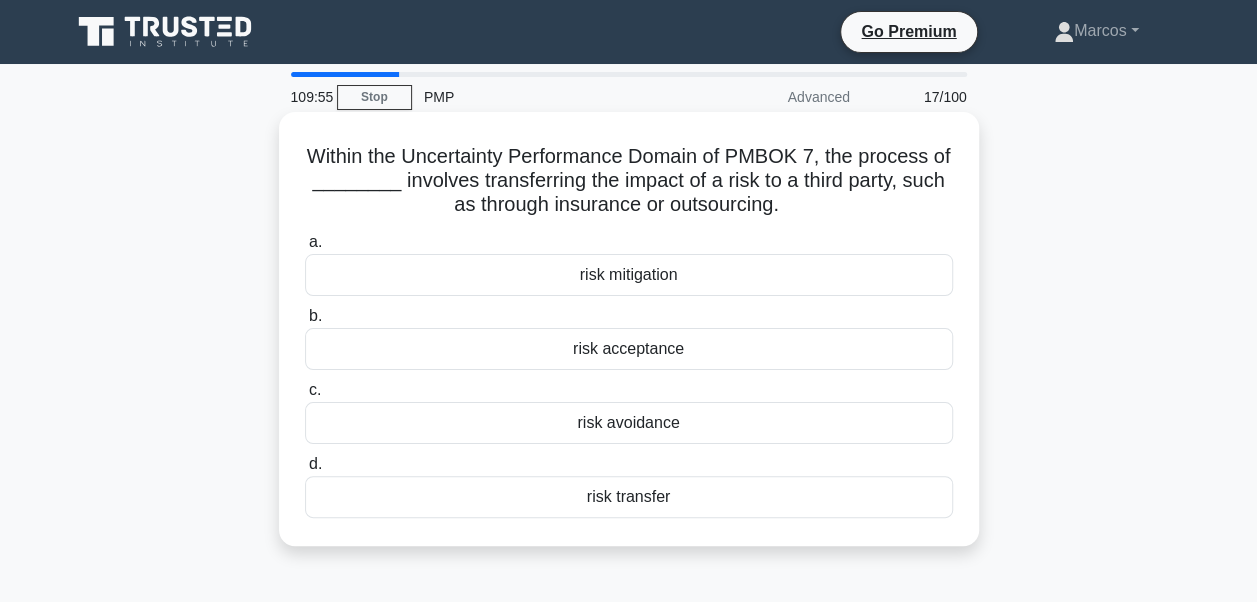 click on "risk transfer" at bounding box center [629, 497] 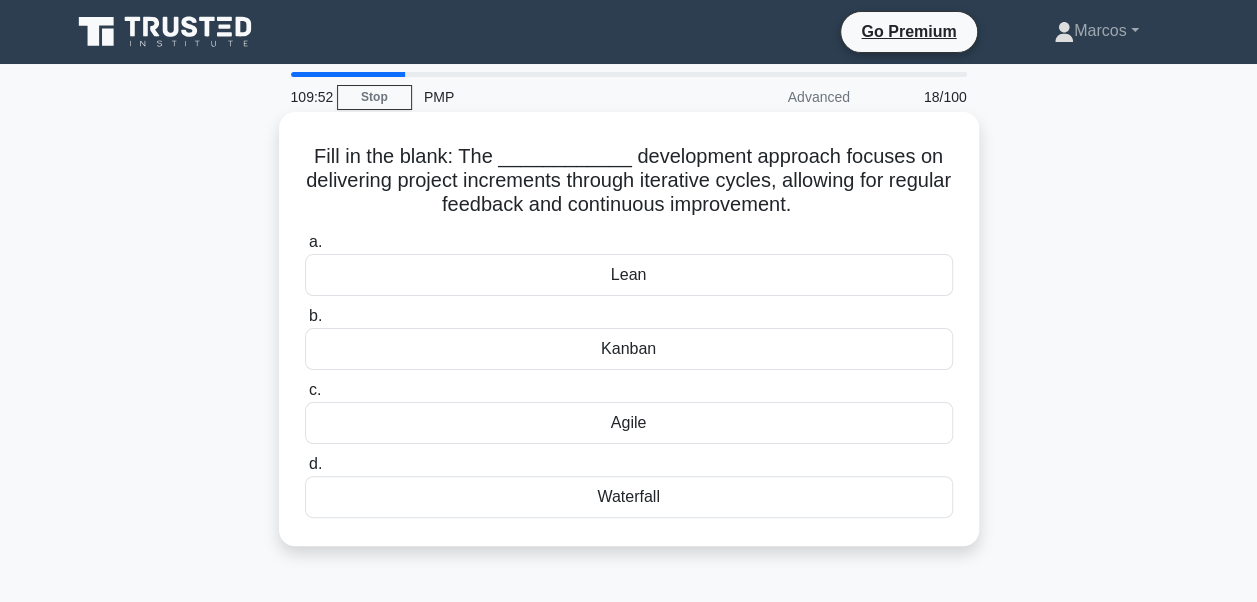 drag, startPoint x: 316, startPoint y: 143, endPoint x: 694, endPoint y: 497, distance: 517.8803 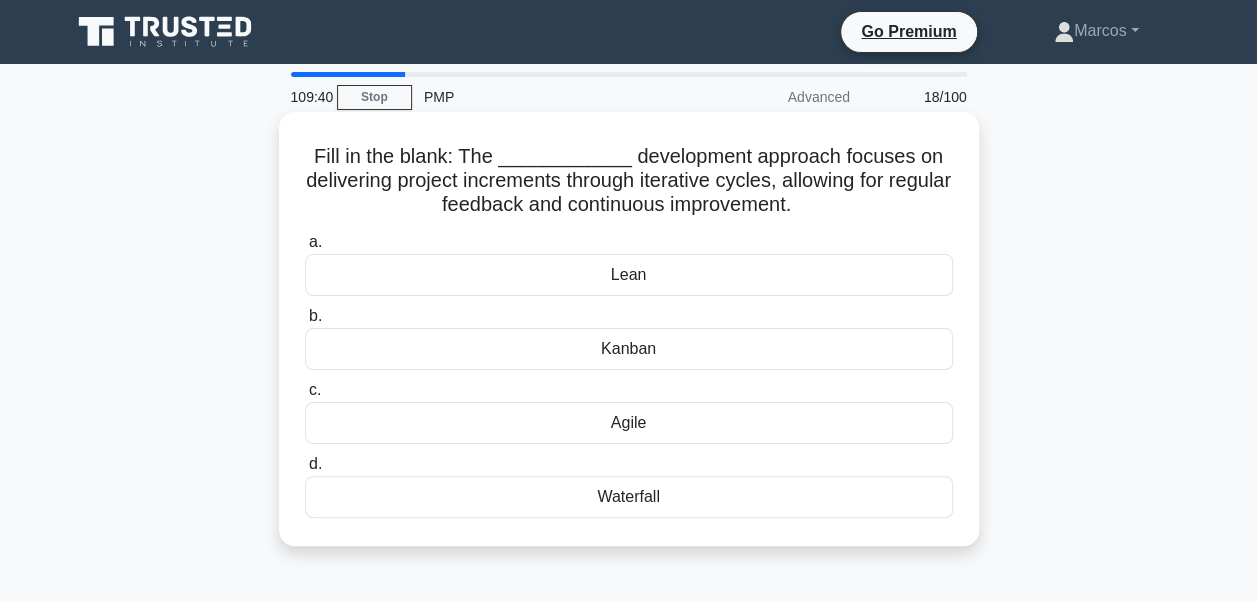 click on "Agile" at bounding box center [629, 423] 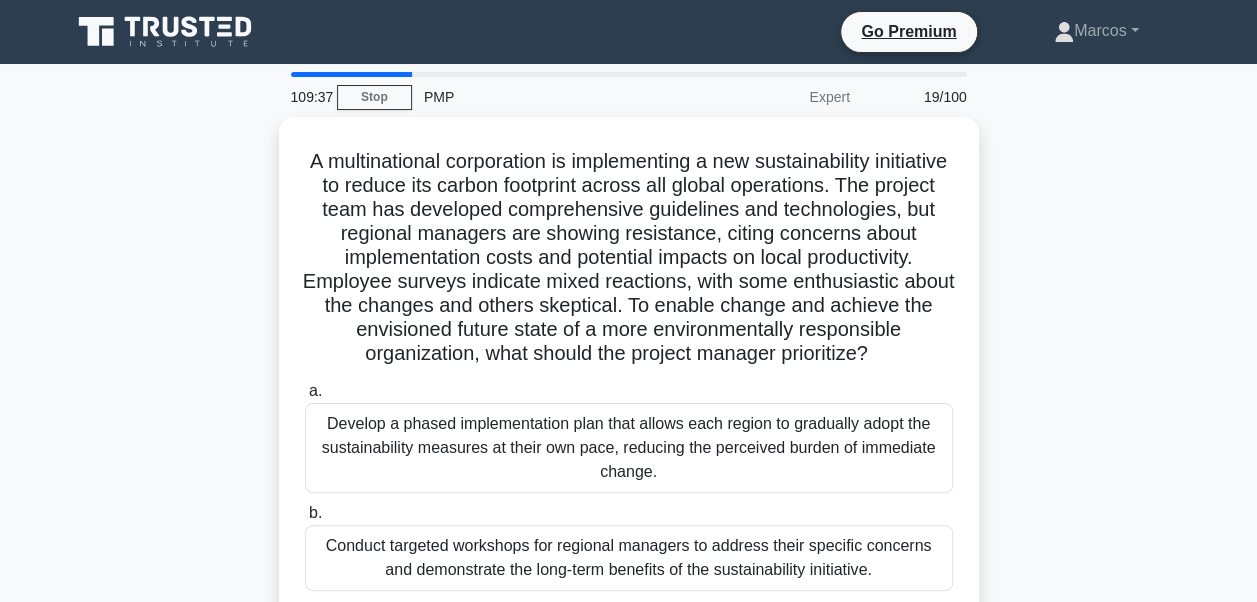 scroll, scrollTop: 478, scrollLeft: 0, axis: vertical 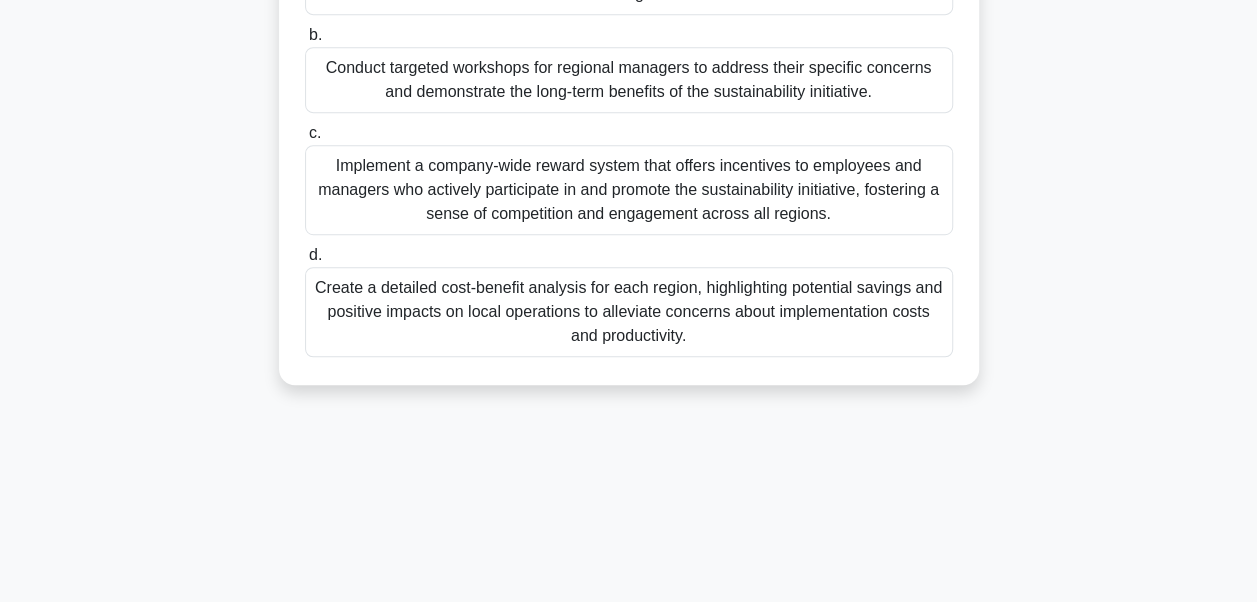 drag, startPoint x: 323, startPoint y: 146, endPoint x: 770, endPoint y: 554, distance: 605.2049 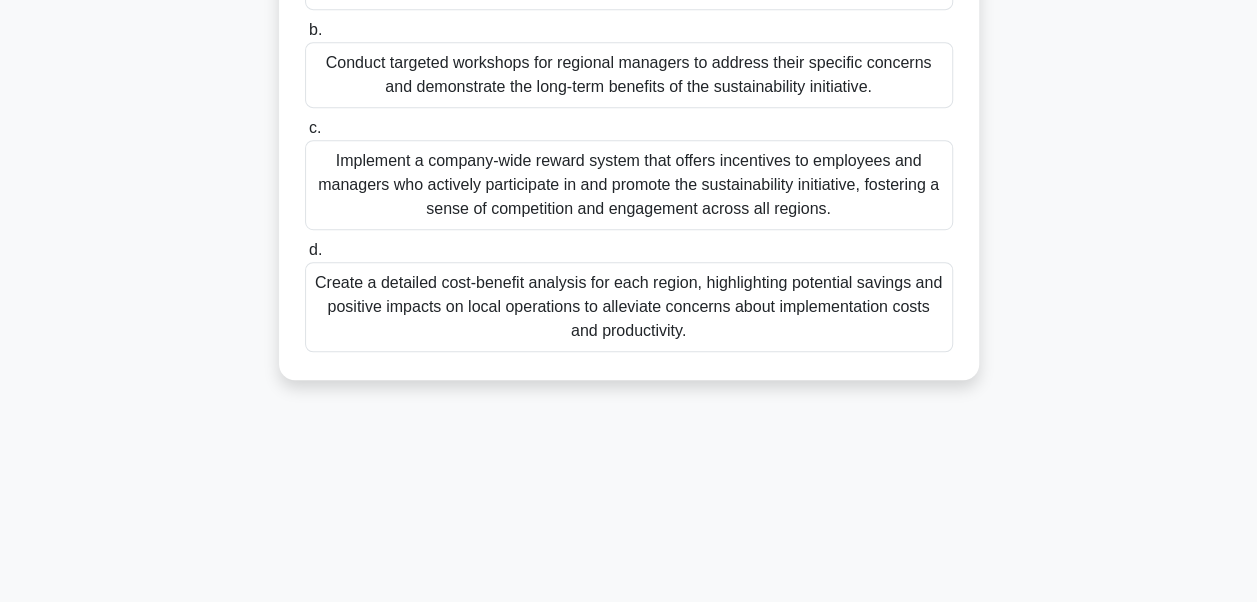 click on "Conduct targeted workshops for regional managers to address their specific concerns and demonstrate the long-term benefits of the sustainability initiative." at bounding box center [629, 75] 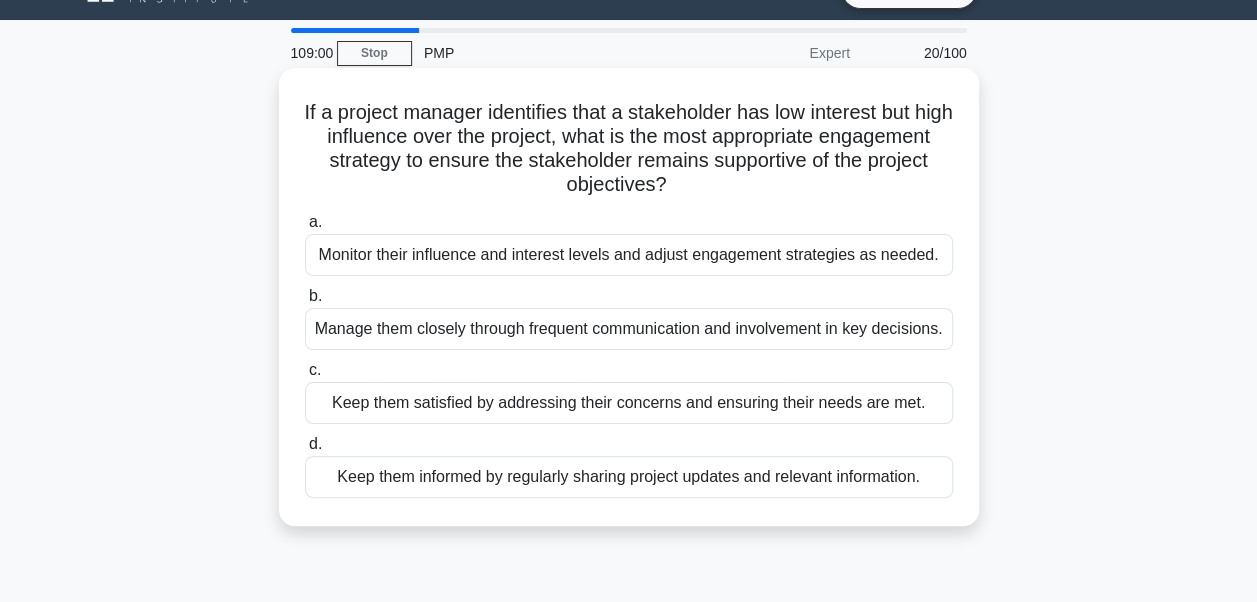 scroll, scrollTop: 0, scrollLeft: 0, axis: both 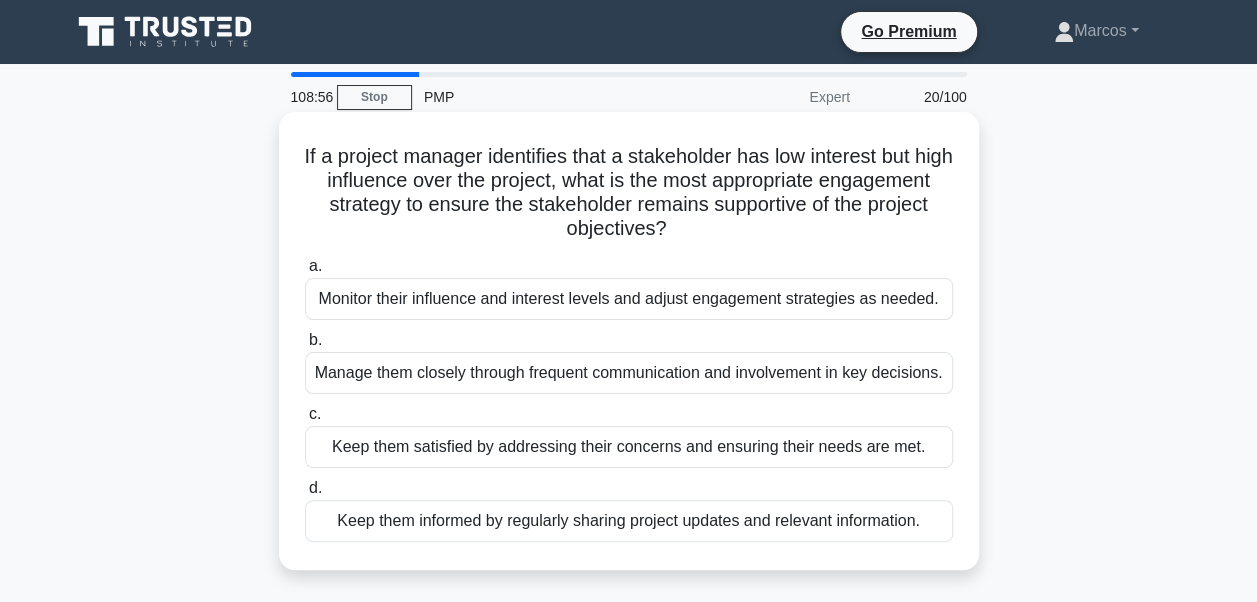 drag, startPoint x: 302, startPoint y: 153, endPoint x: 922, endPoint y: 532, distance: 726.6643 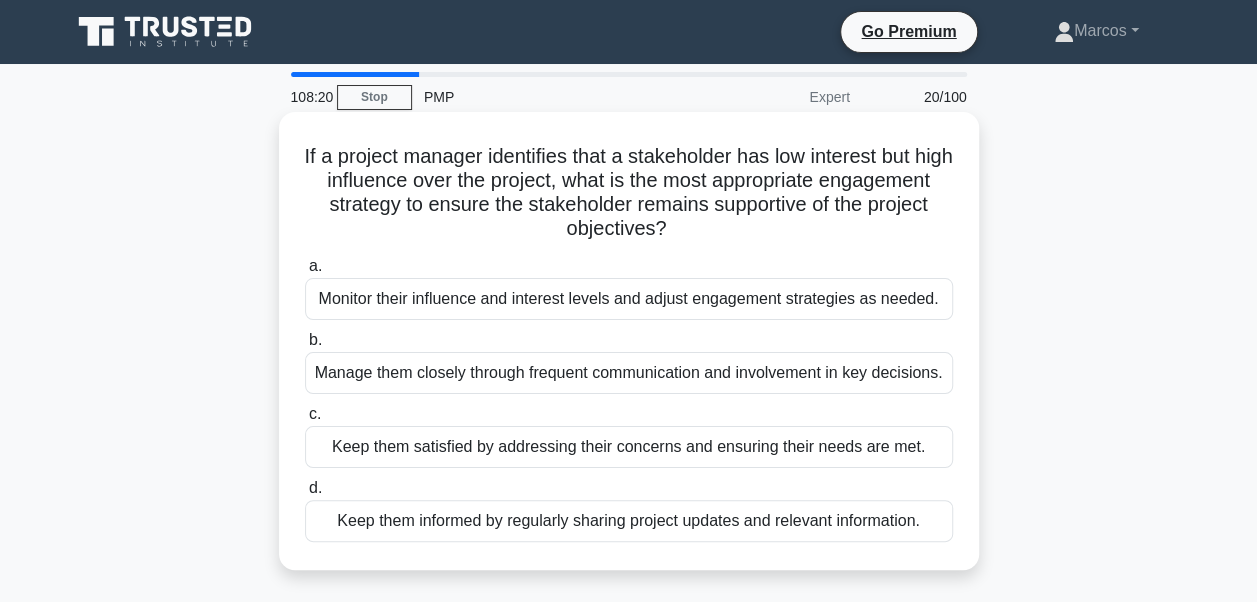 click on "Manage them closely through frequent communication and involvement in key decisions." at bounding box center [629, 373] 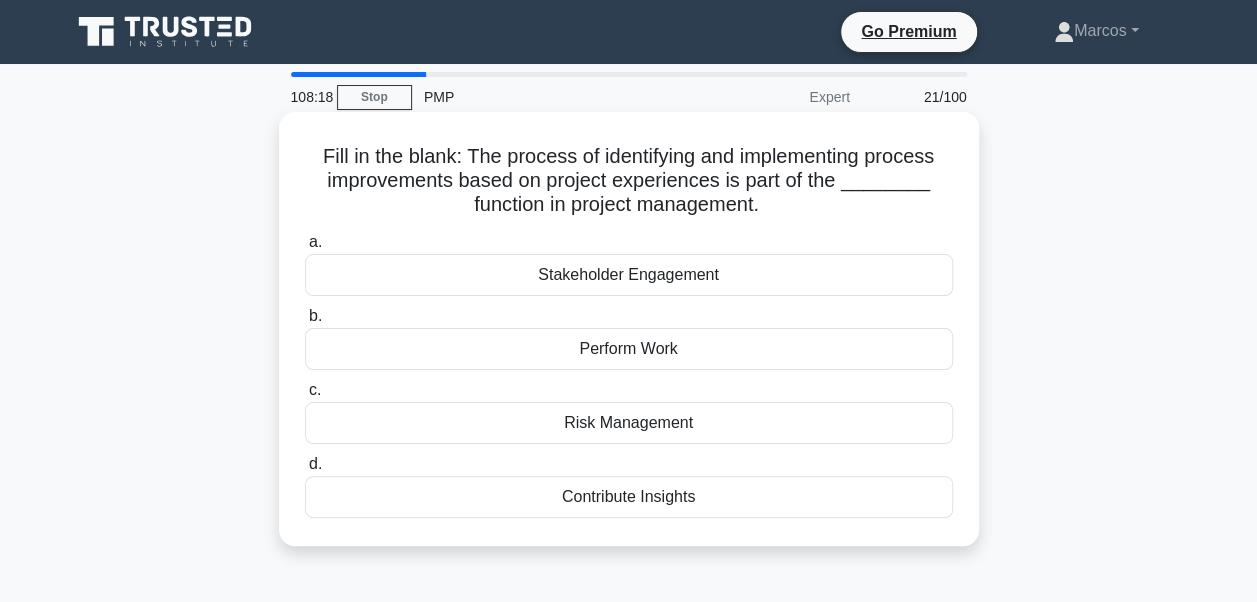 drag, startPoint x: 310, startPoint y: 156, endPoint x: 753, endPoint y: 495, distance: 557.8261 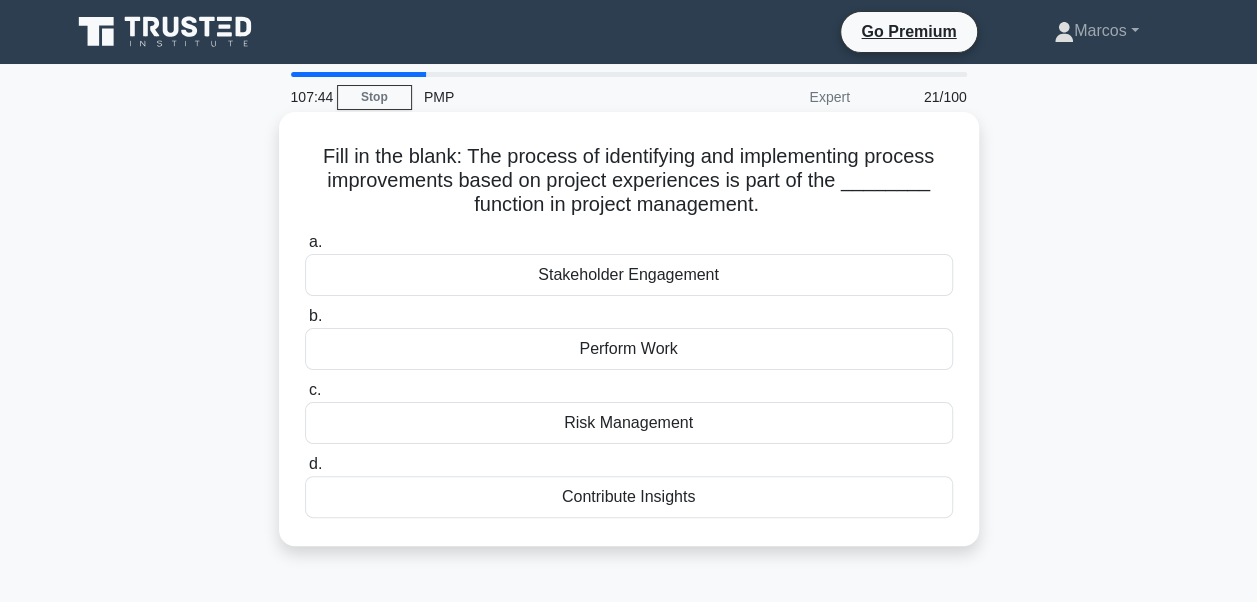 click on "Perform Work" at bounding box center (629, 349) 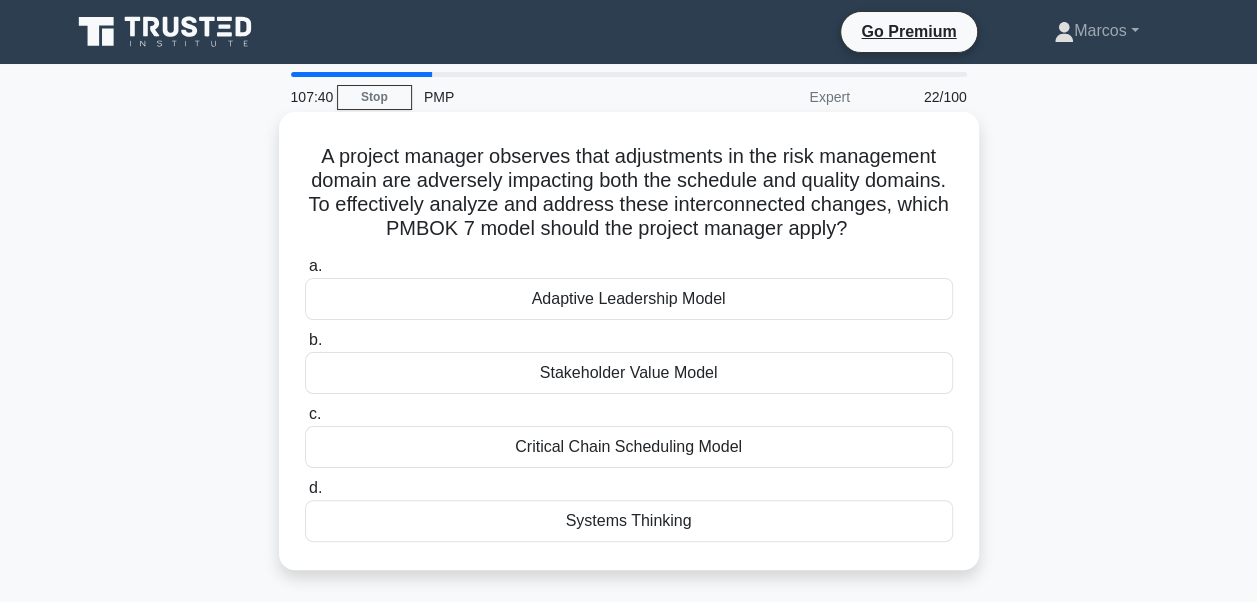 drag, startPoint x: 313, startPoint y: 154, endPoint x: 818, endPoint y: 530, distance: 629.6038 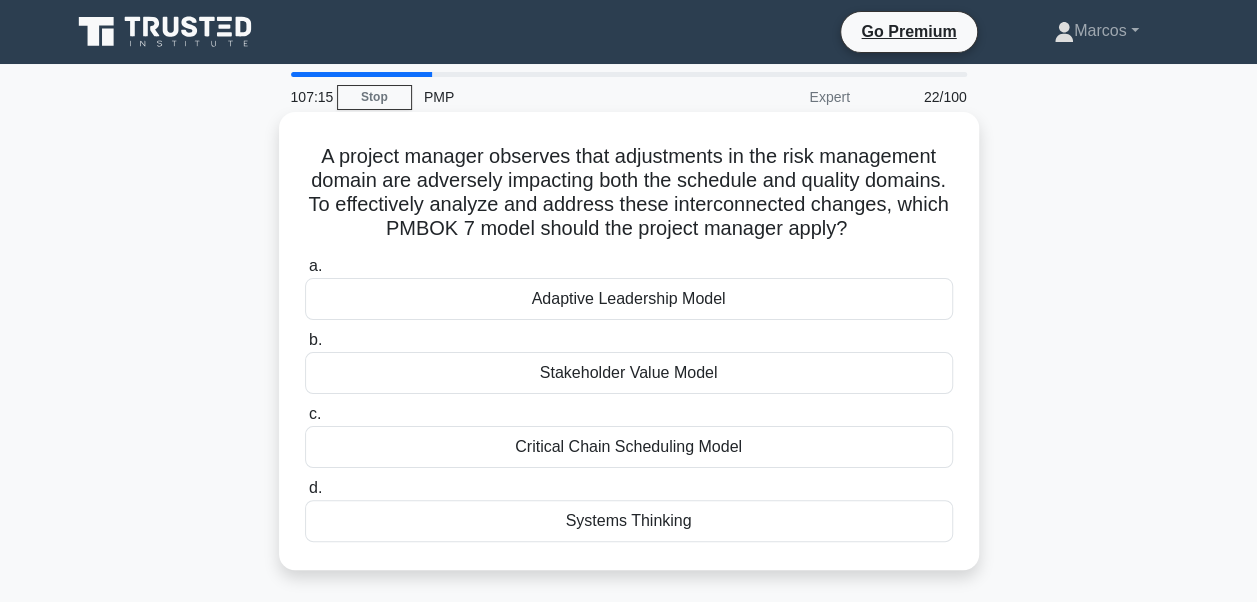 click on "Systems Thinking" at bounding box center [629, 521] 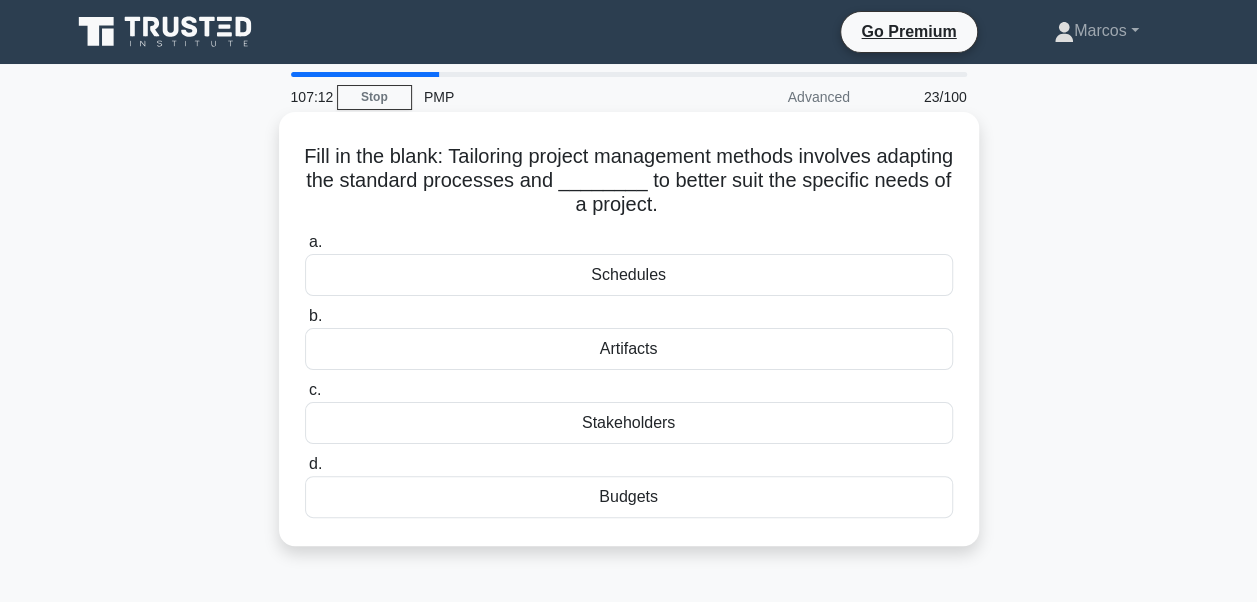 drag, startPoint x: 306, startPoint y: 157, endPoint x: 689, endPoint y: 500, distance: 514.1381 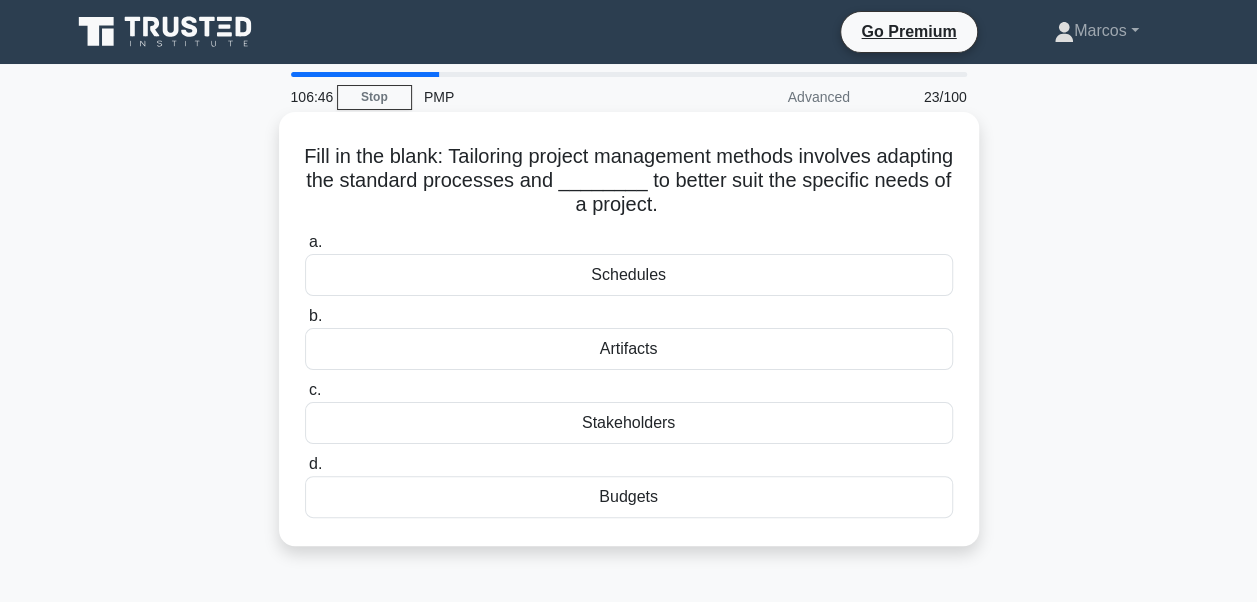 click on "Artifacts" at bounding box center [629, 349] 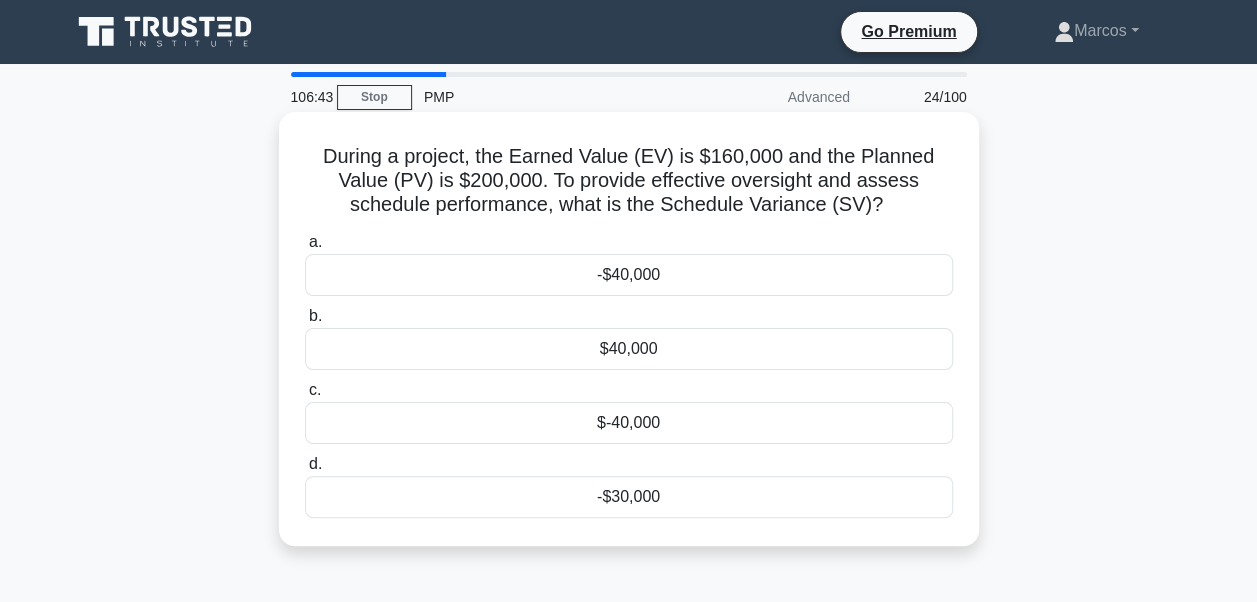 drag, startPoint x: 314, startPoint y: 163, endPoint x: 742, endPoint y: 492, distance: 539.83795 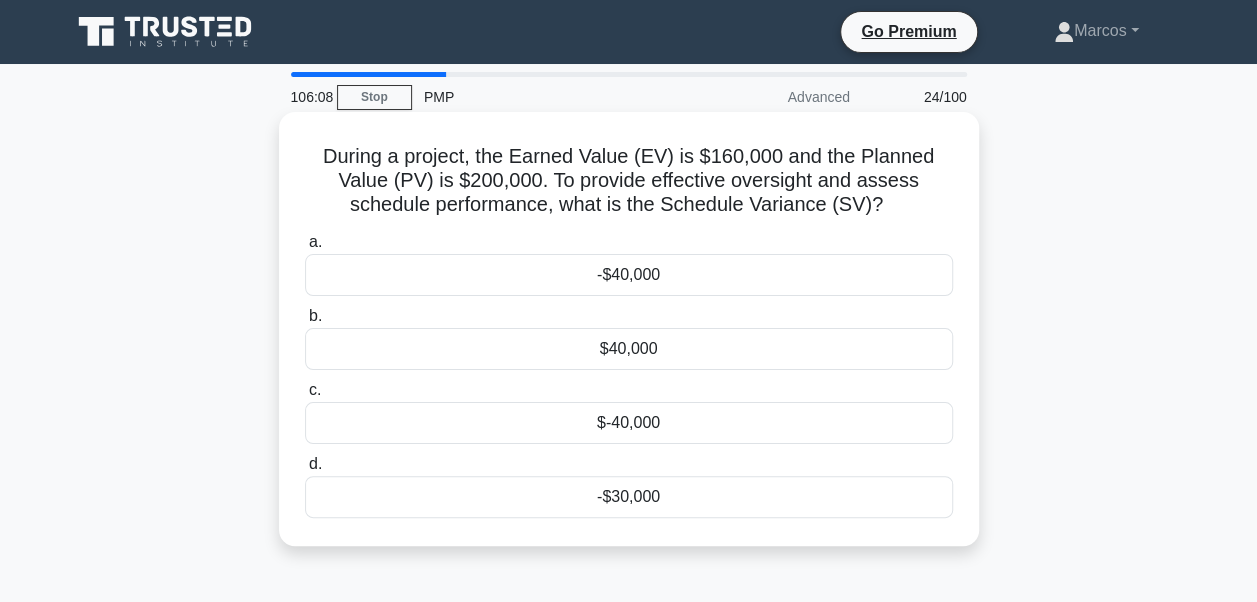 click on "-$40,000" at bounding box center (629, 275) 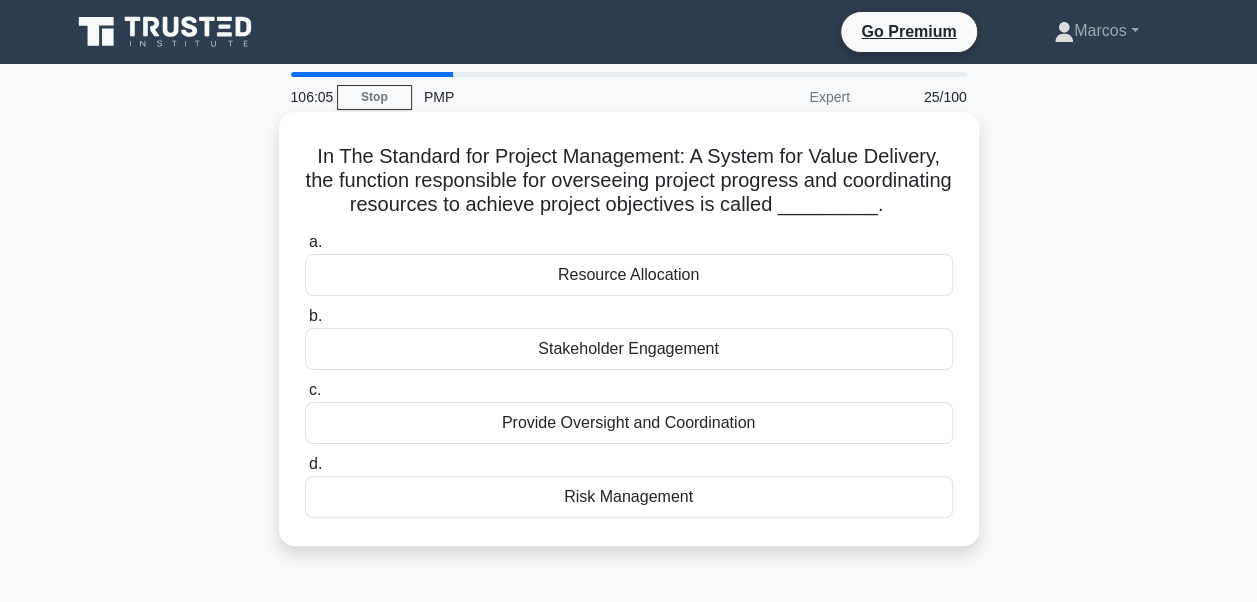 drag, startPoint x: 306, startPoint y: 149, endPoint x: 776, endPoint y: 521, distance: 599.403 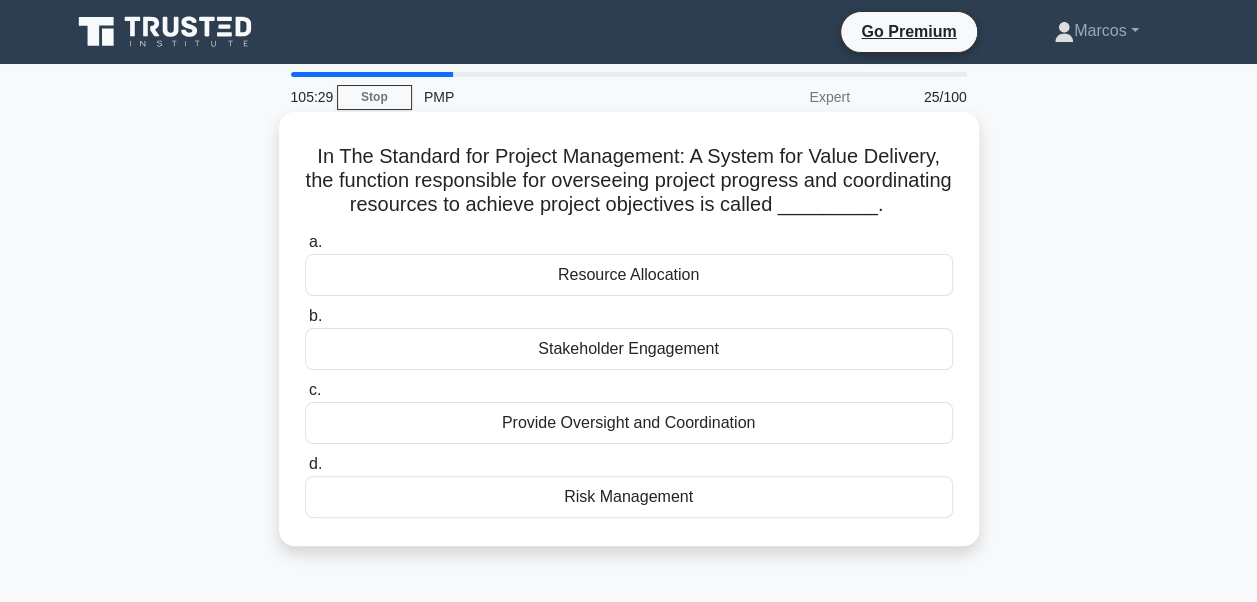 click on "Provide Oversight and Coordination" at bounding box center (629, 423) 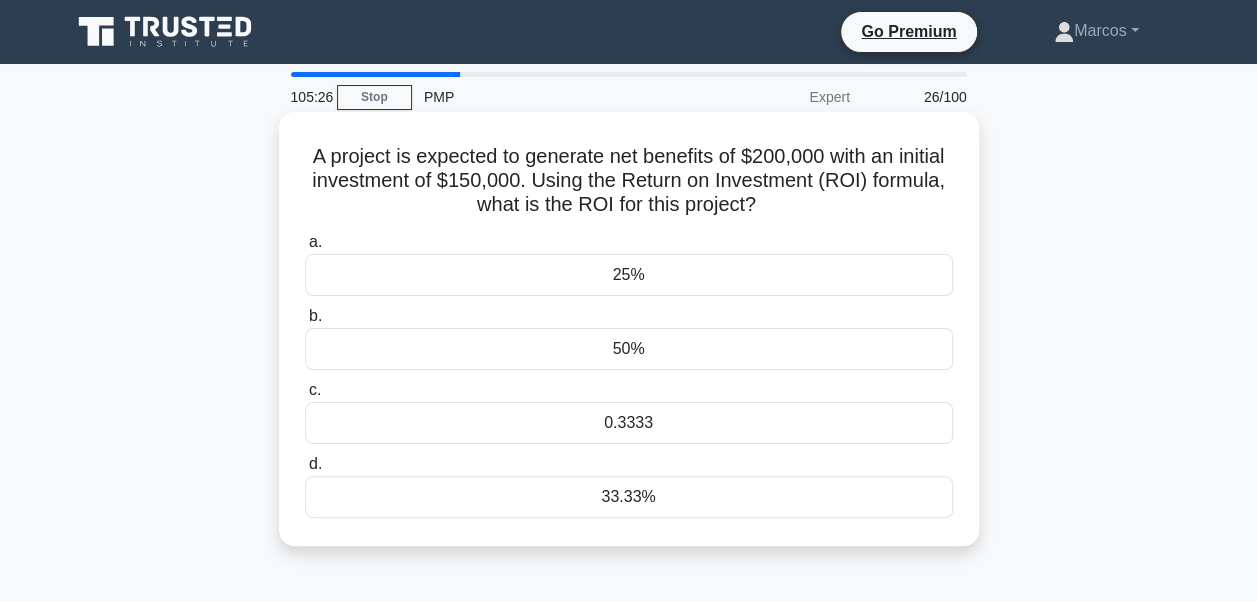 drag, startPoint x: 326, startPoint y: 150, endPoint x: 744, endPoint y: 510, distance: 551.6557 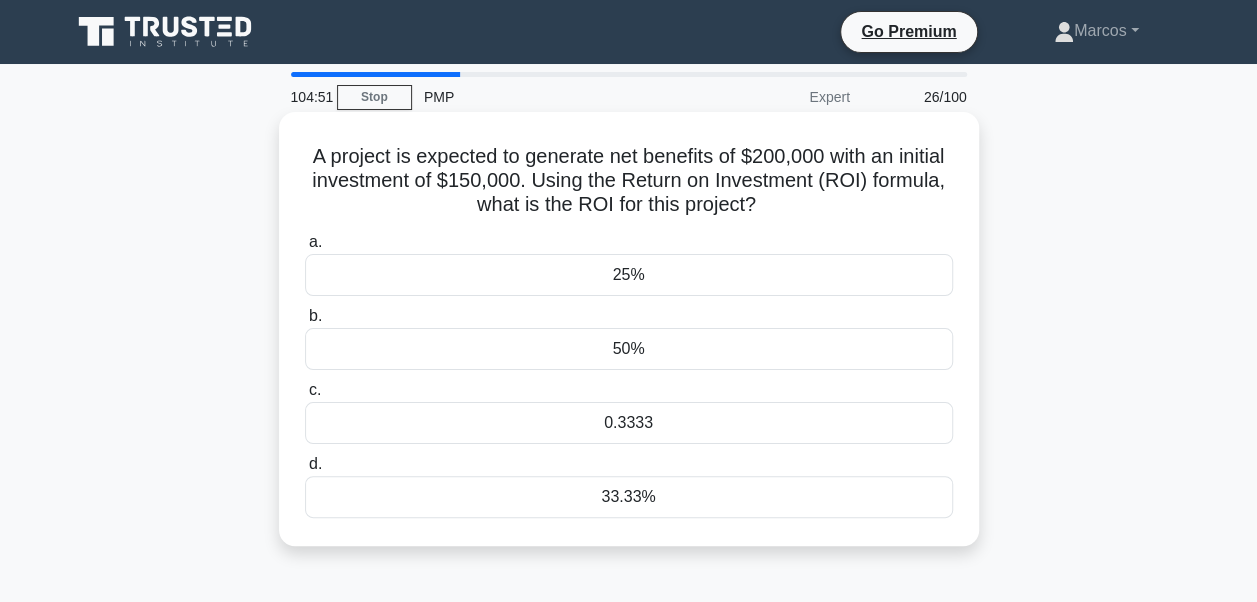 click on "33.33%" at bounding box center [629, 497] 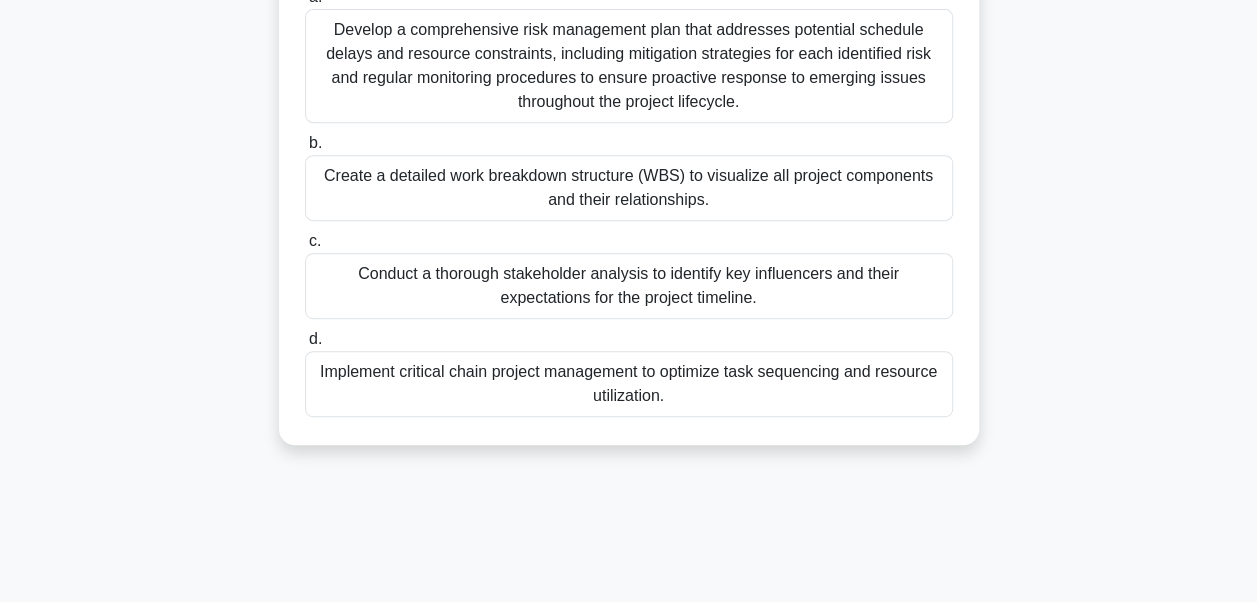 scroll, scrollTop: 478, scrollLeft: 0, axis: vertical 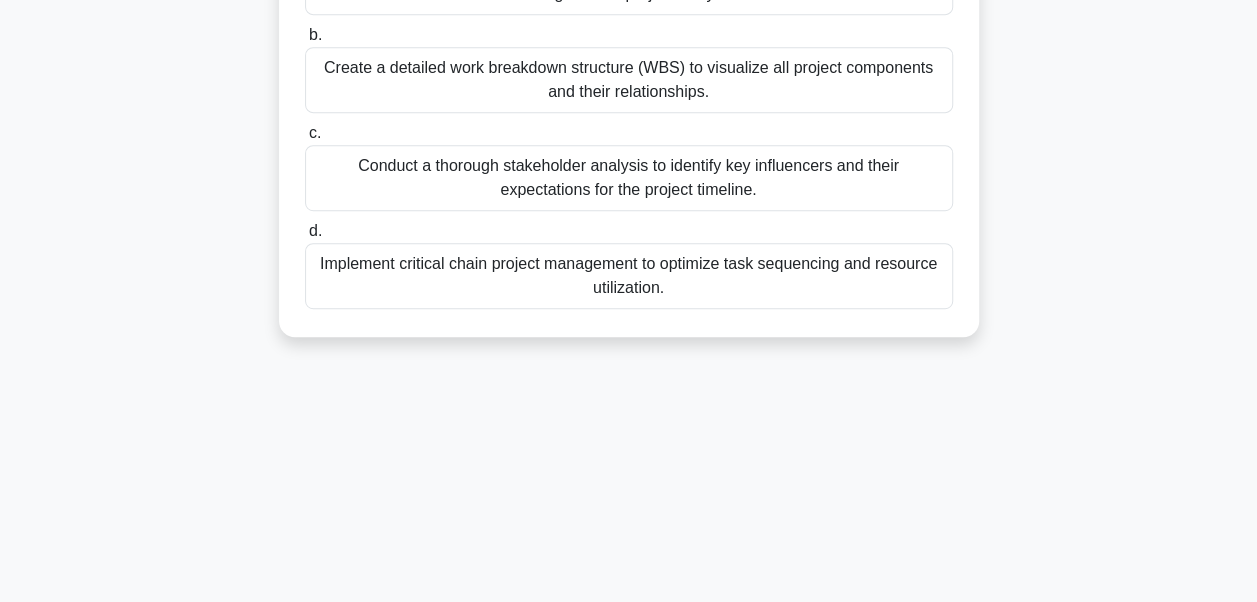 drag, startPoint x: 308, startPoint y: 158, endPoint x: 676, endPoint y: 340, distance: 410.546 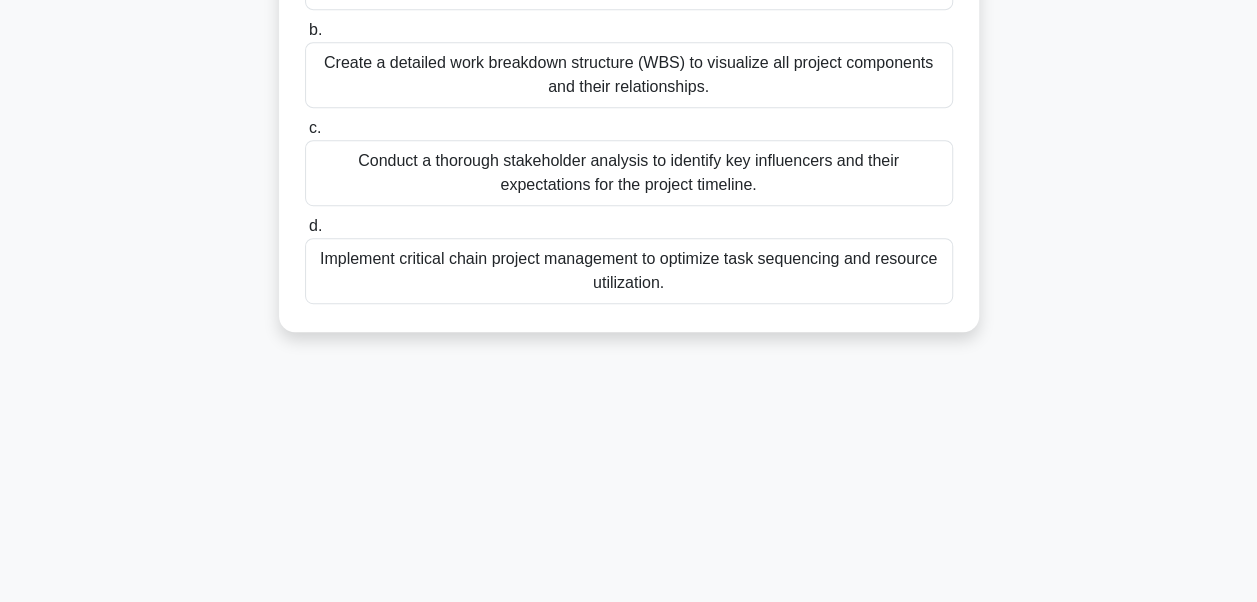click on "Create a detailed work breakdown structure (WBS) to visualize all project components and their relationships." at bounding box center [629, 75] 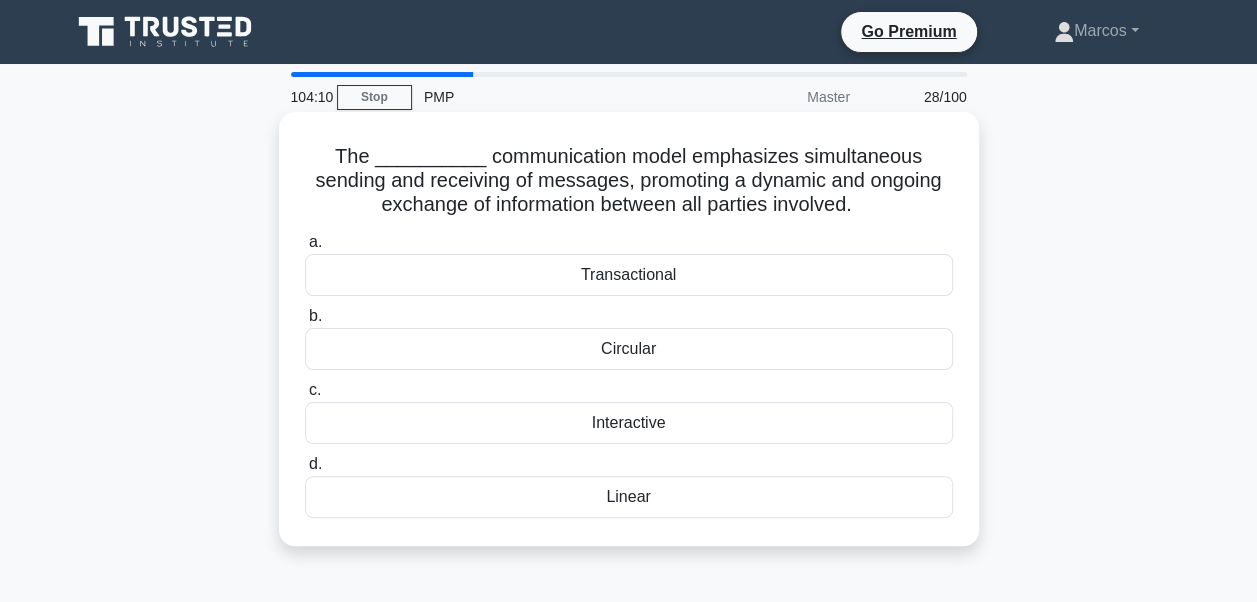 scroll, scrollTop: 0, scrollLeft: 0, axis: both 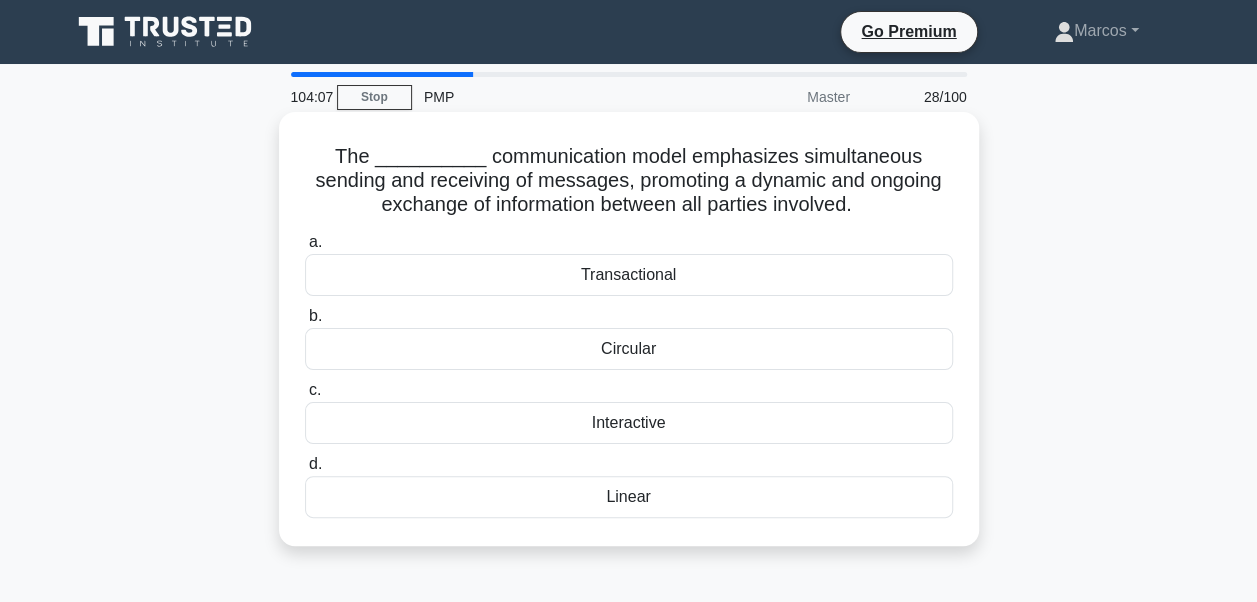 drag, startPoint x: 294, startPoint y: 154, endPoint x: 710, endPoint y: 514, distance: 550.1418 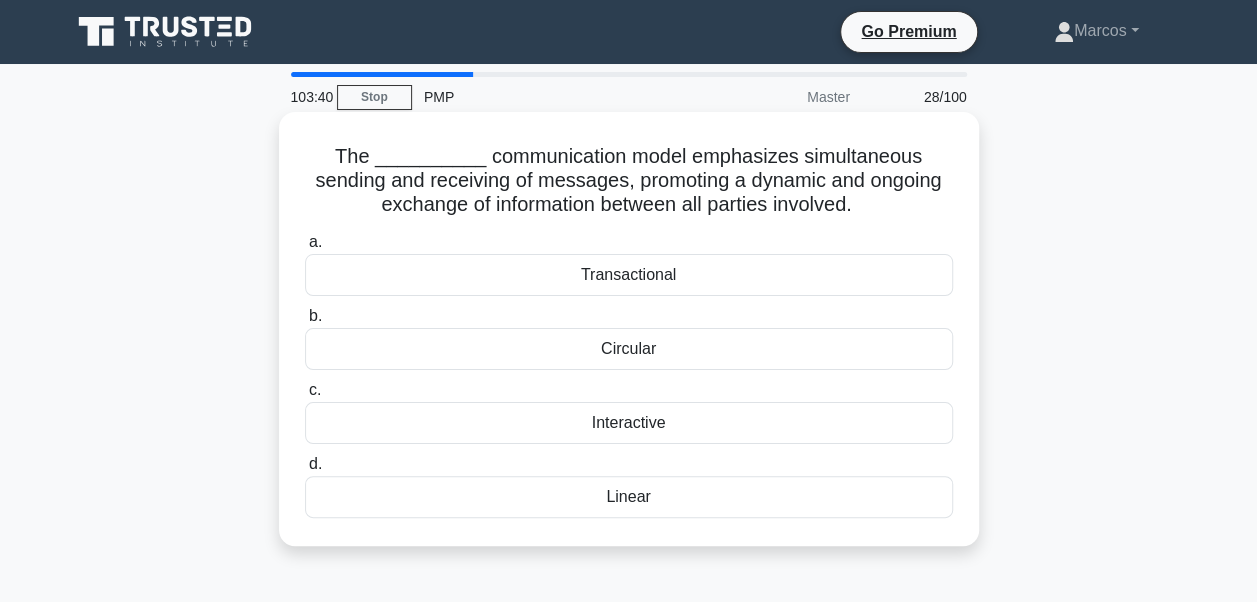click on "Interactive" at bounding box center [629, 423] 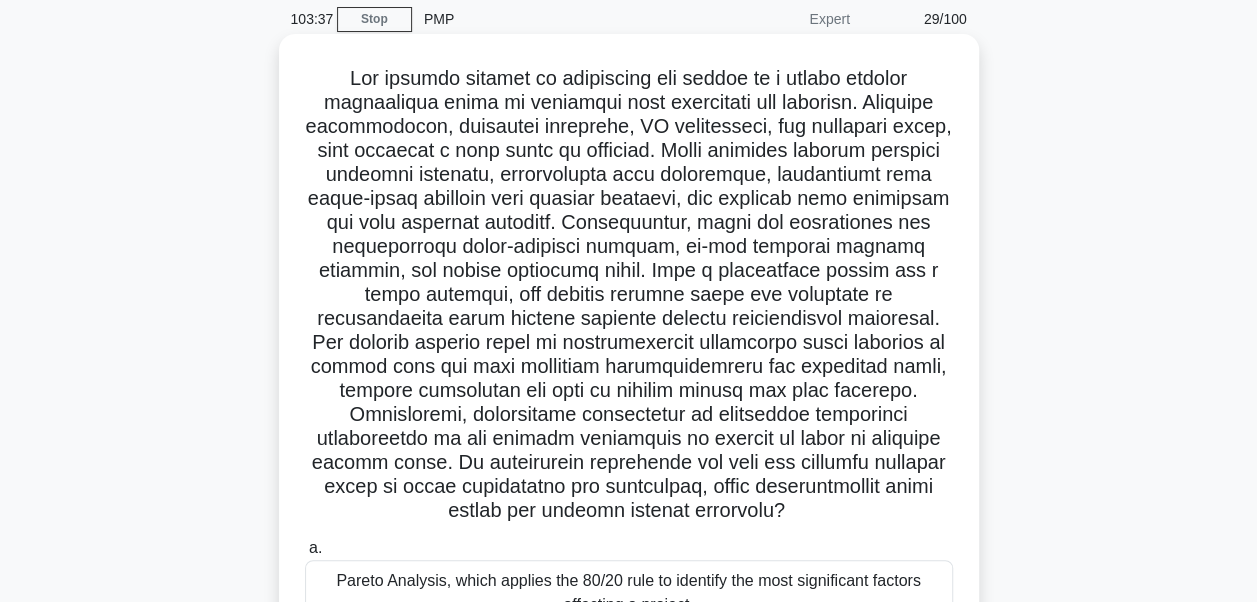 scroll, scrollTop: 0, scrollLeft: 0, axis: both 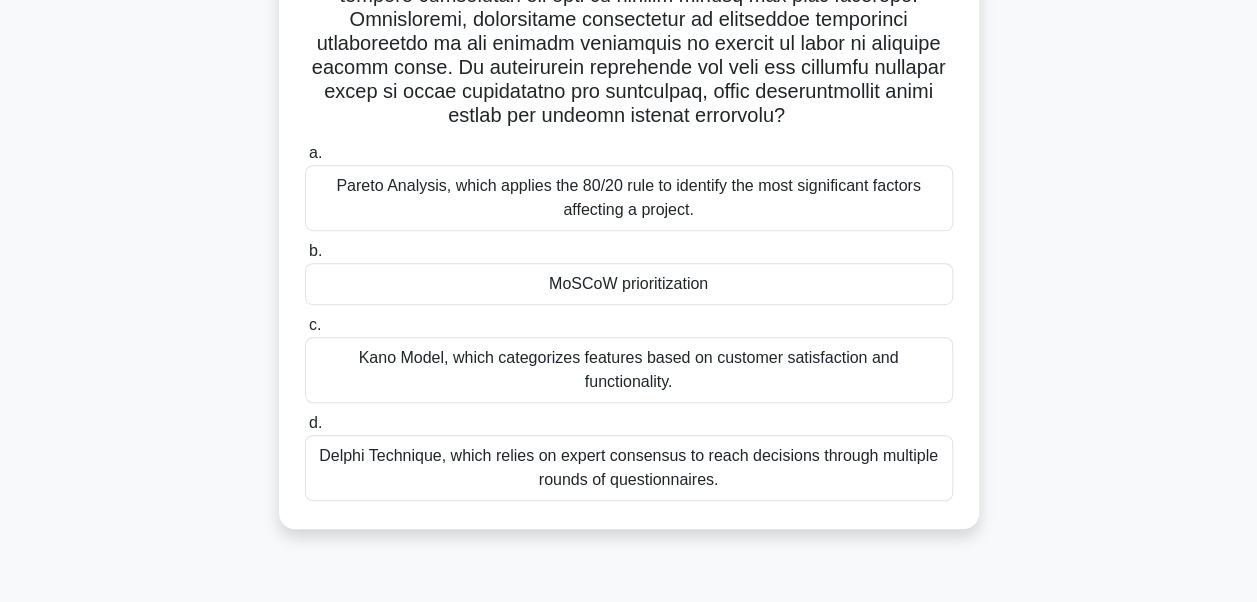 drag, startPoint x: 322, startPoint y: 154, endPoint x: 812, endPoint y: 608, distance: 667.994 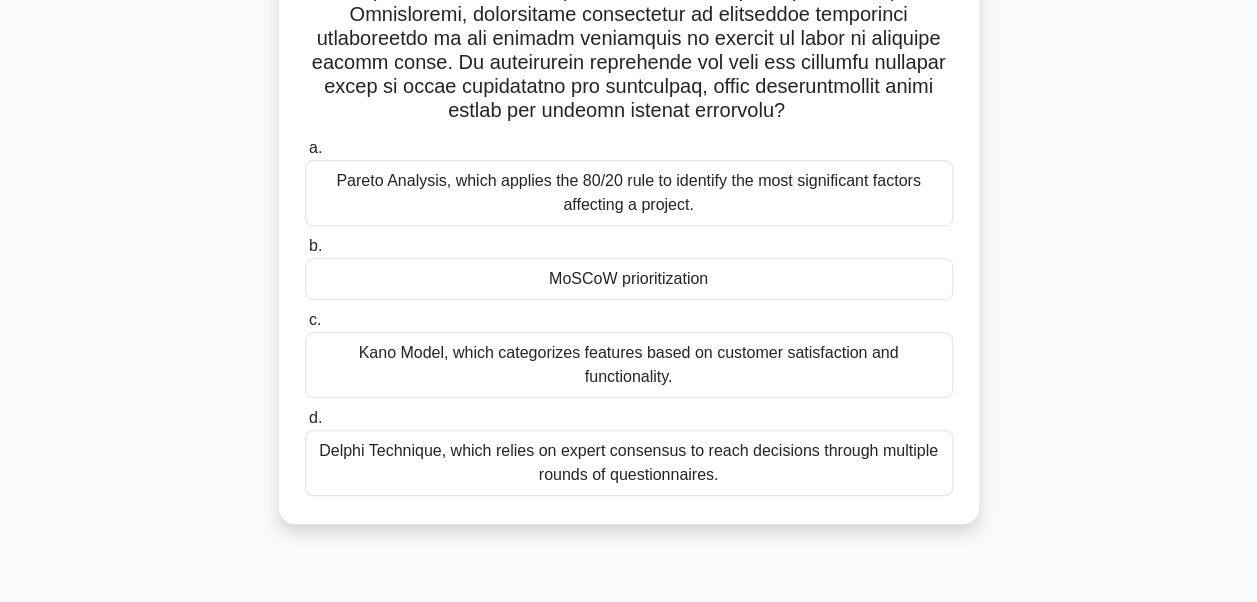 click on "MoSCoW prioritization" at bounding box center (629, 279) 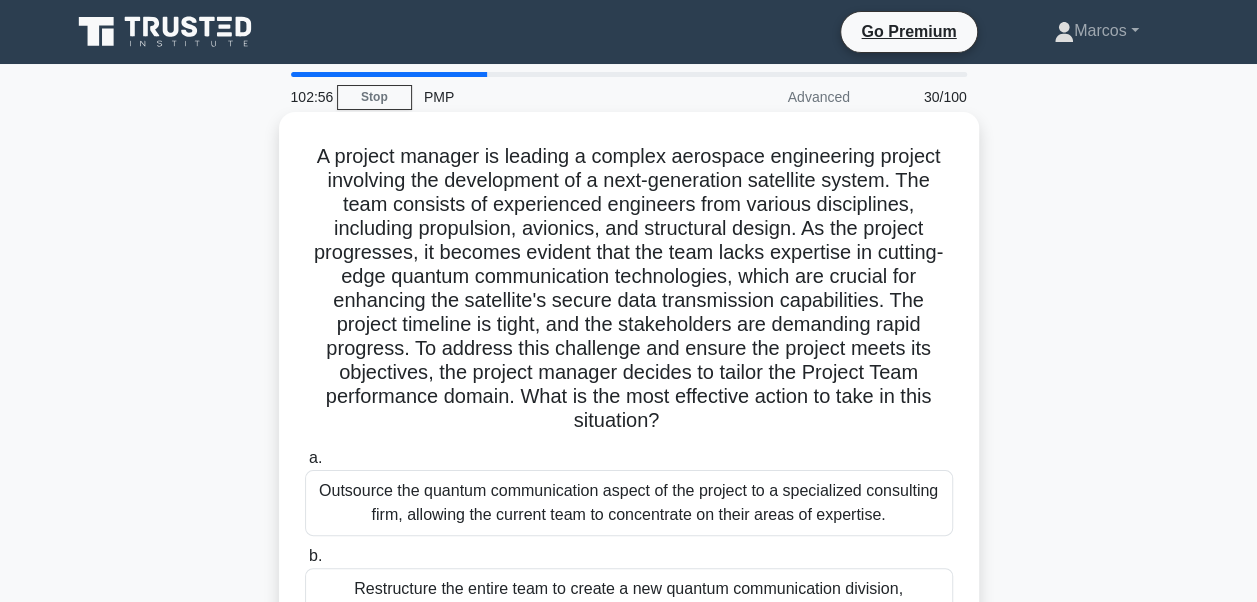 scroll, scrollTop: 0, scrollLeft: 0, axis: both 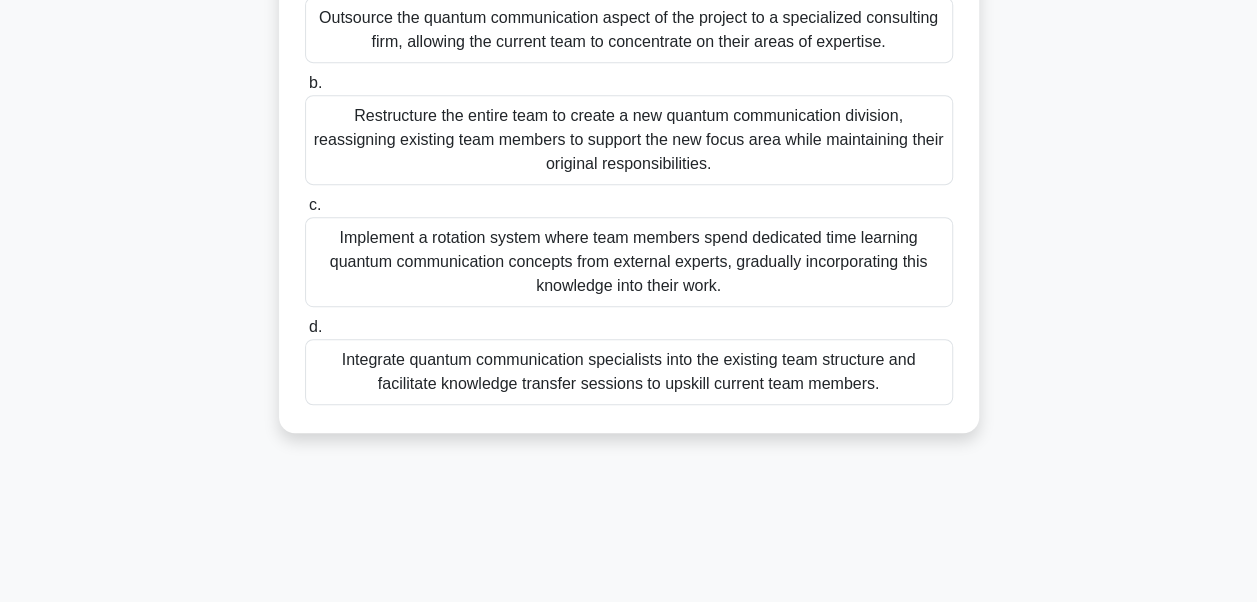drag, startPoint x: 312, startPoint y: 152, endPoint x: 910, endPoint y: 432, distance: 660.30597 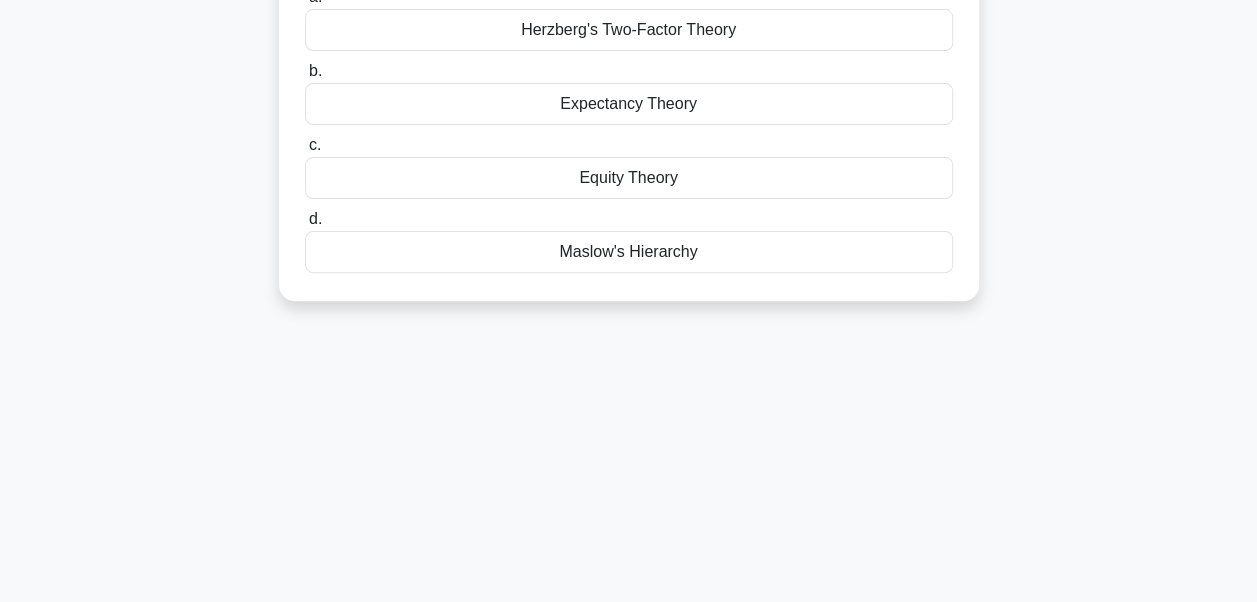 scroll, scrollTop: 0, scrollLeft: 0, axis: both 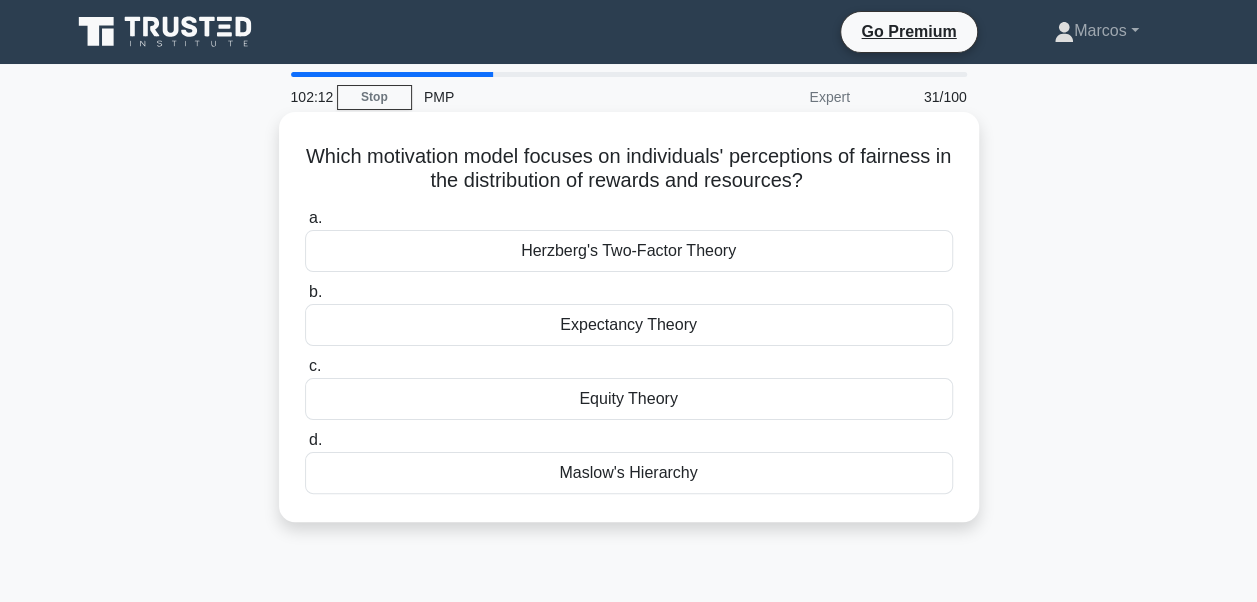 drag, startPoint x: 302, startPoint y: 157, endPoint x: 717, endPoint y: 470, distance: 519.8019 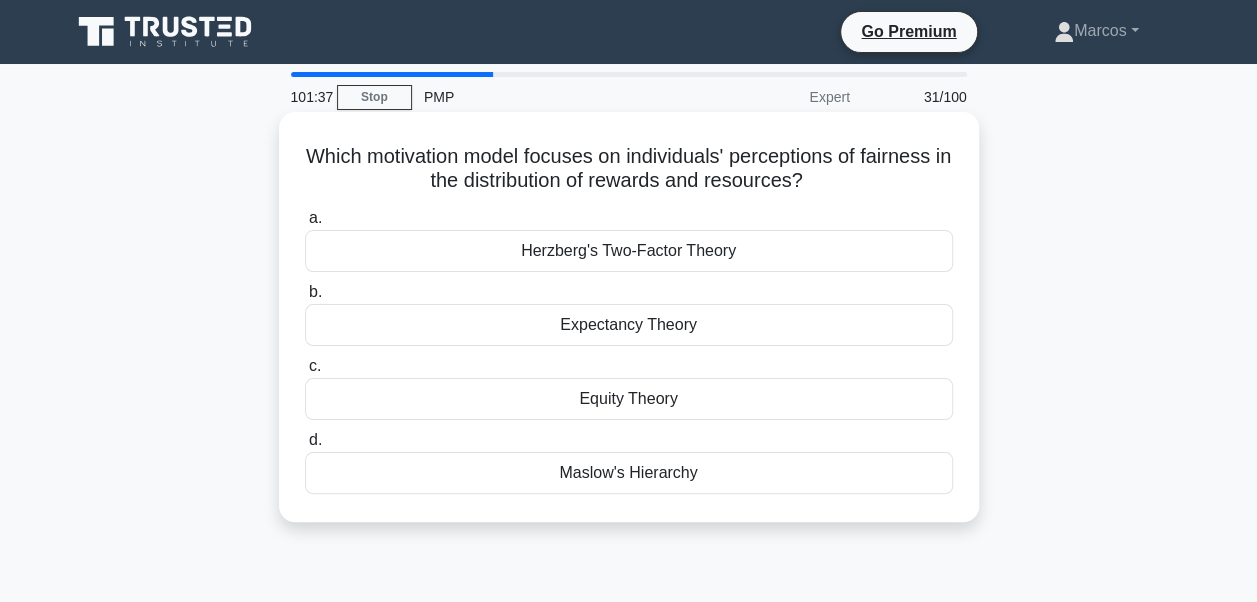 click on "Equity Theory" at bounding box center (629, 399) 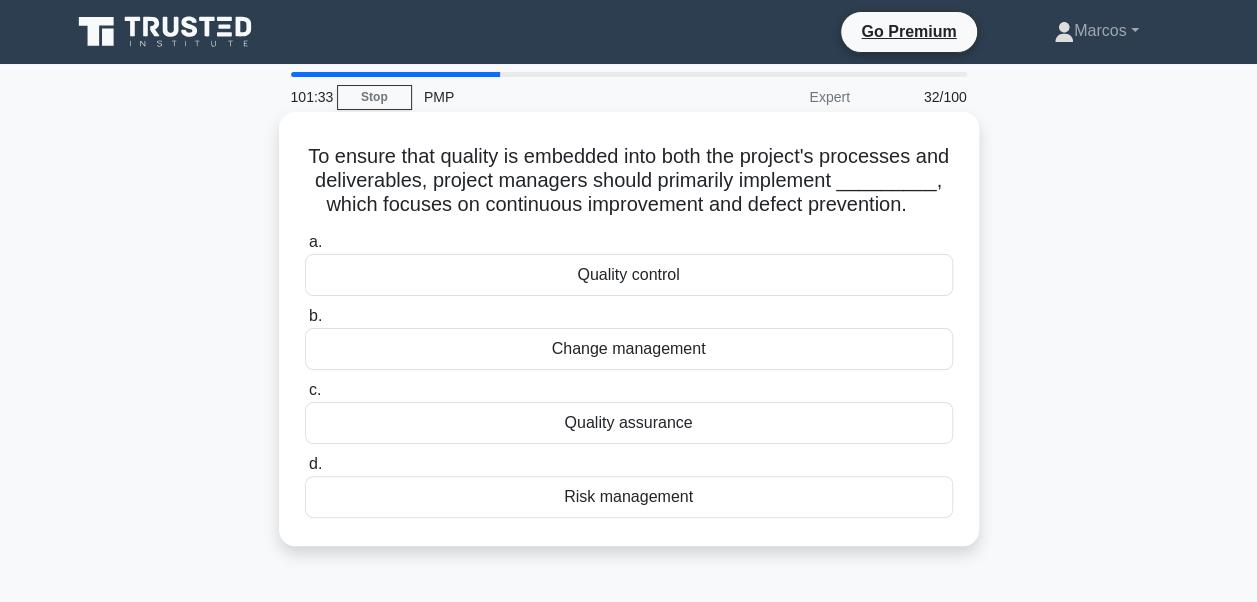 drag, startPoint x: 310, startPoint y: 156, endPoint x: 772, endPoint y: 550, distance: 607.19025 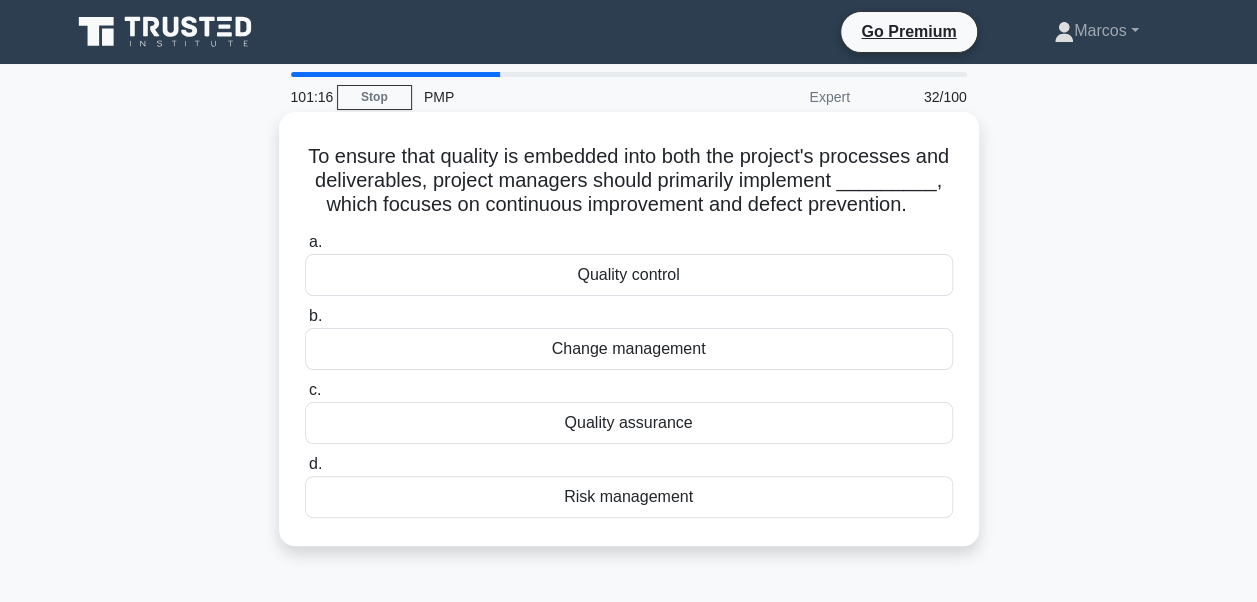 click on "Quality assurance" at bounding box center (629, 423) 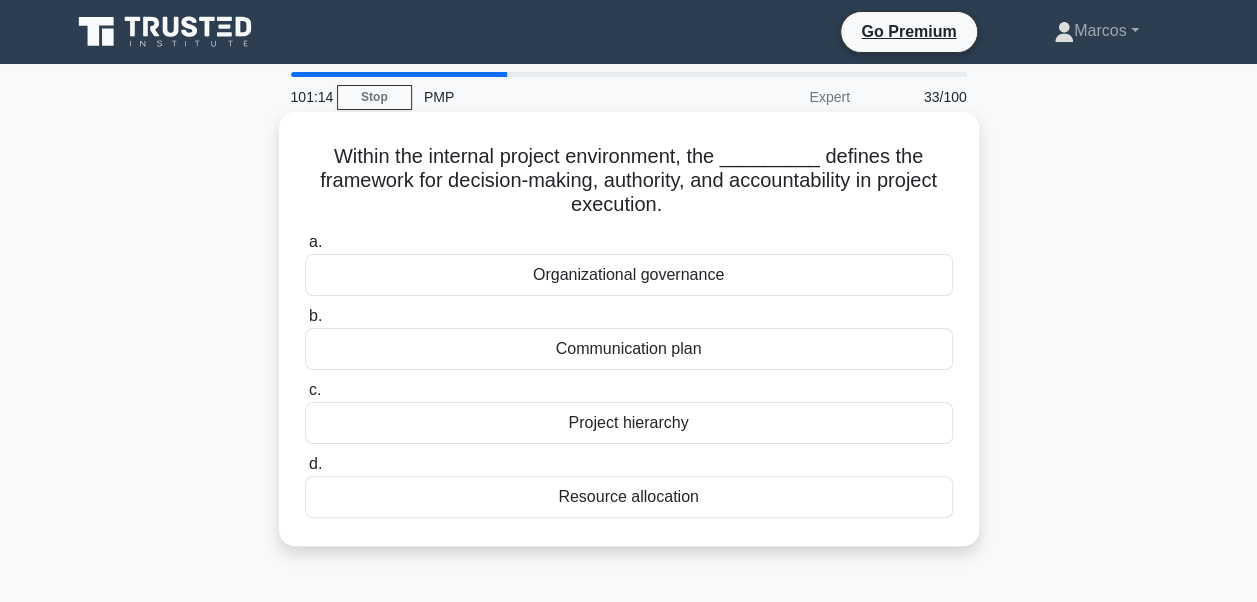 click on "Within the internal project environment, the _________ defines the framework for decision-making, authority, and accountability in project execution.
.spinner_0XTQ{transform-origin:center;animation:spinner_y6GP .75s linear infinite}@keyframes spinner_y6GP{100%{transform:rotate(360deg)}}" at bounding box center (629, 181) 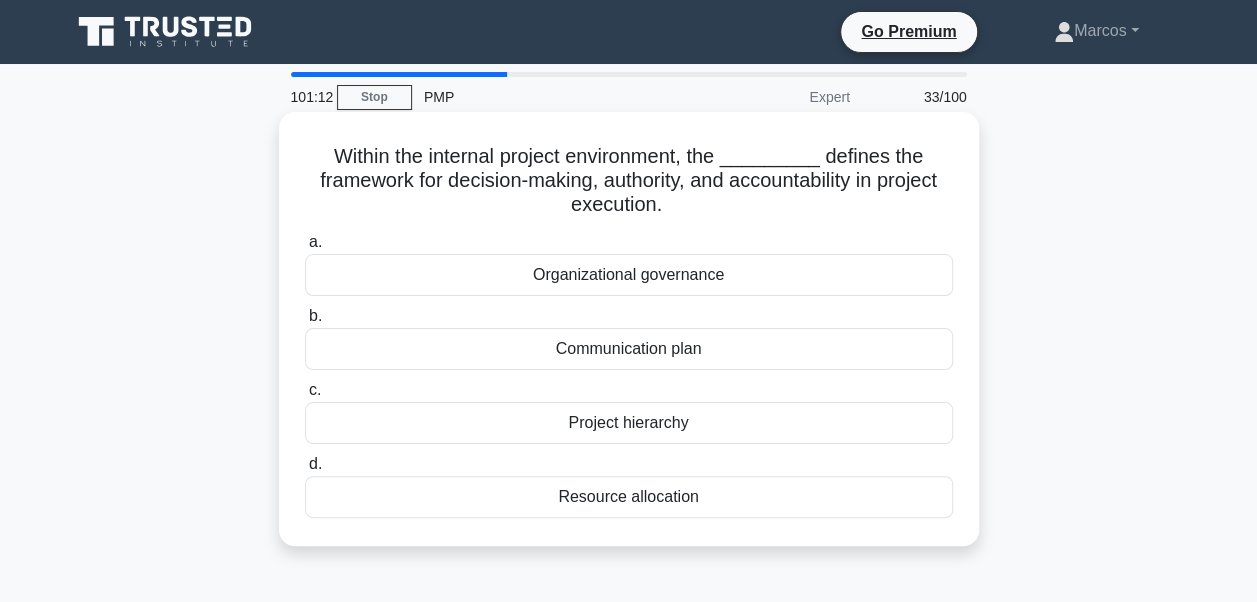 drag, startPoint x: 334, startPoint y: 152, endPoint x: 726, endPoint y: 511, distance: 531.5496 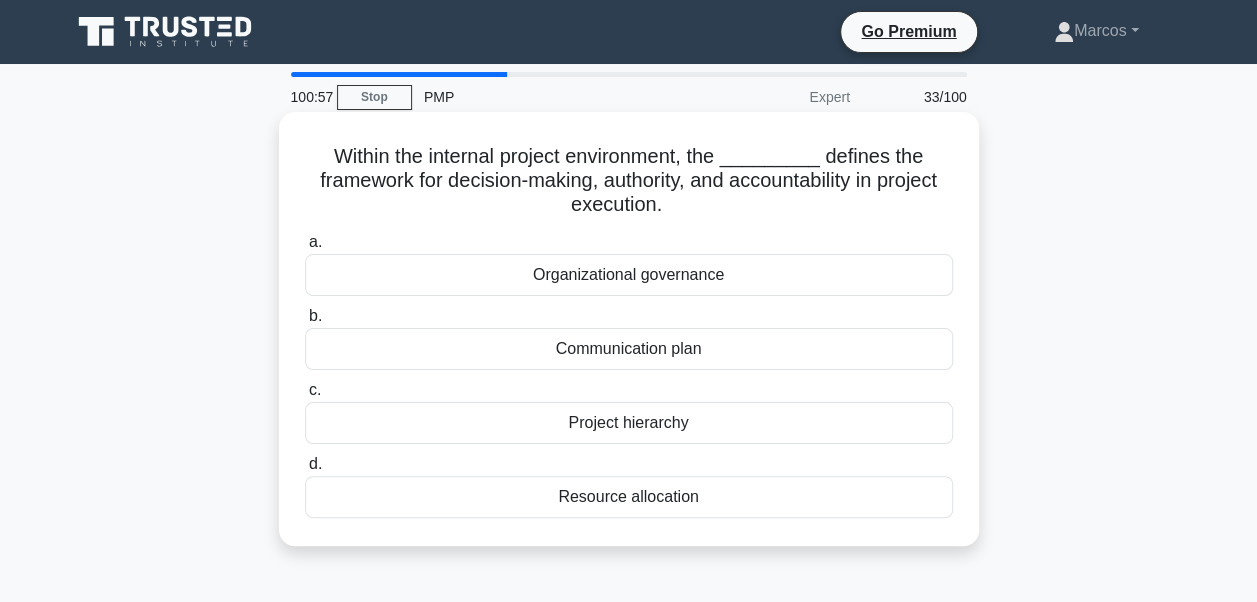click on "Organizational governance" at bounding box center (629, 275) 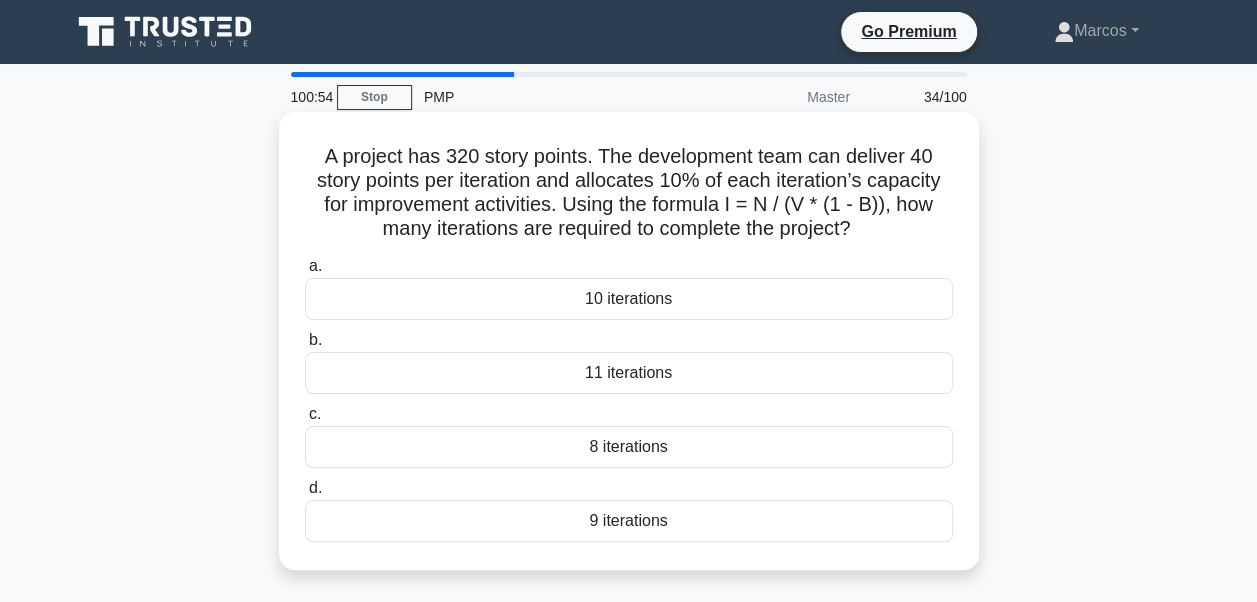 drag, startPoint x: 314, startPoint y: 138, endPoint x: 768, endPoint y: 560, distance: 619.8387 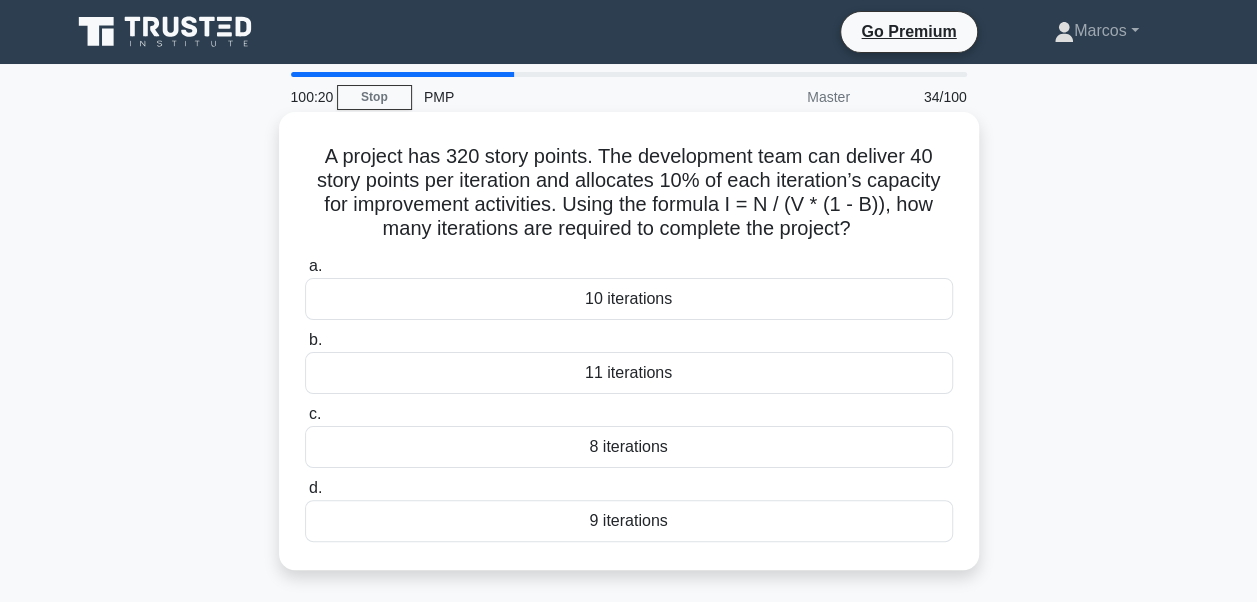 click on "8 iterations" at bounding box center [629, 447] 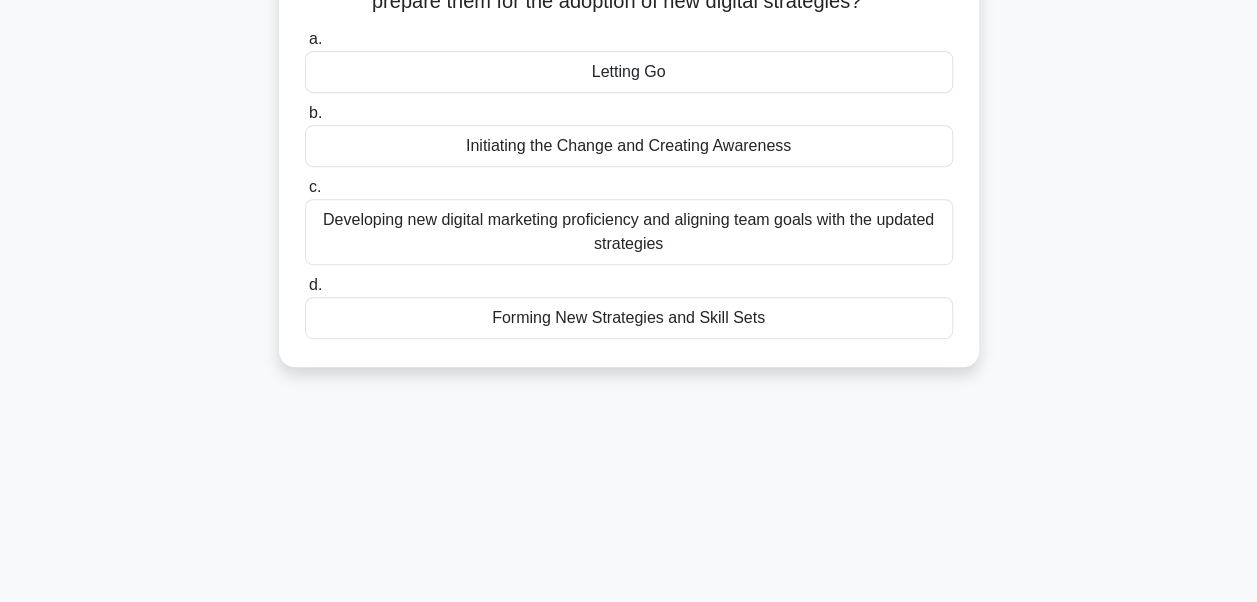 scroll, scrollTop: 478, scrollLeft: 0, axis: vertical 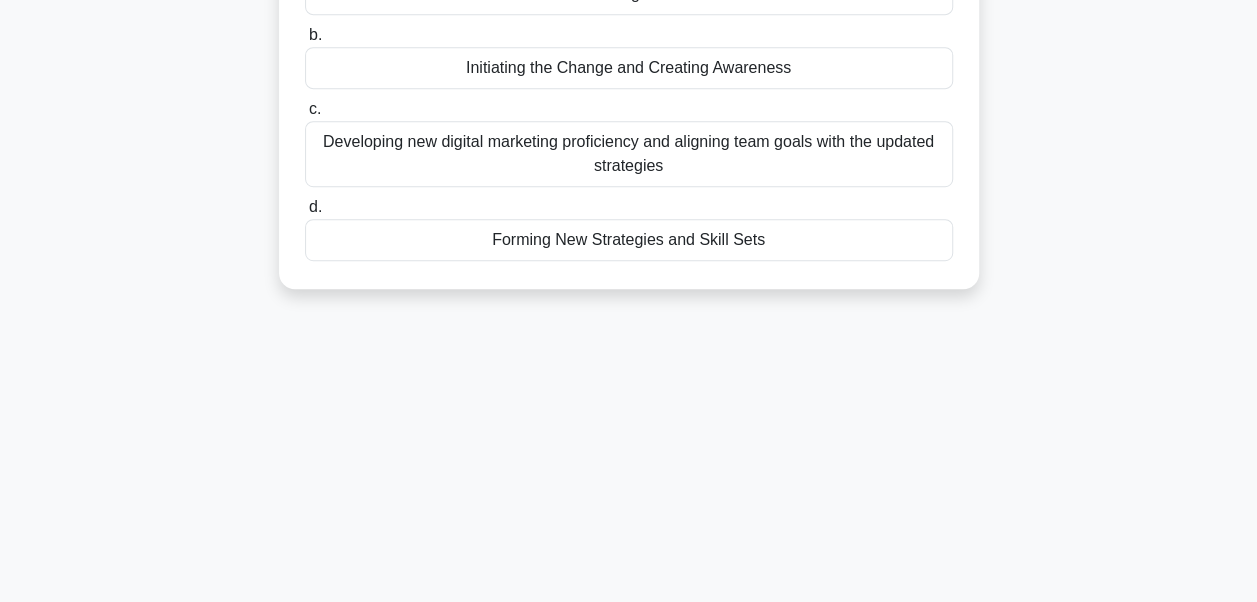 drag, startPoint x: 313, startPoint y: 144, endPoint x: 848, endPoint y: 431, distance: 607.11945 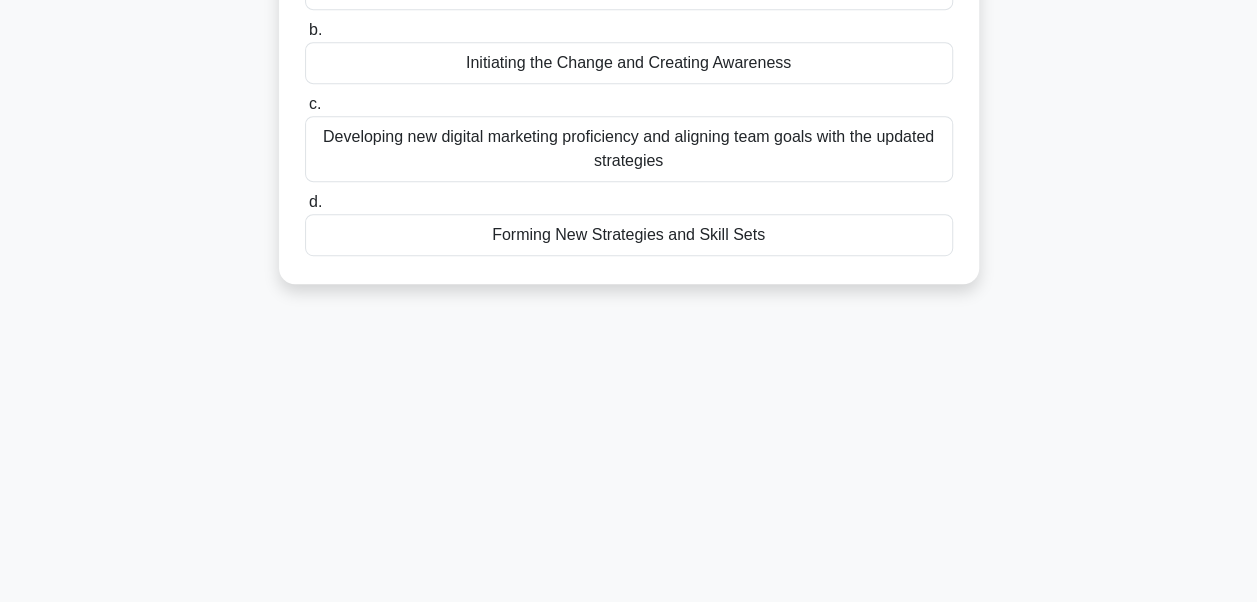 click on "Developing new digital marketing proficiency and aligning team goals with the updated strategies" at bounding box center [629, 149] 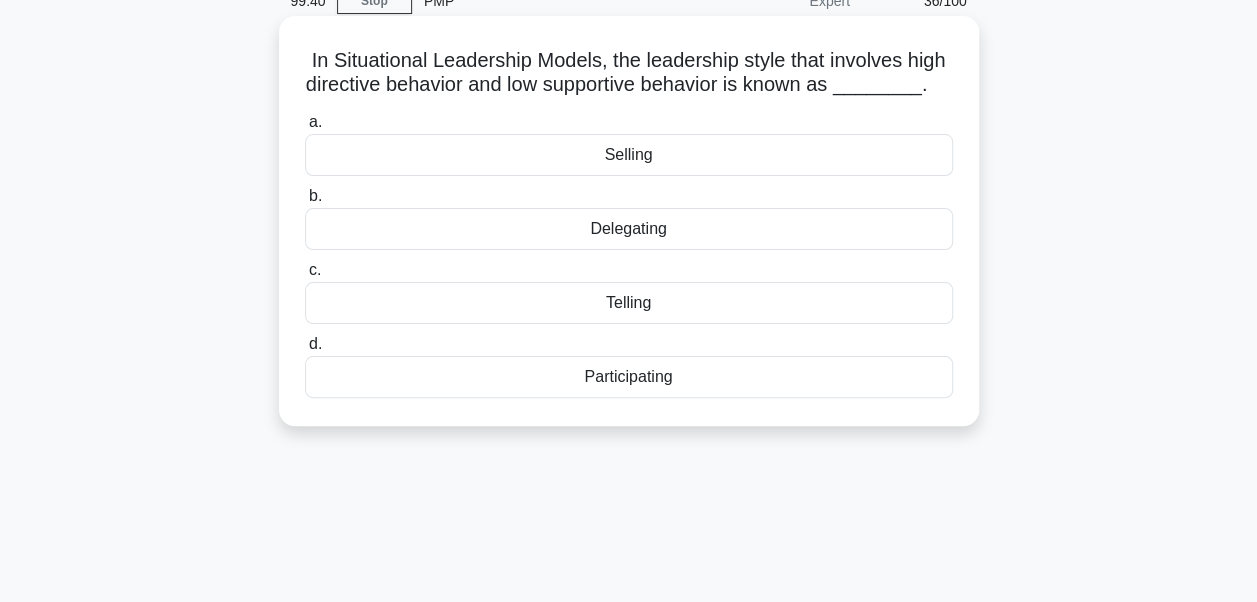 scroll, scrollTop: 100, scrollLeft: 0, axis: vertical 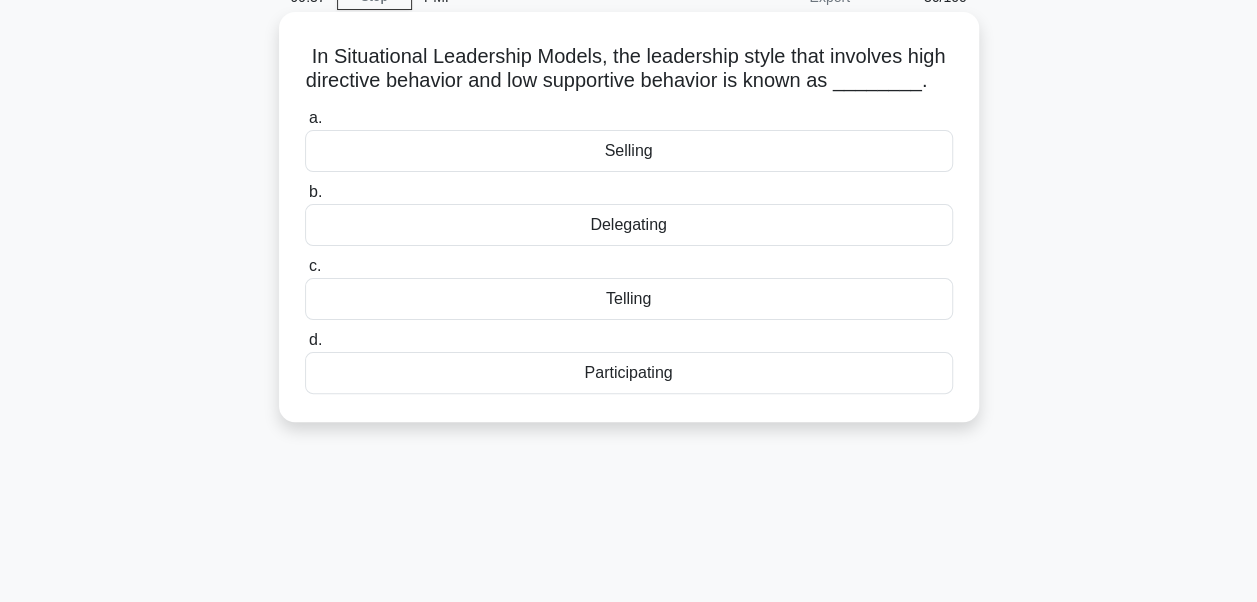 drag, startPoint x: 292, startPoint y: 58, endPoint x: 710, endPoint y: 366, distance: 519.2186 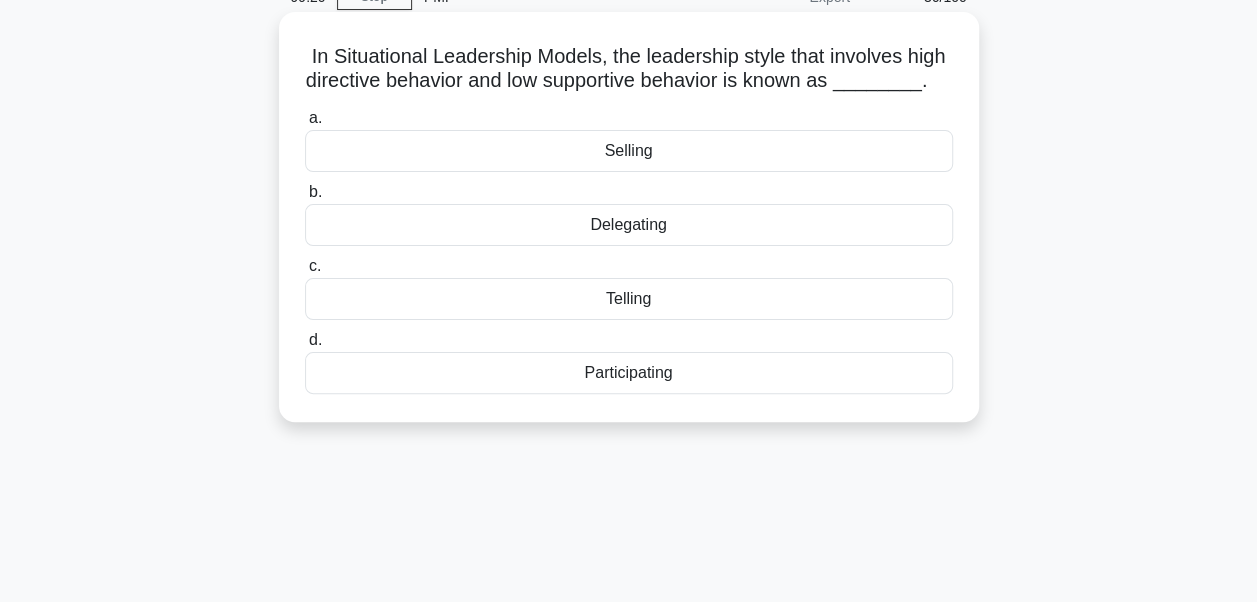 click on "Delegating" at bounding box center (629, 225) 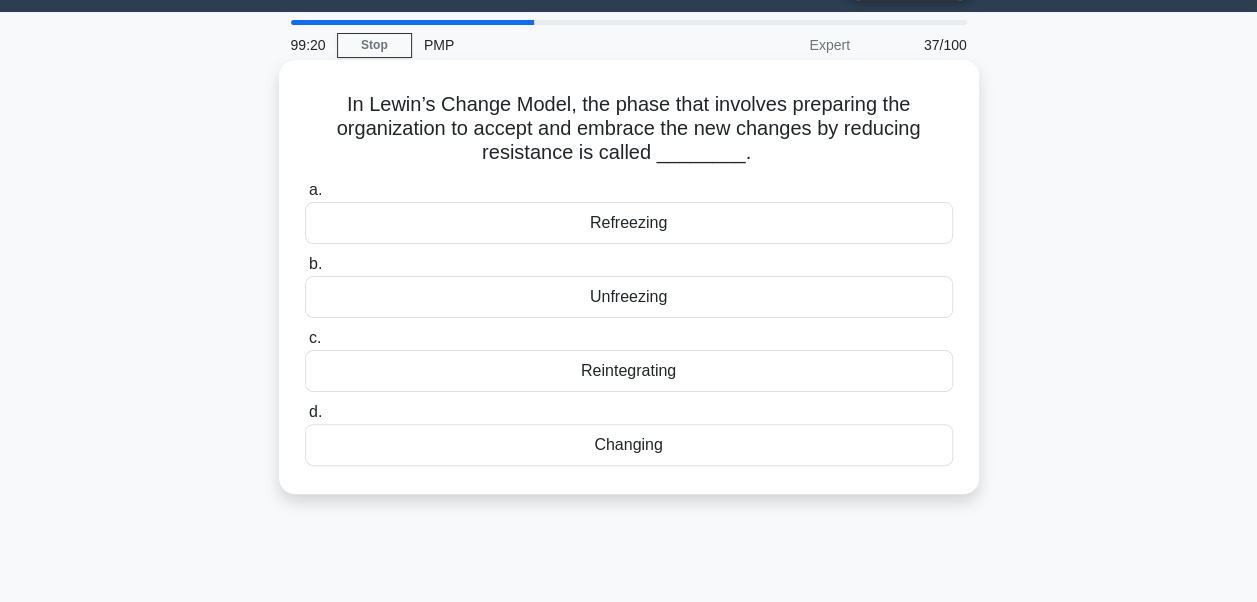 scroll, scrollTop: 0, scrollLeft: 0, axis: both 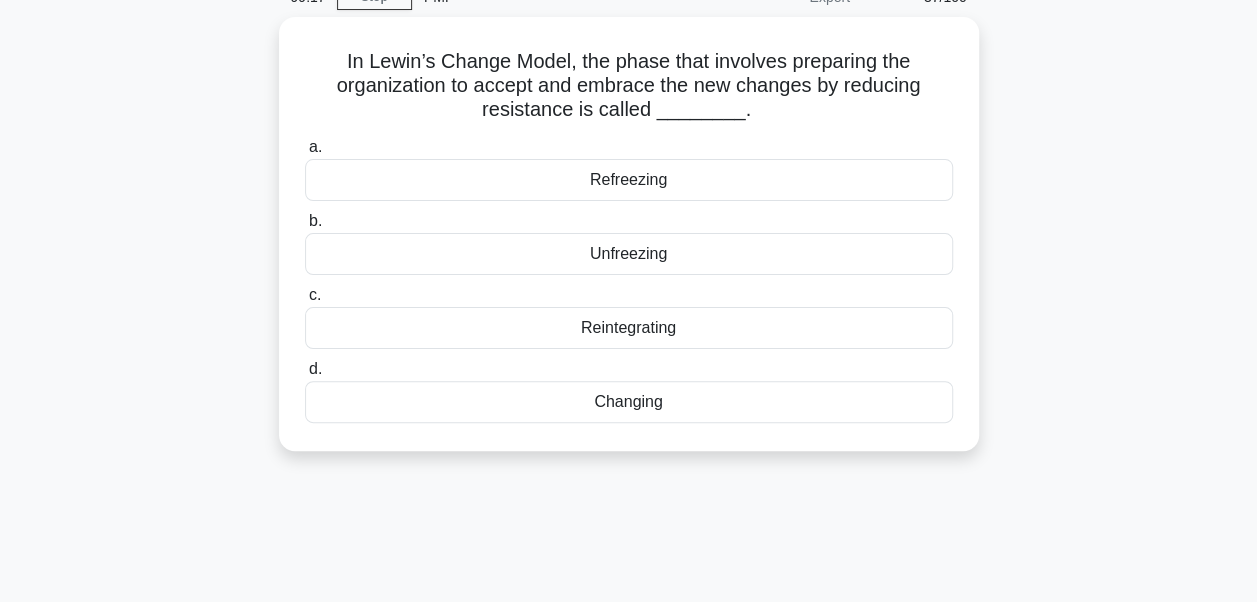 drag, startPoint x: 343, startPoint y: 152, endPoint x: 728, endPoint y: 523, distance: 534.66437 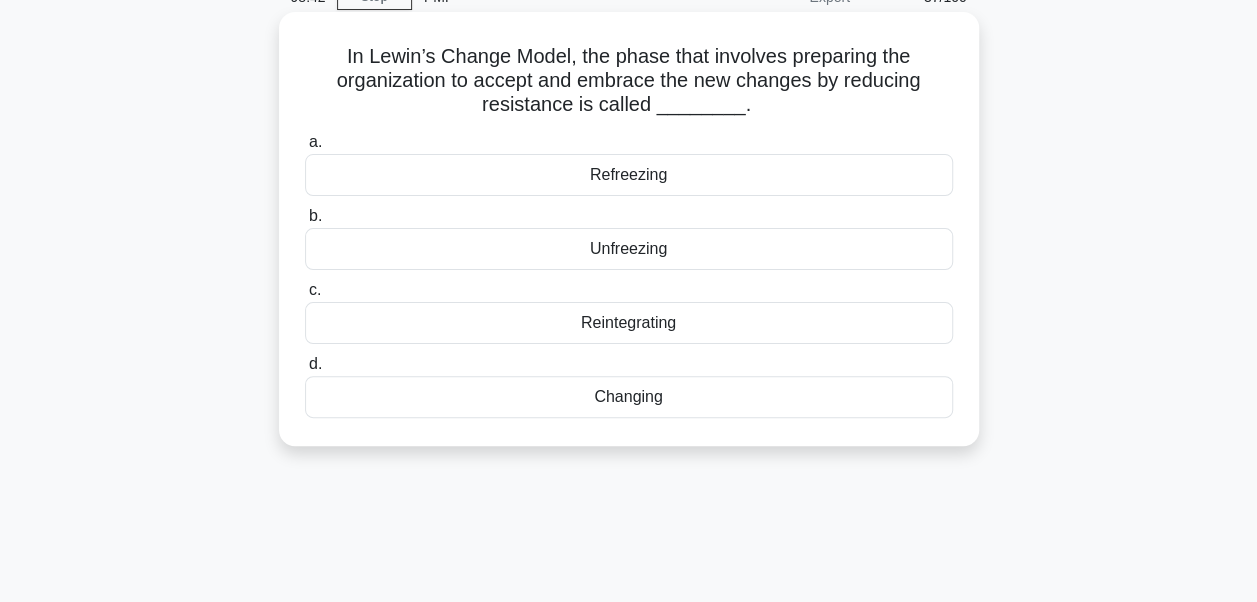 click on "Unfreezing" at bounding box center [629, 249] 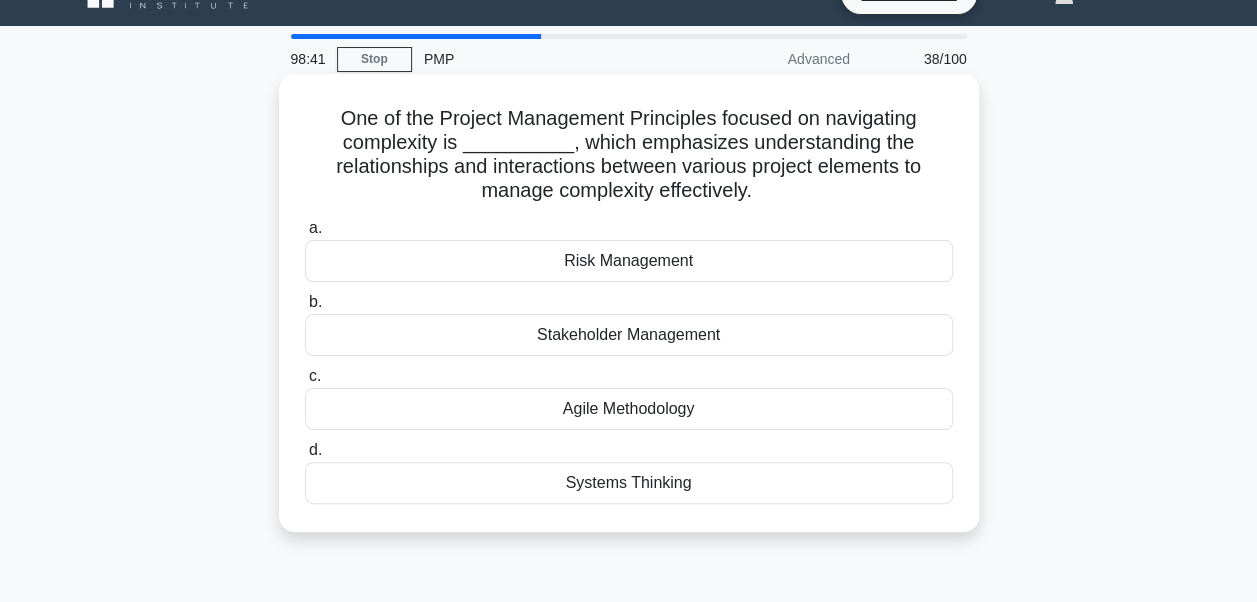 scroll, scrollTop: 0, scrollLeft: 0, axis: both 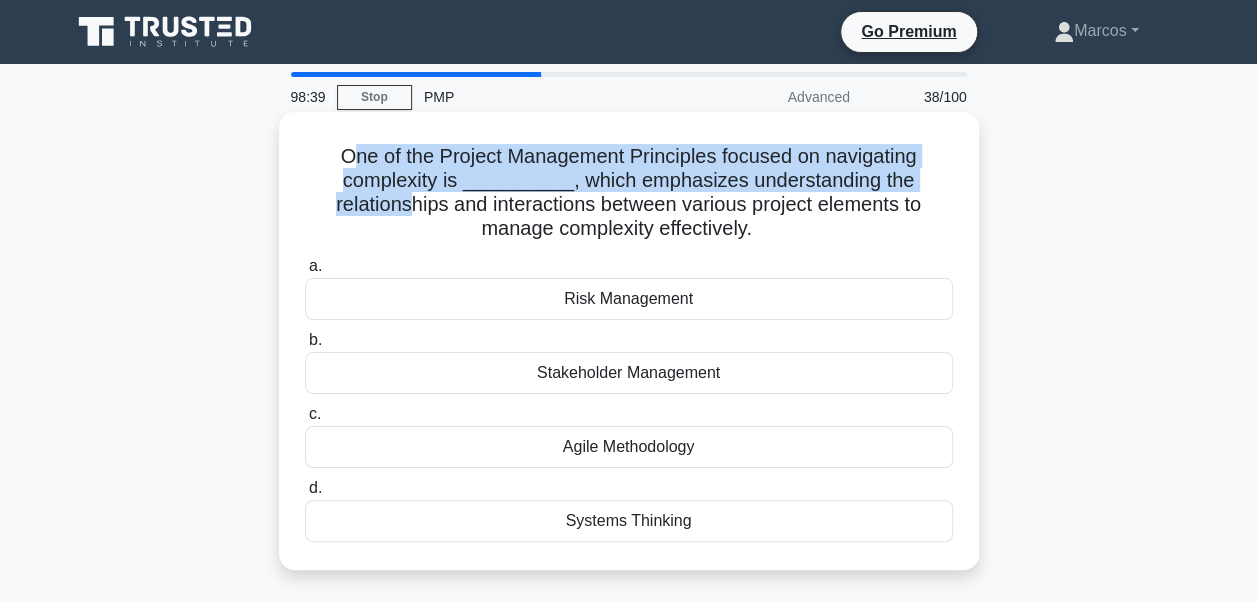 drag, startPoint x: 342, startPoint y: 152, endPoint x: 403, endPoint y: 207, distance: 82.13403 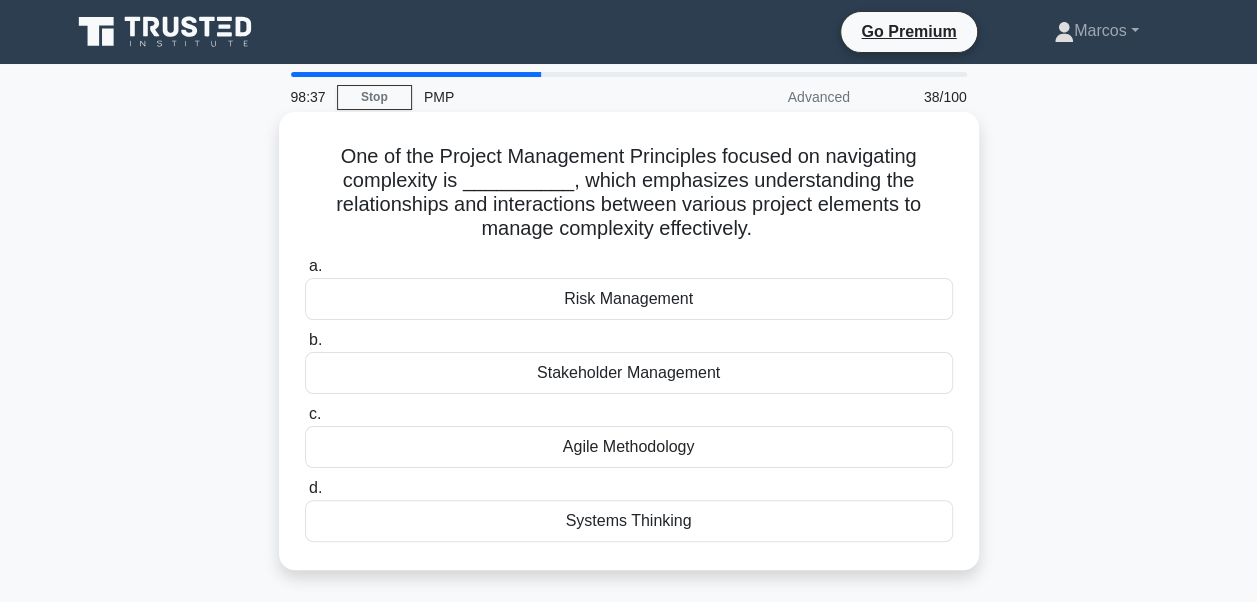 click on "One of the Project Management Principles focused on navigating complexity is __________, which emphasizes understanding the relationships and interactions between various project elements to manage complexity effectively.
.spinner_0XTQ{transform-origin:center;animation:spinner_y6GP .75s linear infinite}@keyframes spinner_y6GP{100%{transform:rotate(360deg)}}" at bounding box center (629, 193) 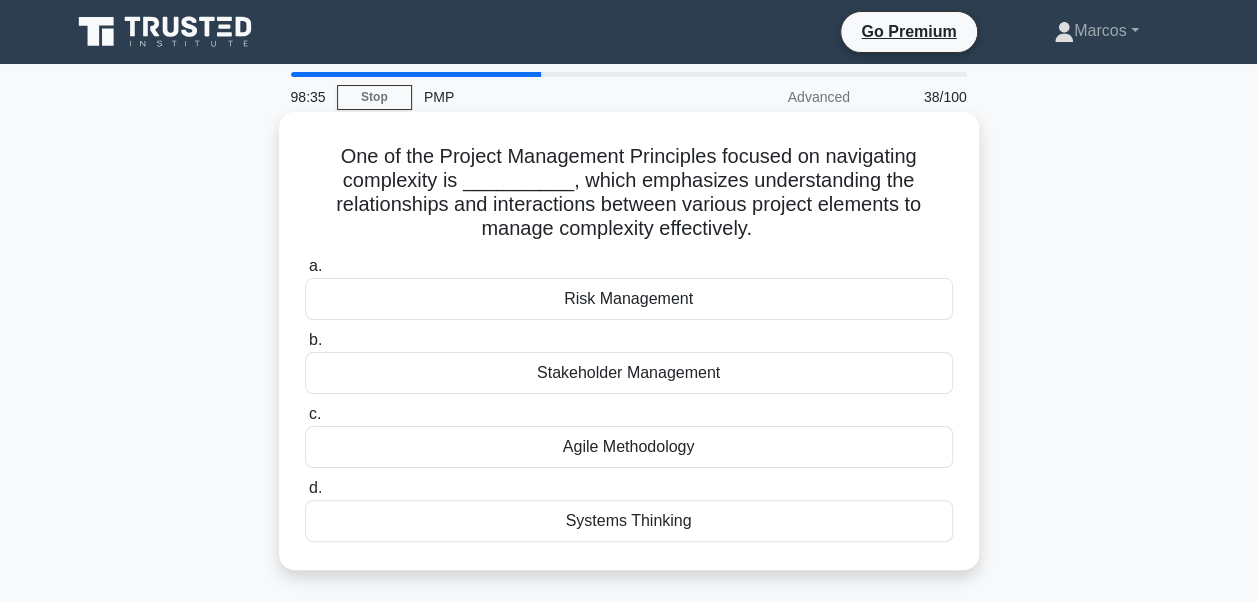 drag, startPoint x: 331, startPoint y: 155, endPoint x: 772, endPoint y: 528, distance: 577.58984 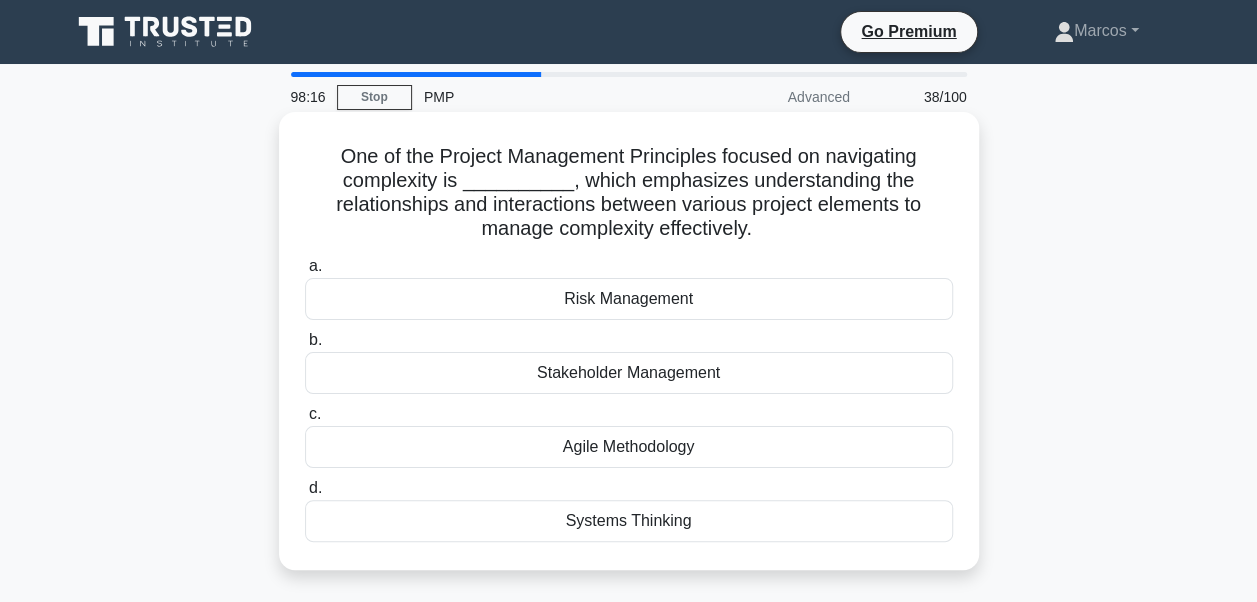 click on "Systems Thinking" at bounding box center [629, 521] 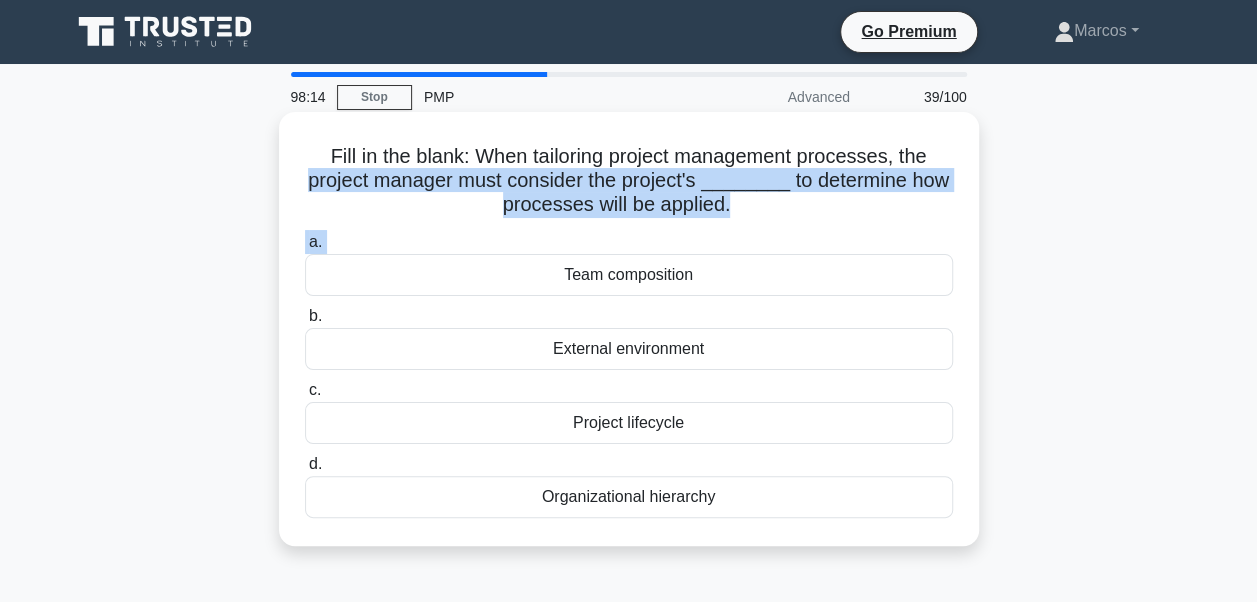 drag, startPoint x: 298, startPoint y: 175, endPoint x: 466, endPoint y: 265, distance: 190.58856 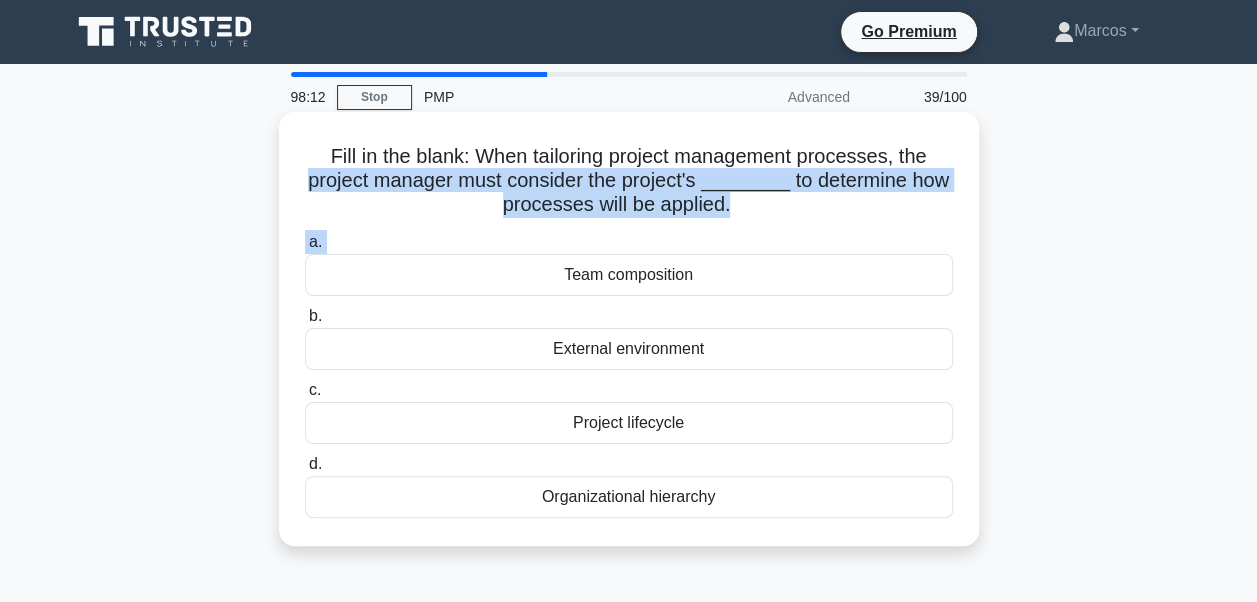 drag, startPoint x: 466, startPoint y: 265, endPoint x: 814, endPoint y: 496, distance: 417.69006 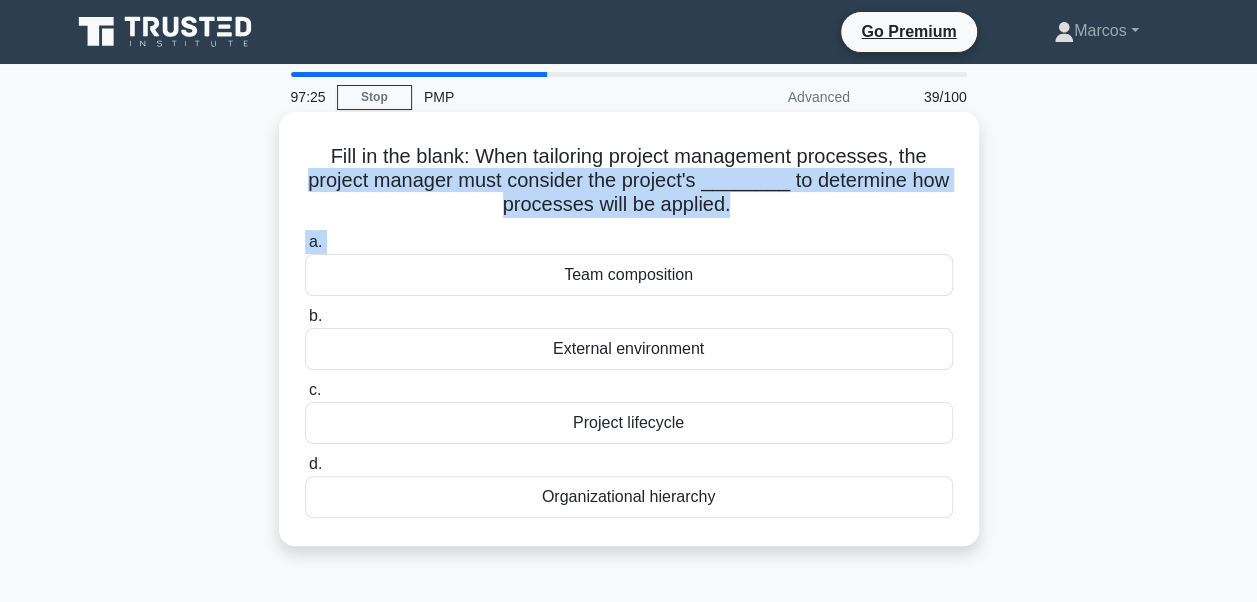 click on "Fill in the blank: When tailoring project management processes, the project manager must consider the project's ________ to determine how processes will be applied.
.spinner_0XTQ{transform-origin:center;animation:spinner_y6GP .75s linear infinite}@keyframes spinner_y6GP{100%{transform:rotate(360deg)}}" at bounding box center (629, 181) 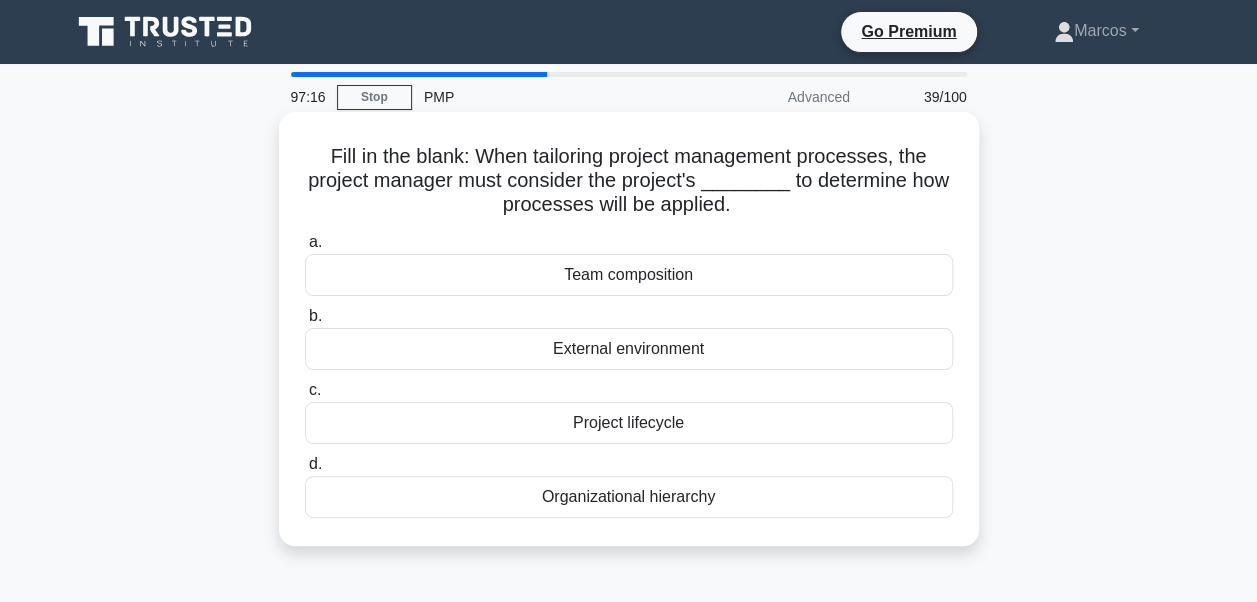click on "Project lifecycle" at bounding box center (629, 423) 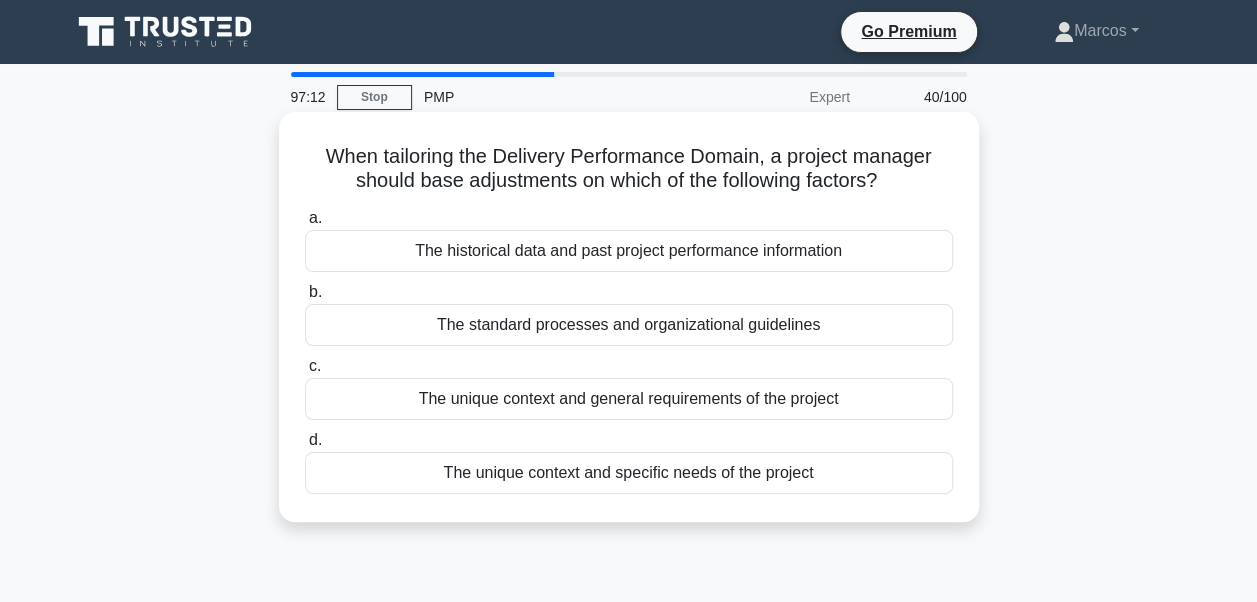 drag, startPoint x: 304, startPoint y: 152, endPoint x: 834, endPoint y: 455, distance: 610.49896 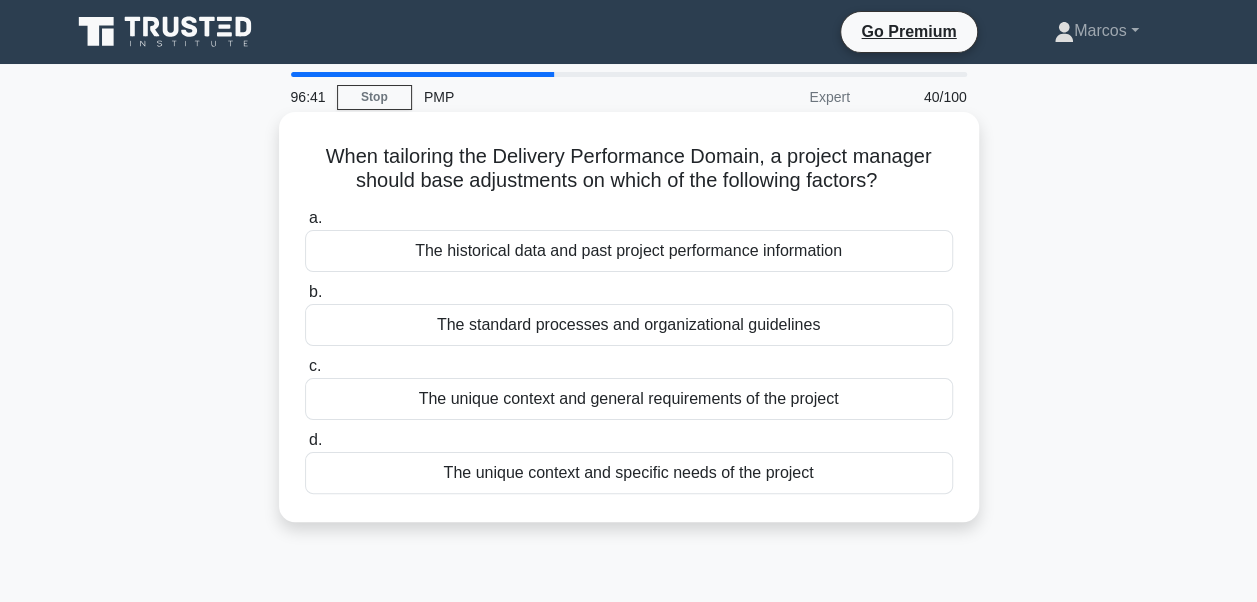 click on "The unique context and specific needs of the project" at bounding box center (629, 473) 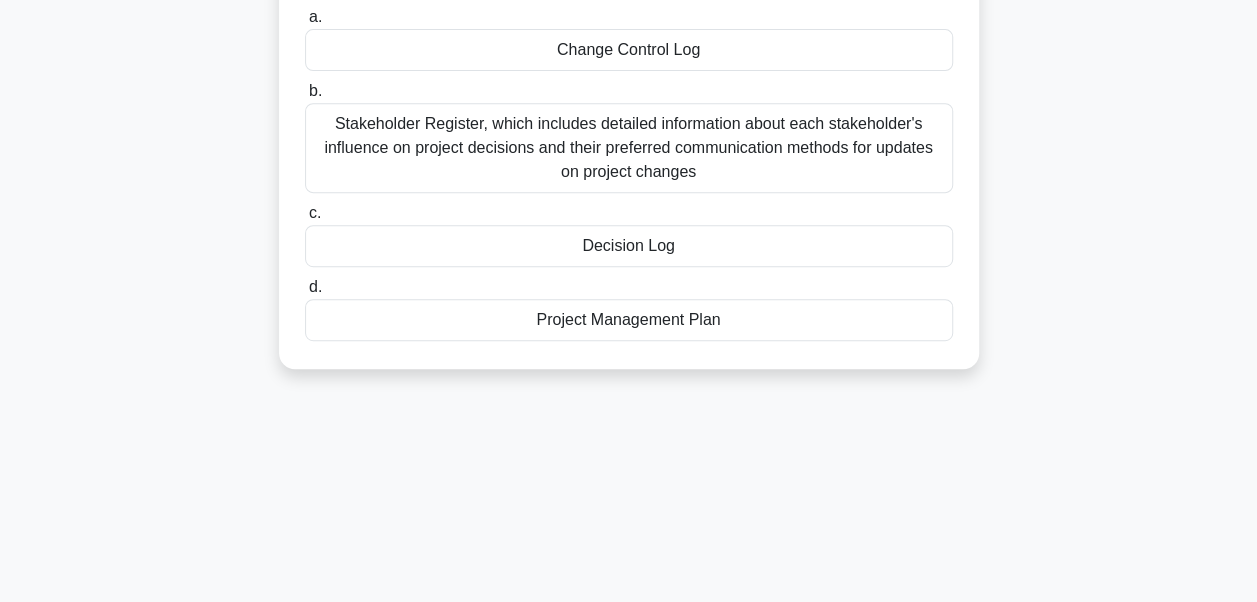 scroll, scrollTop: 408, scrollLeft: 0, axis: vertical 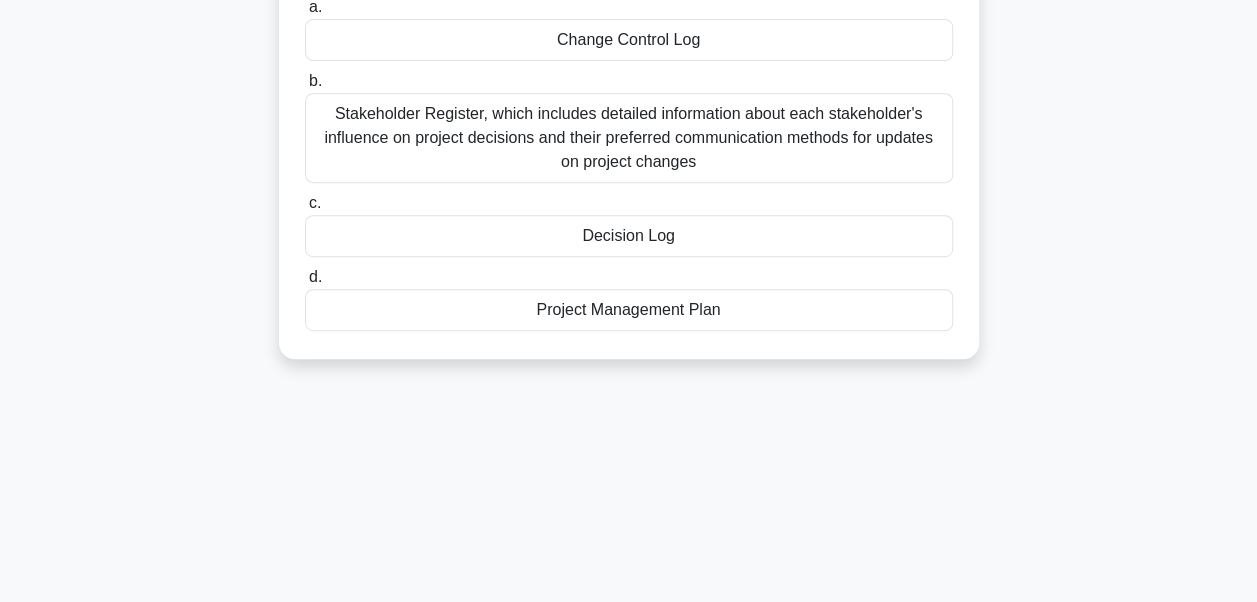 drag, startPoint x: 304, startPoint y: 157, endPoint x: 810, endPoint y: 467, distance: 593.41046 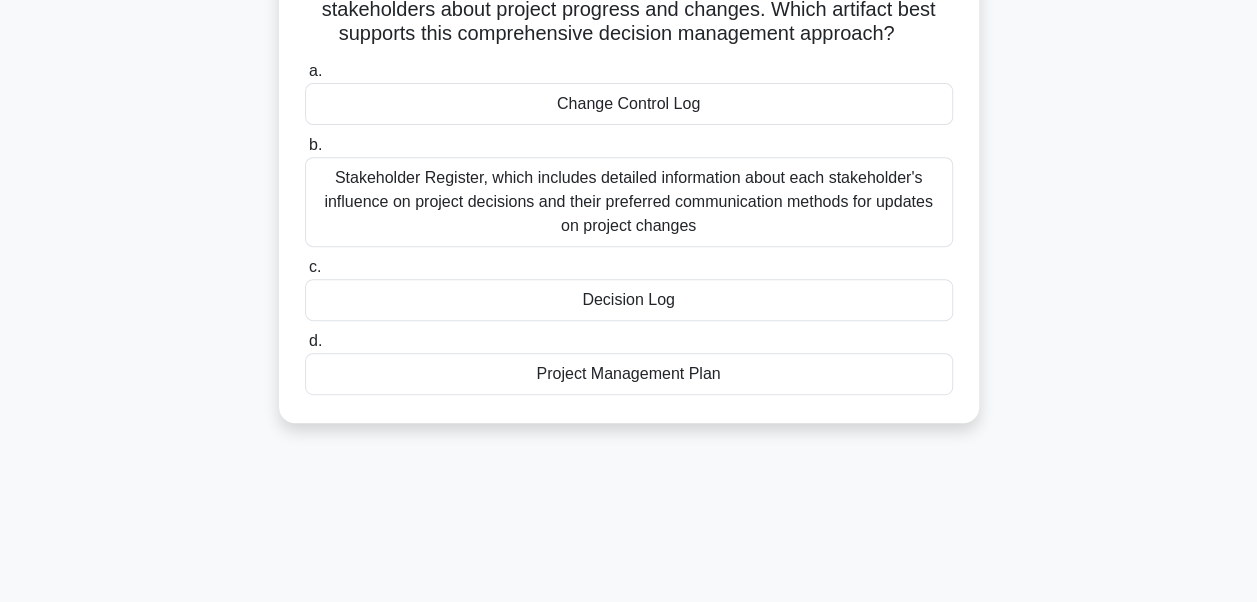 scroll, scrollTop: 308, scrollLeft: 0, axis: vertical 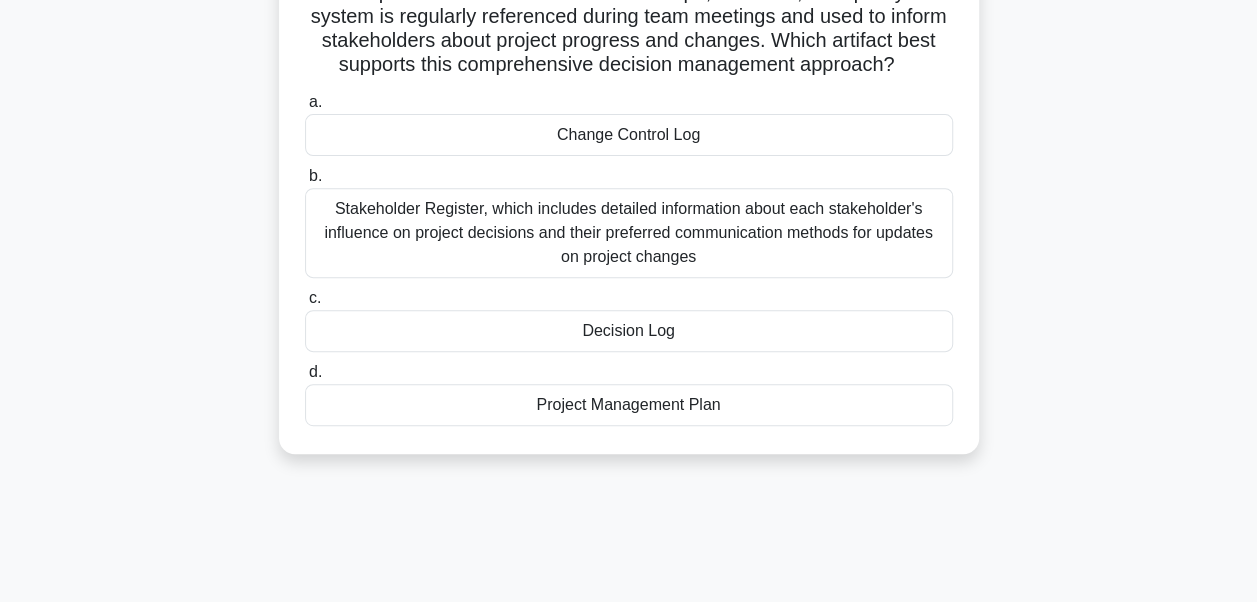 click on "Change Control Log" at bounding box center (629, 135) 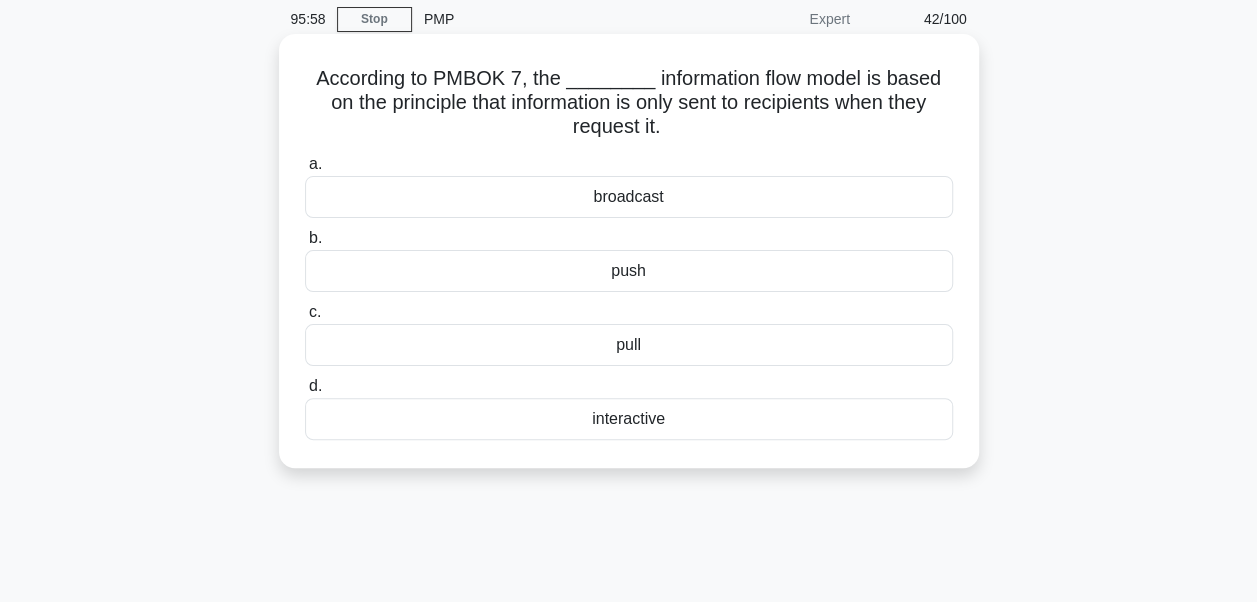 scroll, scrollTop: 0, scrollLeft: 0, axis: both 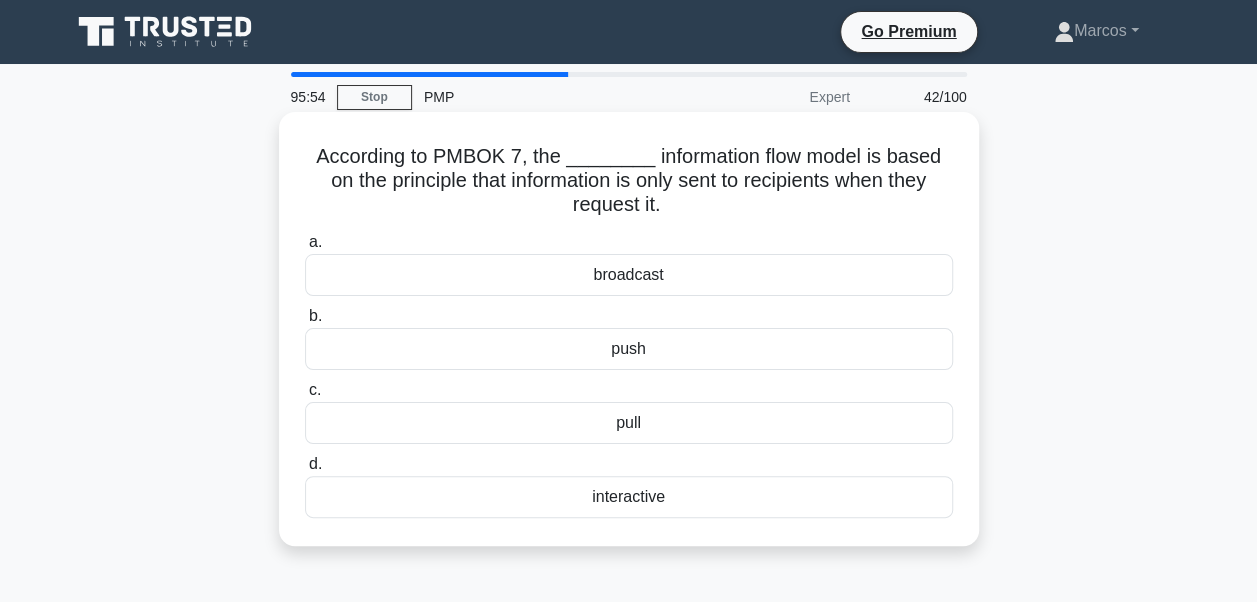 drag, startPoint x: 298, startPoint y: 160, endPoint x: 771, endPoint y: 510, distance: 588.4123 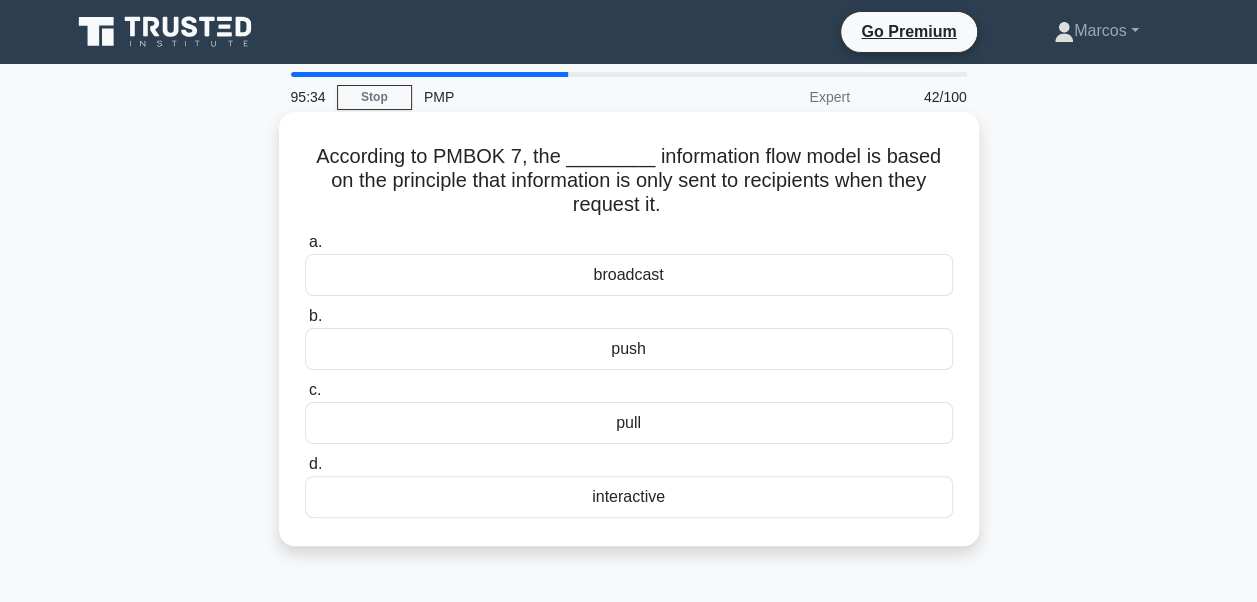 click on "push" at bounding box center (629, 349) 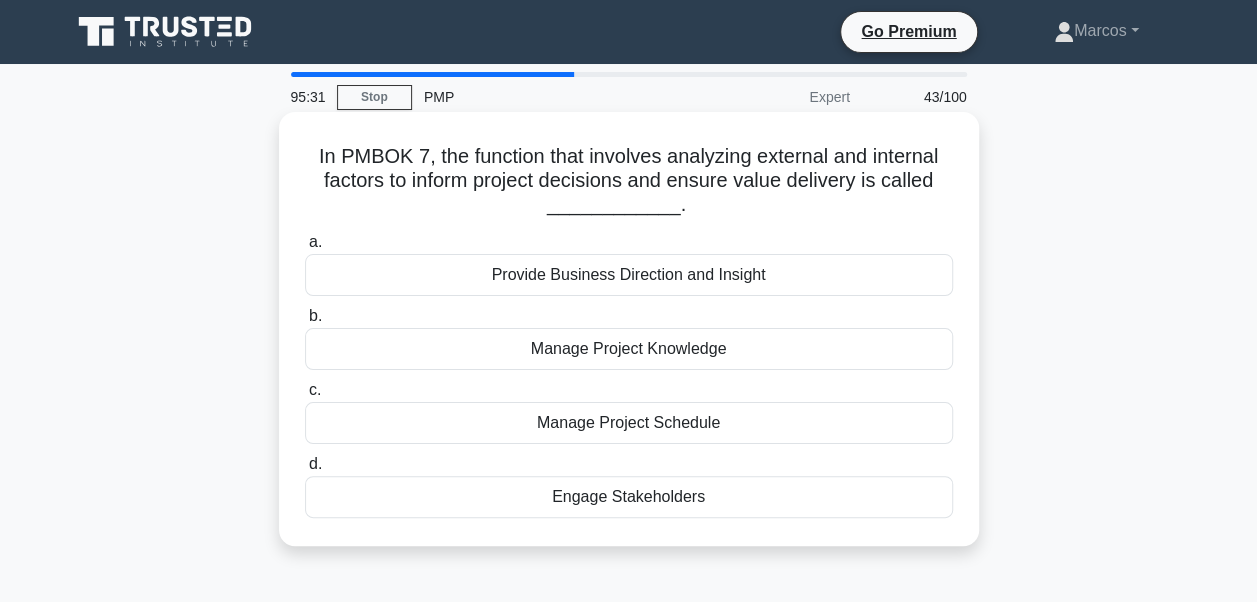 drag, startPoint x: 308, startPoint y: 158, endPoint x: 722, endPoint y: 492, distance: 531.9323 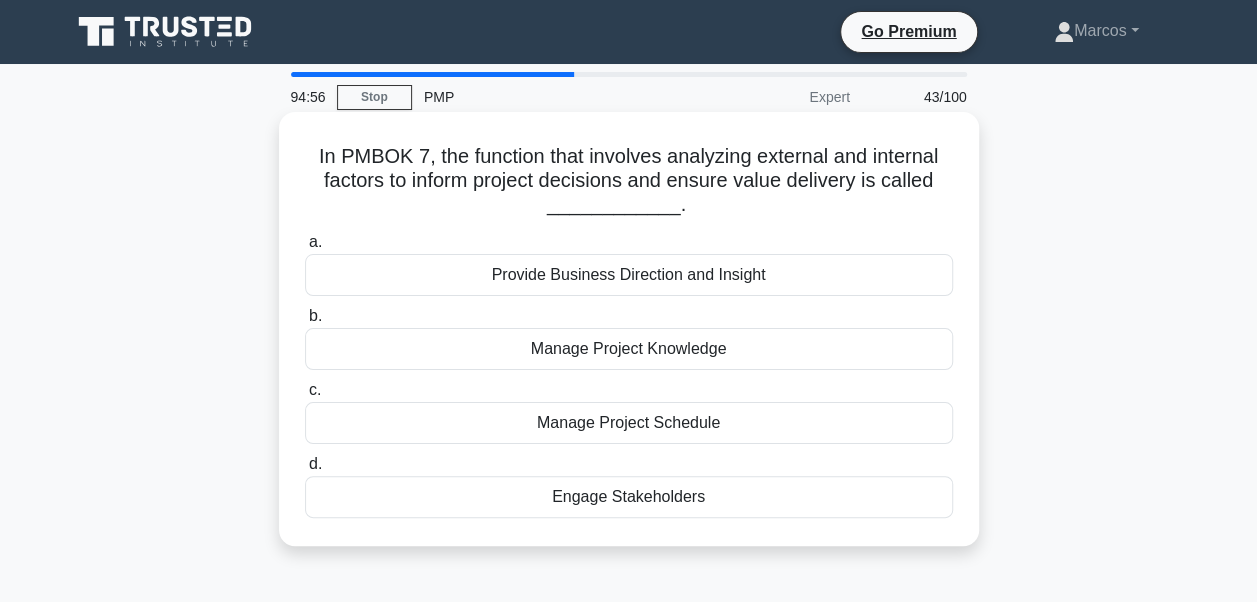 click on "Engage Stakeholders" at bounding box center (629, 497) 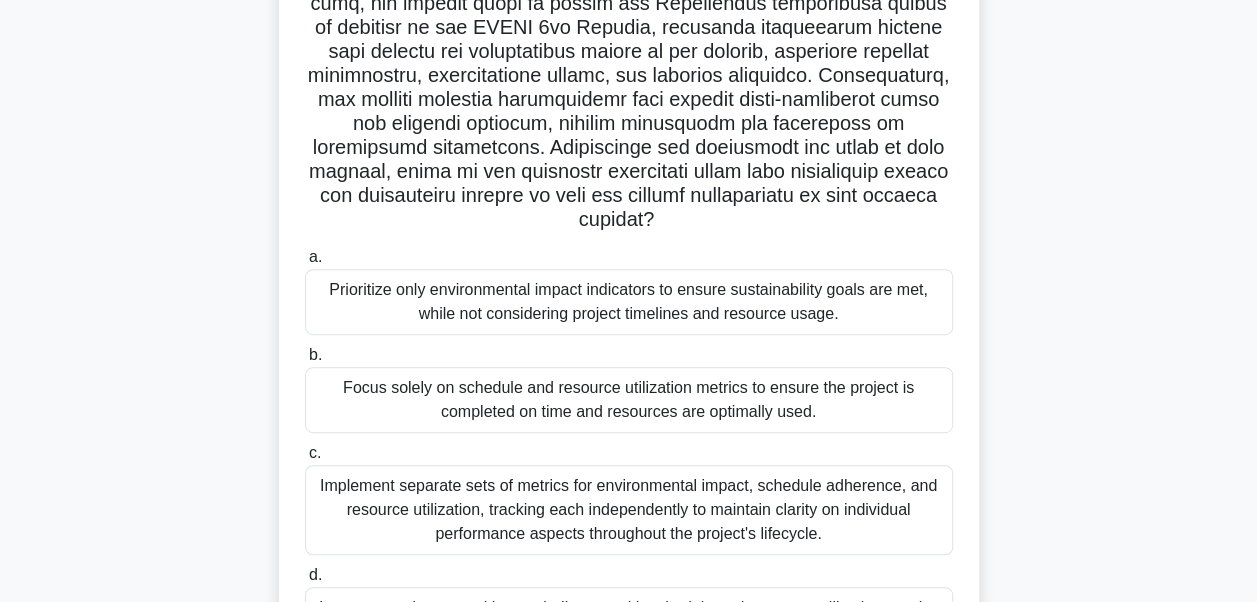 scroll, scrollTop: 478, scrollLeft: 0, axis: vertical 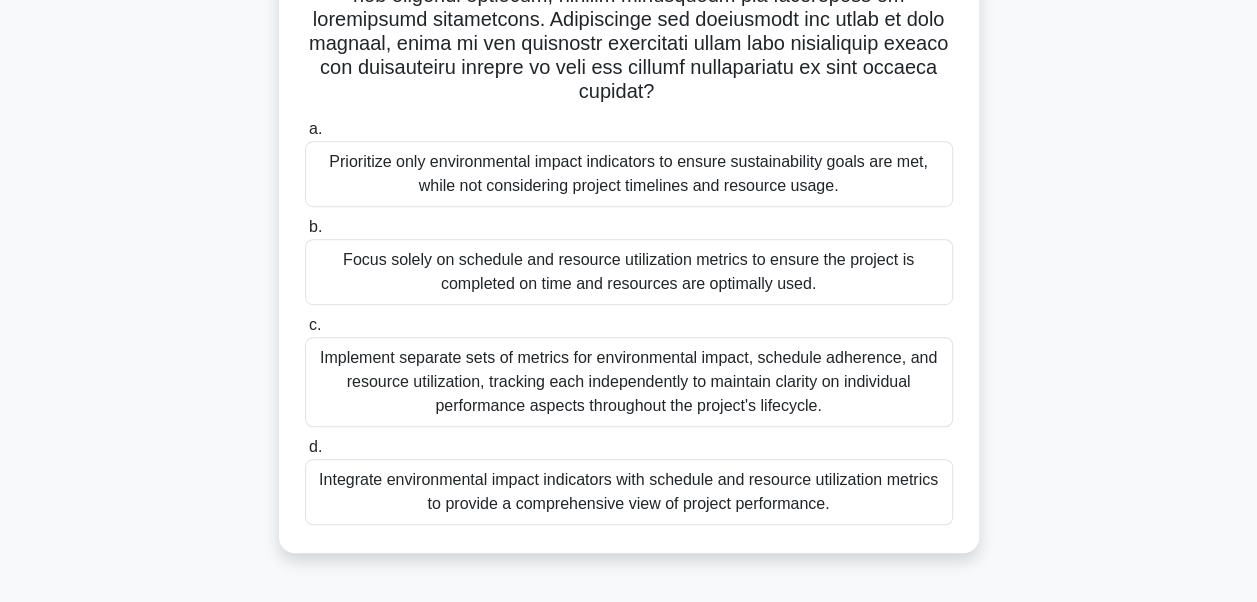 drag, startPoint x: 332, startPoint y: 154, endPoint x: 911, endPoint y: 645, distance: 759.15875 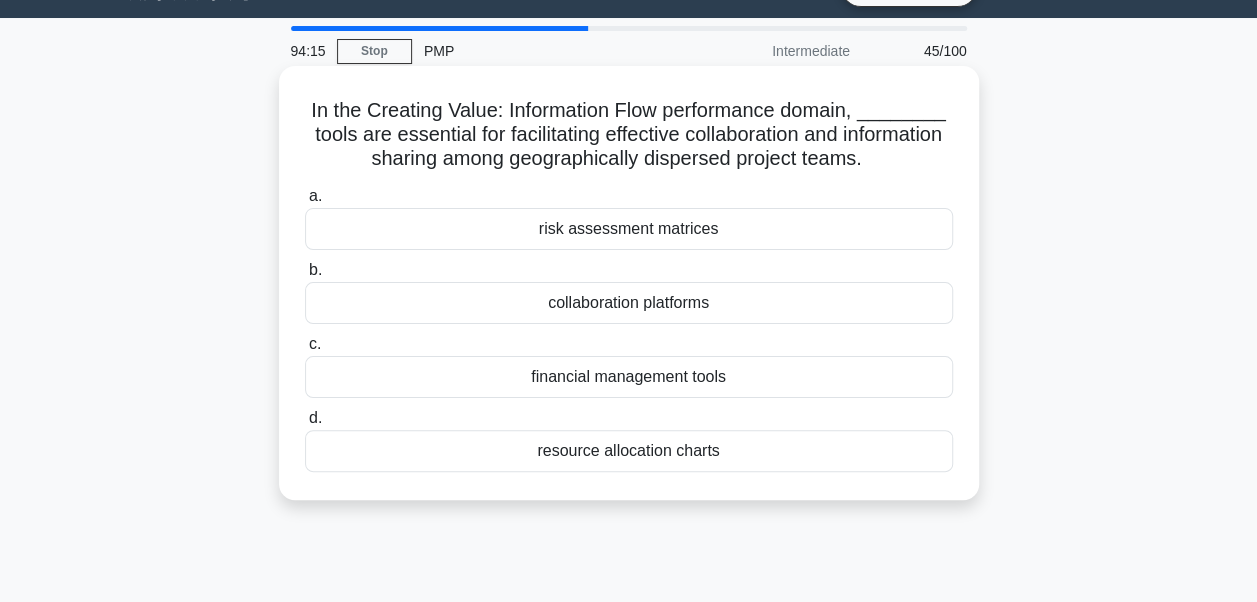 scroll, scrollTop: 0, scrollLeft: 0, axis: both 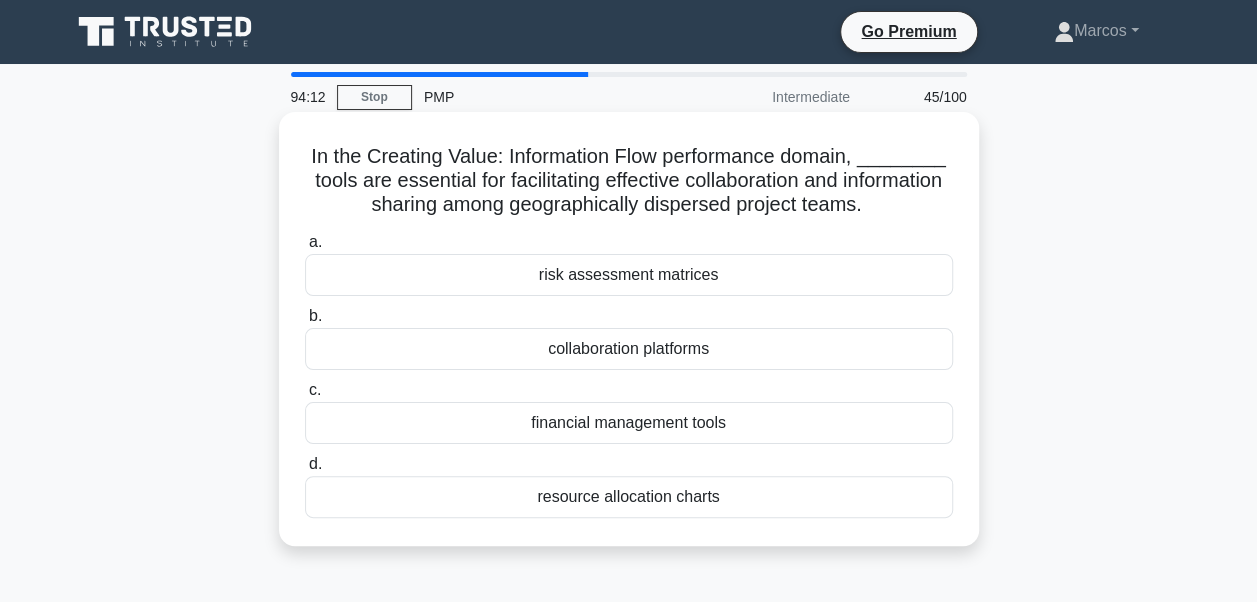 drag, startPoint x: 311, startPoint y: 148, endPoint x: 788, endPoint y: 499, distance: 592.2246 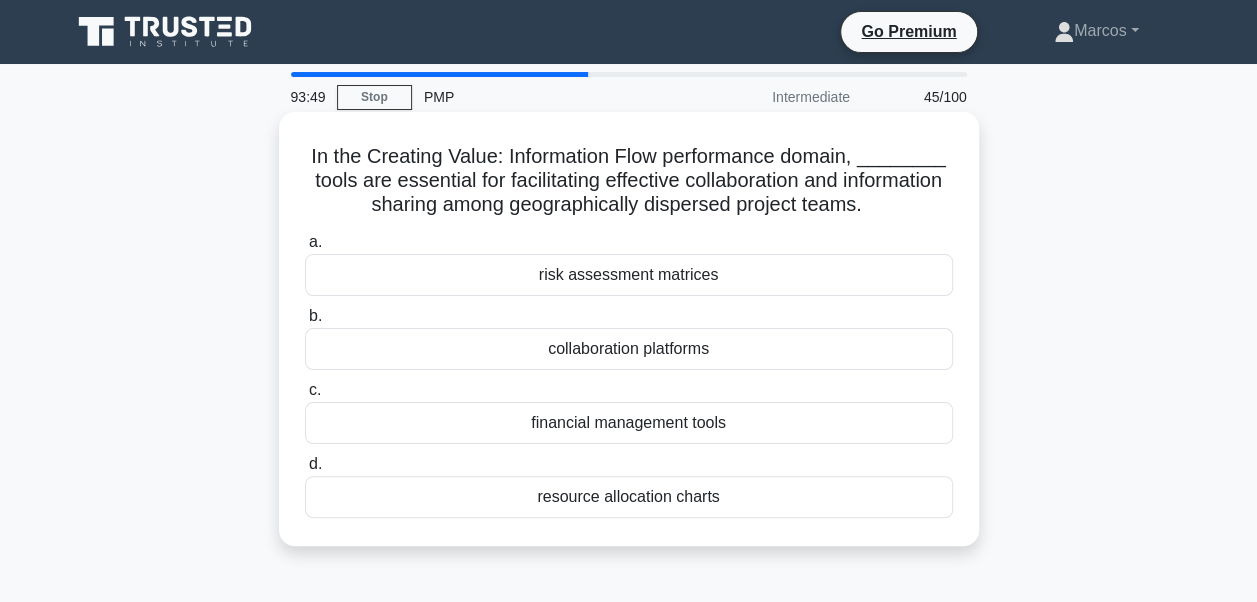 click on "collaboration platforms" at bounding box center [629, 349] 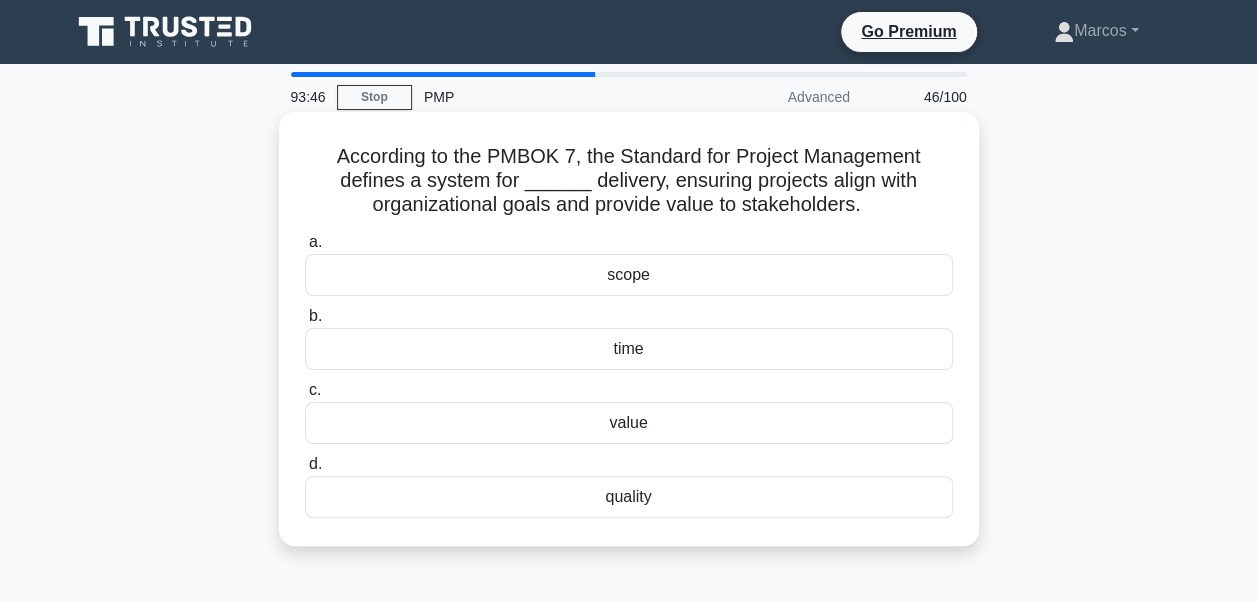 drag, startPoint x: 322, startPoint y: 158, endPoint x: 756, endPoint y: 518, distance: 563.87585 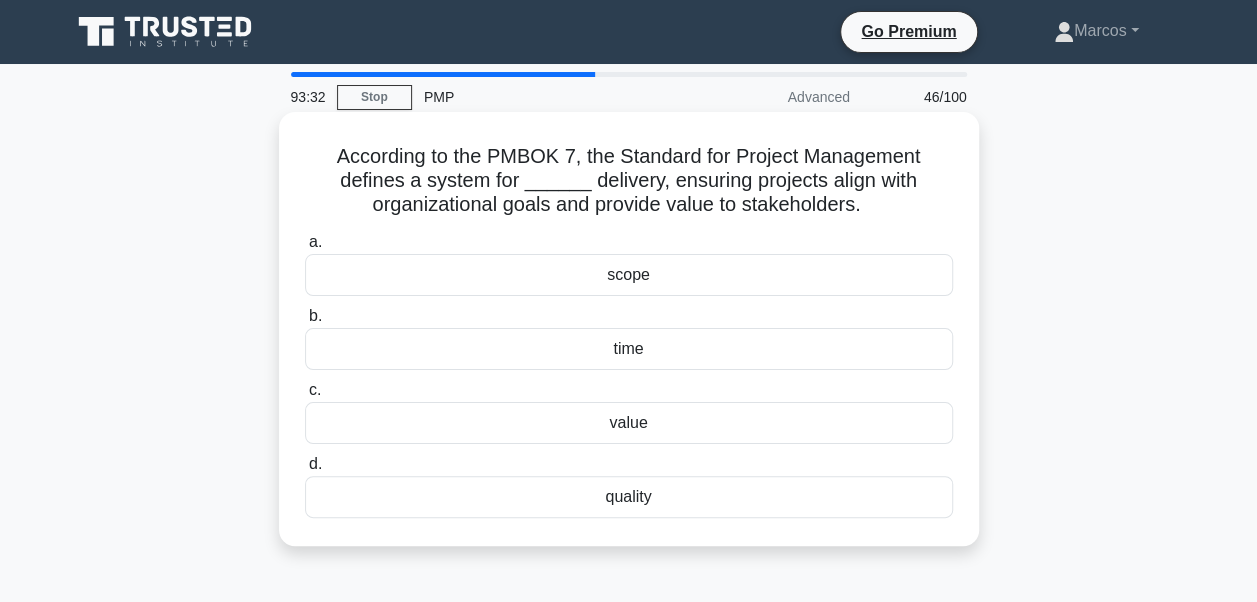 click on "value" at bounding box center (629, 423) 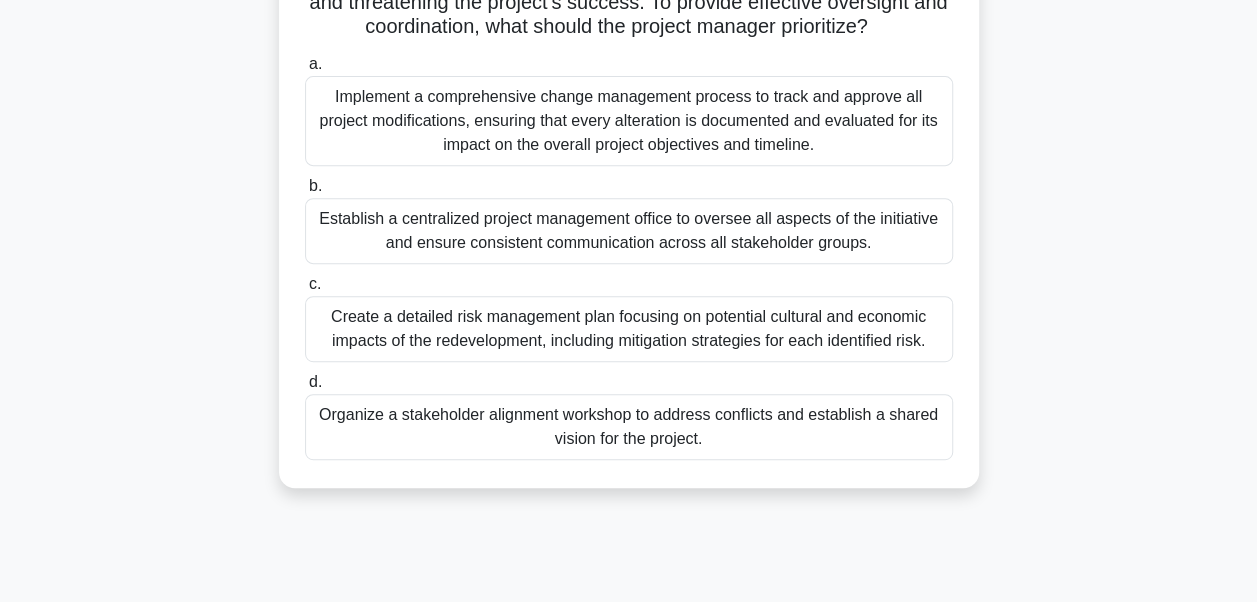 scroll, scrollTop: 478, scrollLeft: 0, axis: vertical 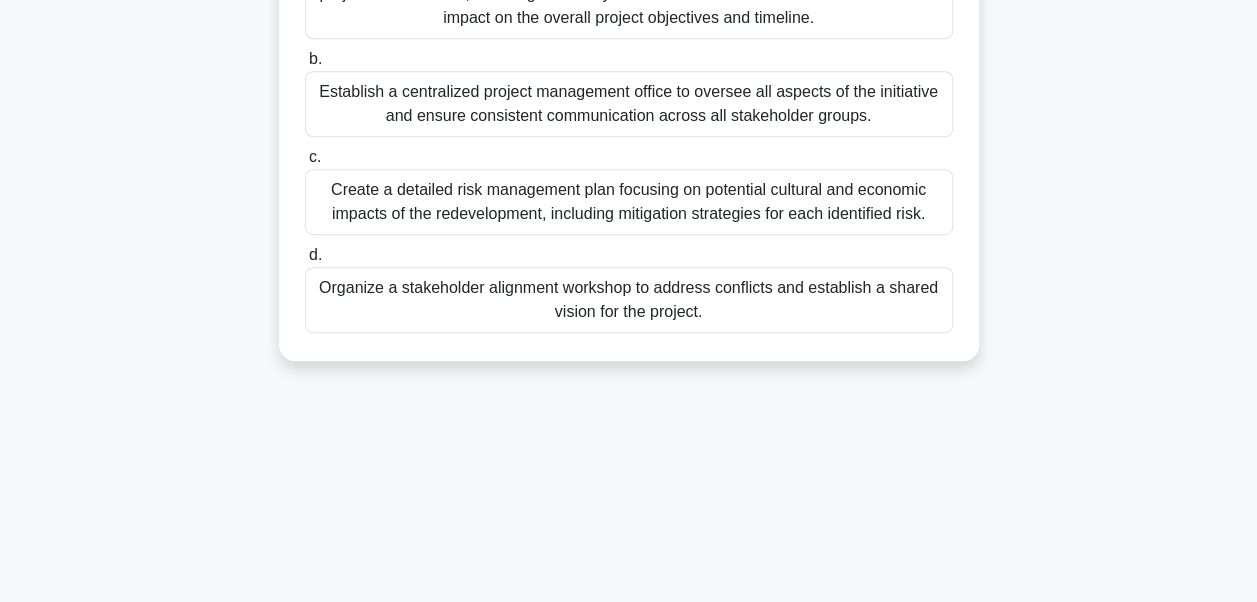 drag, startPoint x: 302, startPoint y: 156, endPoint x: 877, endPoint y: 645, distance: 754.8152 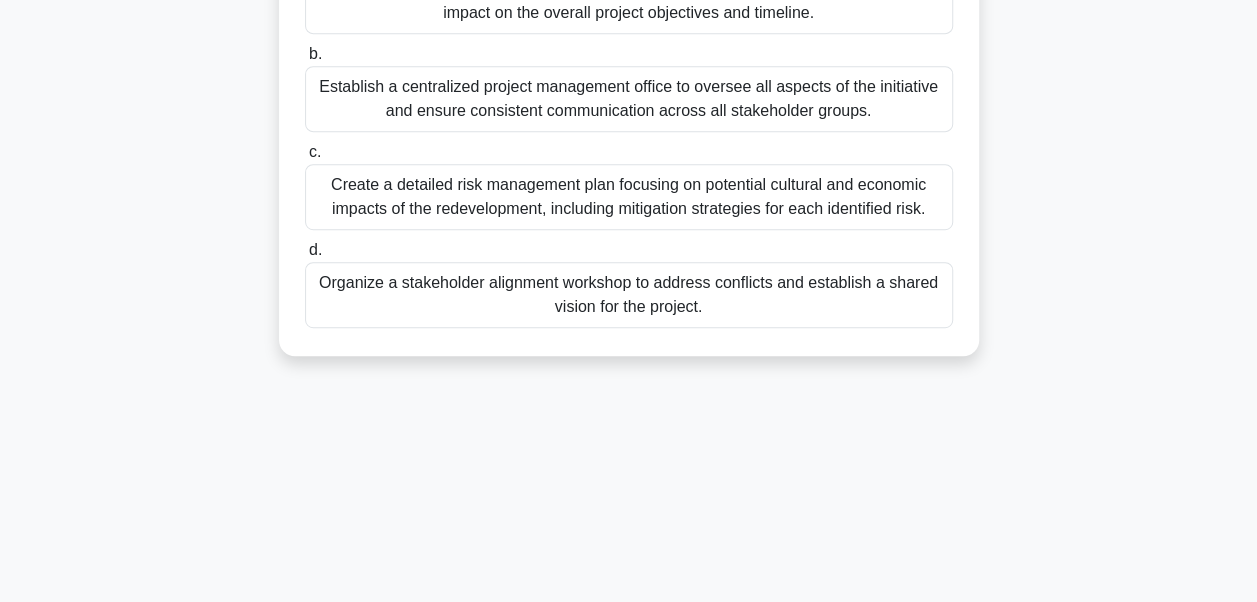 click on "Organize a stakeholder alignment workshop to address conflicts and establish a shared vision for the project." at bounding box center [629, 295] 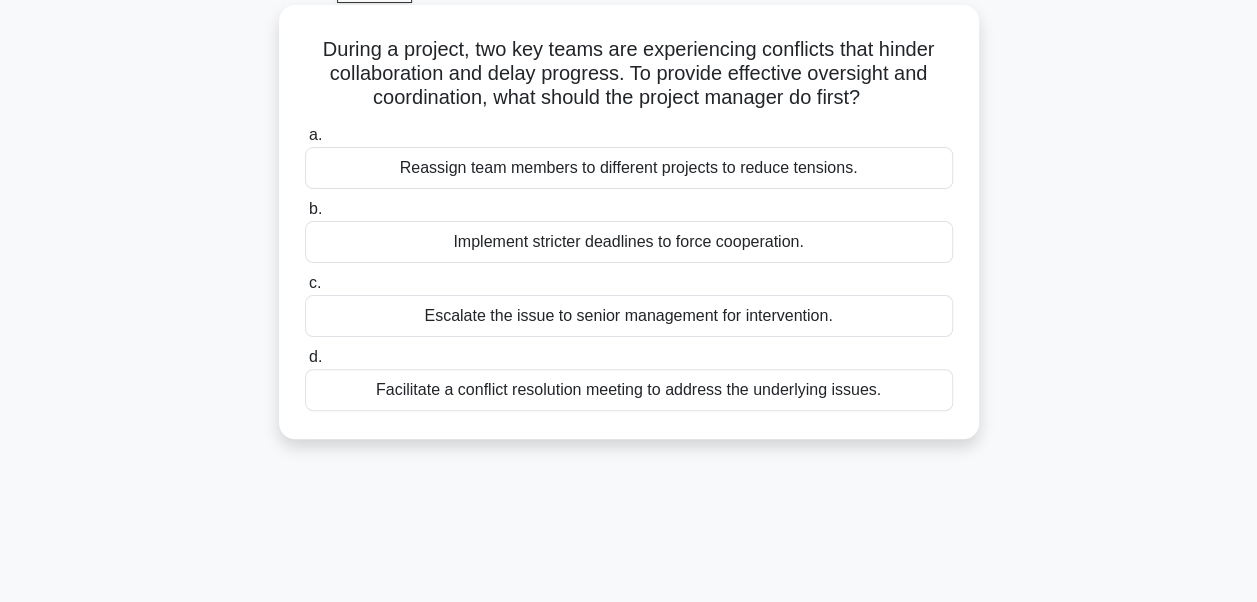 scroll, scrollTop: 0, scrollLeft: 0, axis: both 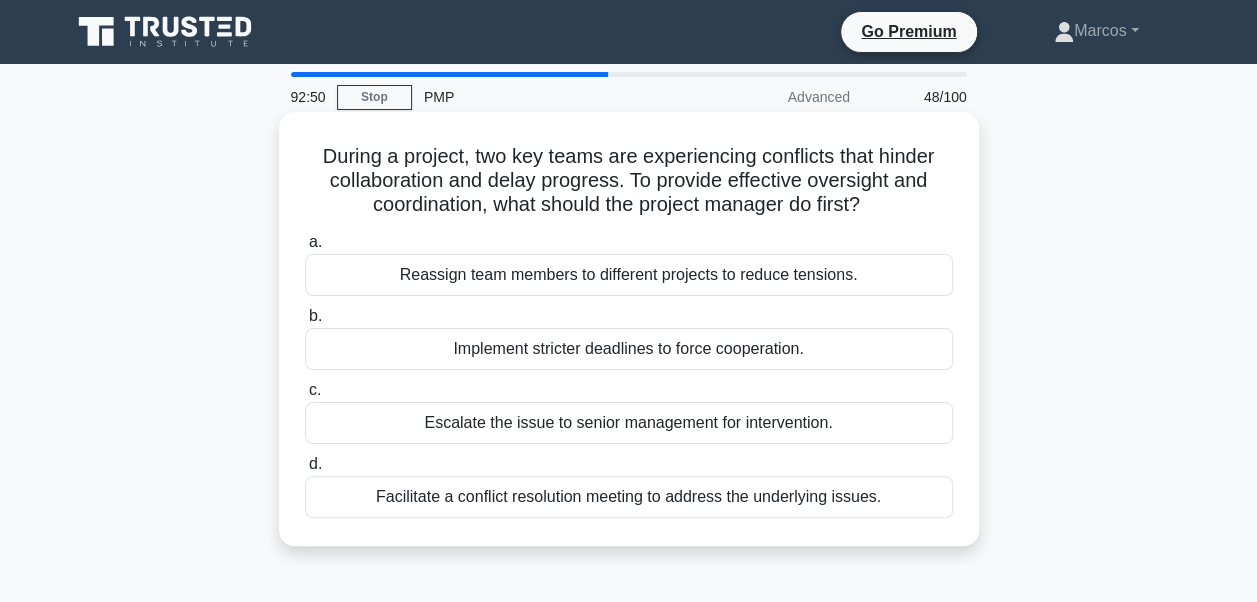 drag, startPoint x: 313, startPoint y: 164, endPoint x: 922, endPoint y: 500, distance: 695.5408 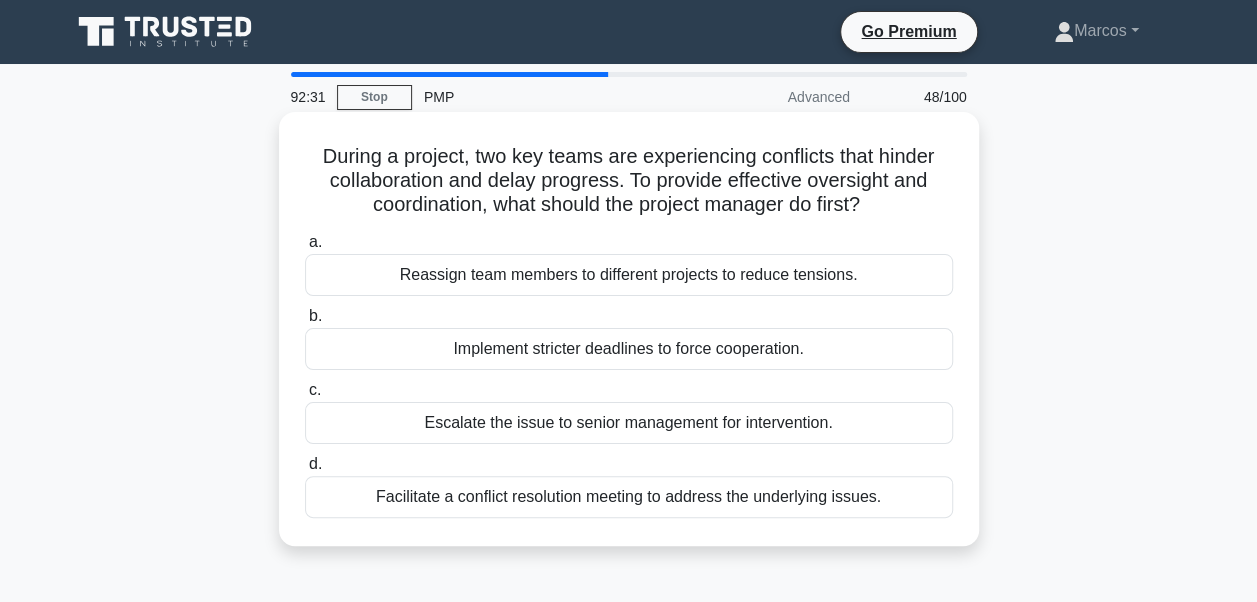 click on "Facilitate a conflict resolution meeting to address the underlying issues." at bounding box center (629, 497) 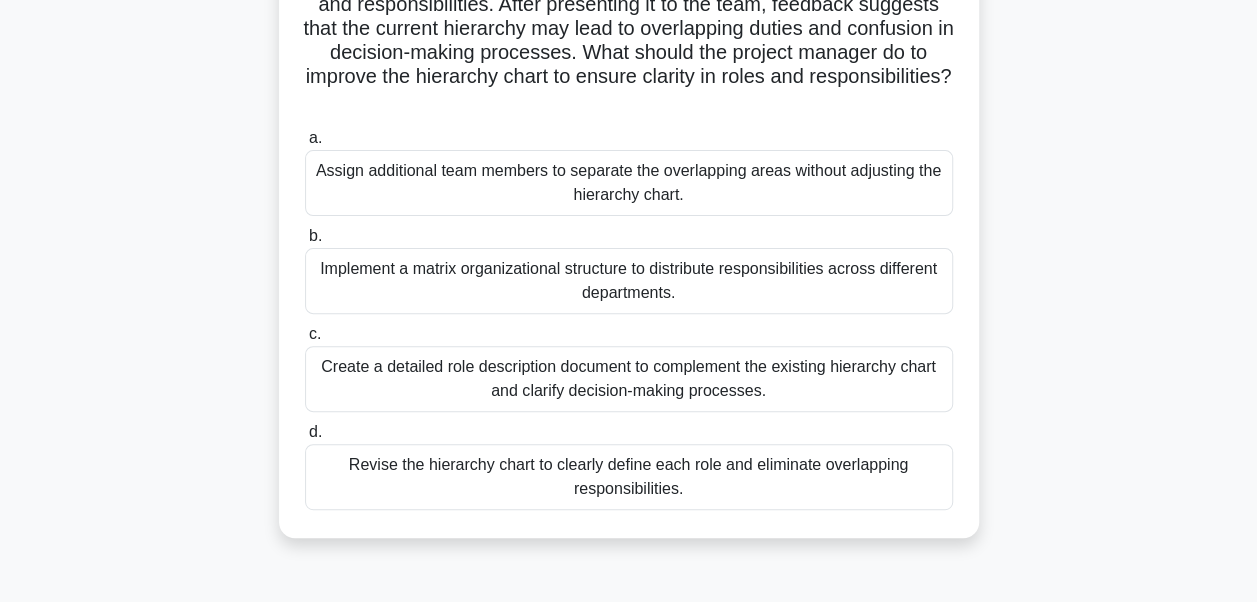 scroll, scrollTop: 478, scrollLeft: 0, axis: vertical 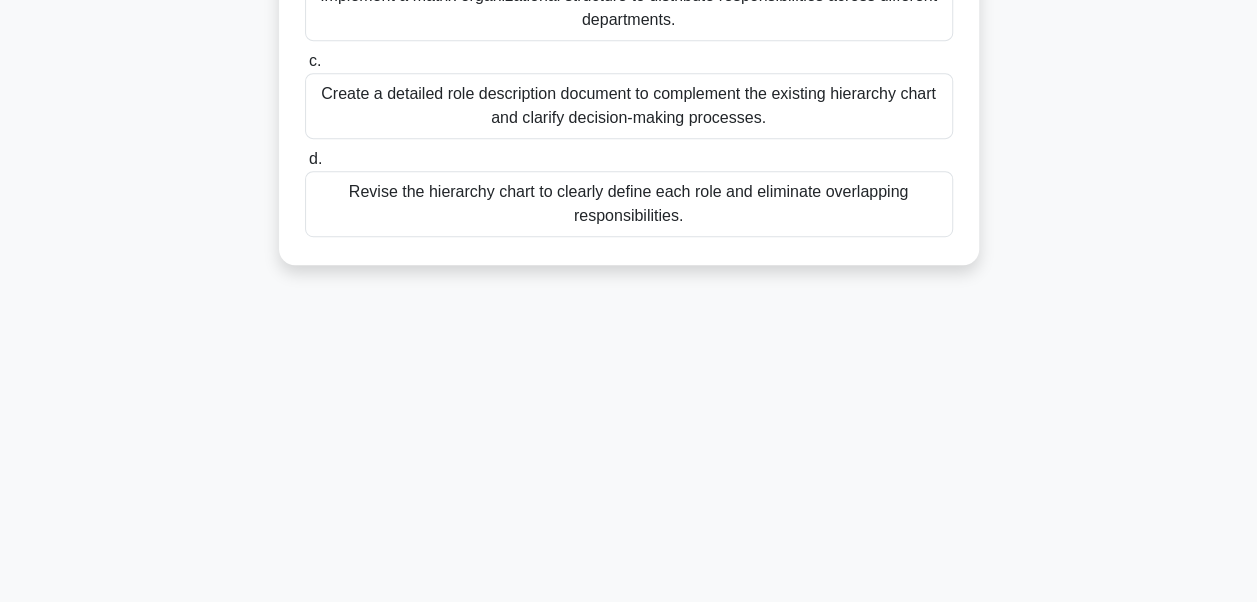 drag, startPoint x: 300, startPoint y: 151, endPoint x: 697, endPoint y: 602, distance: 600.84106 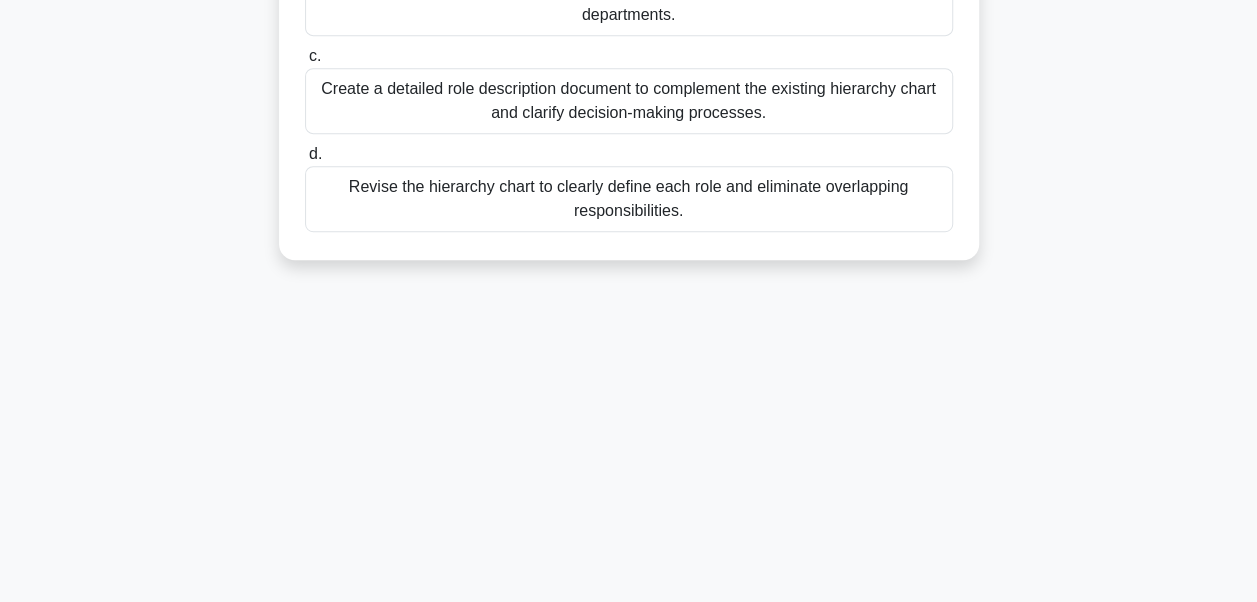 click on "Revise the hierarchy chart to clearly define each role and eliminate overlapping responsibilities." at bounding box center [629, 199] 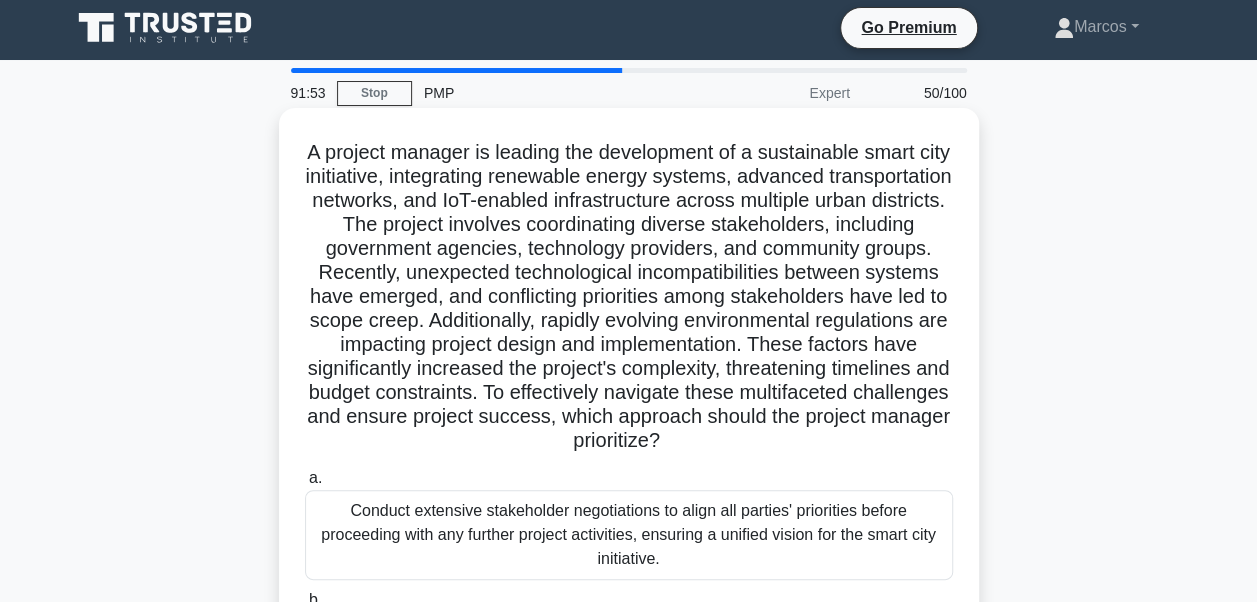 scroll, scrollTop: 0, scrollLeft: 0, axis: both 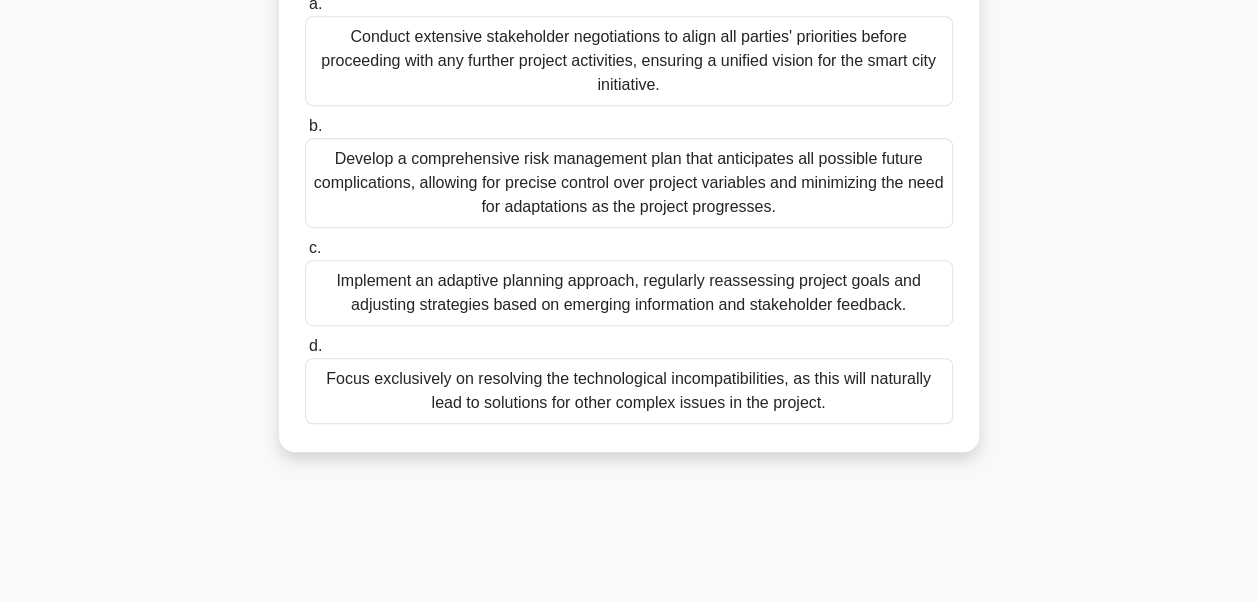 drag, startPoint x: 308, startPoint y: 156, endPoint x: 912, endPoint y: 402, distance: 652.1748 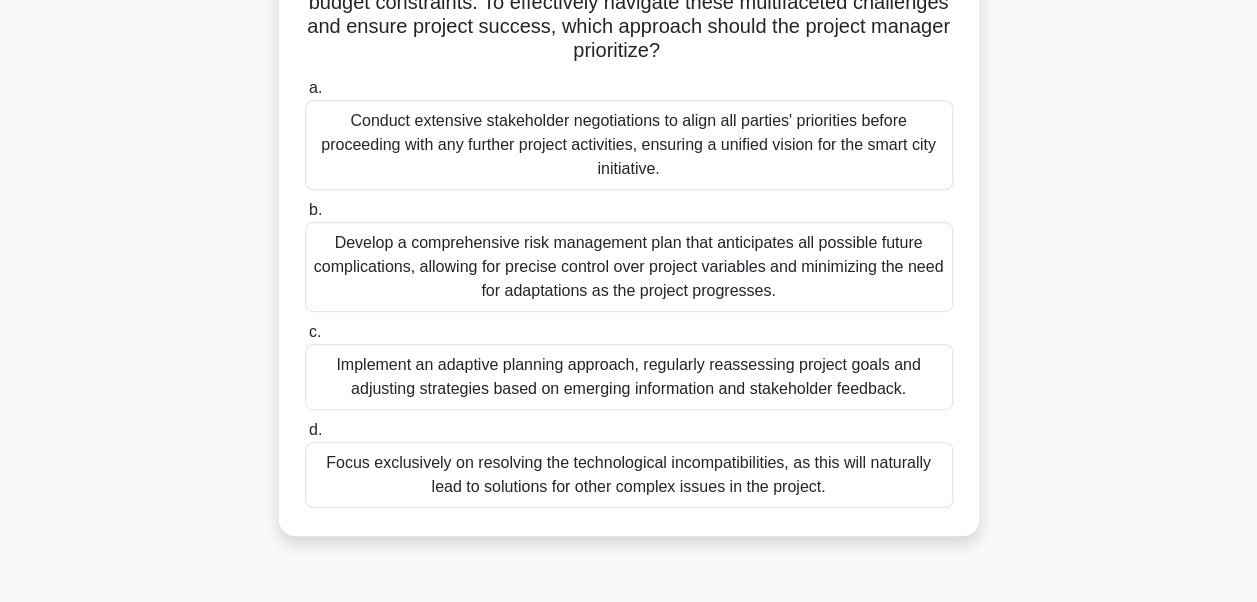 scroll, scrollTop: 278, scrollLeft: 0, axis: vertical 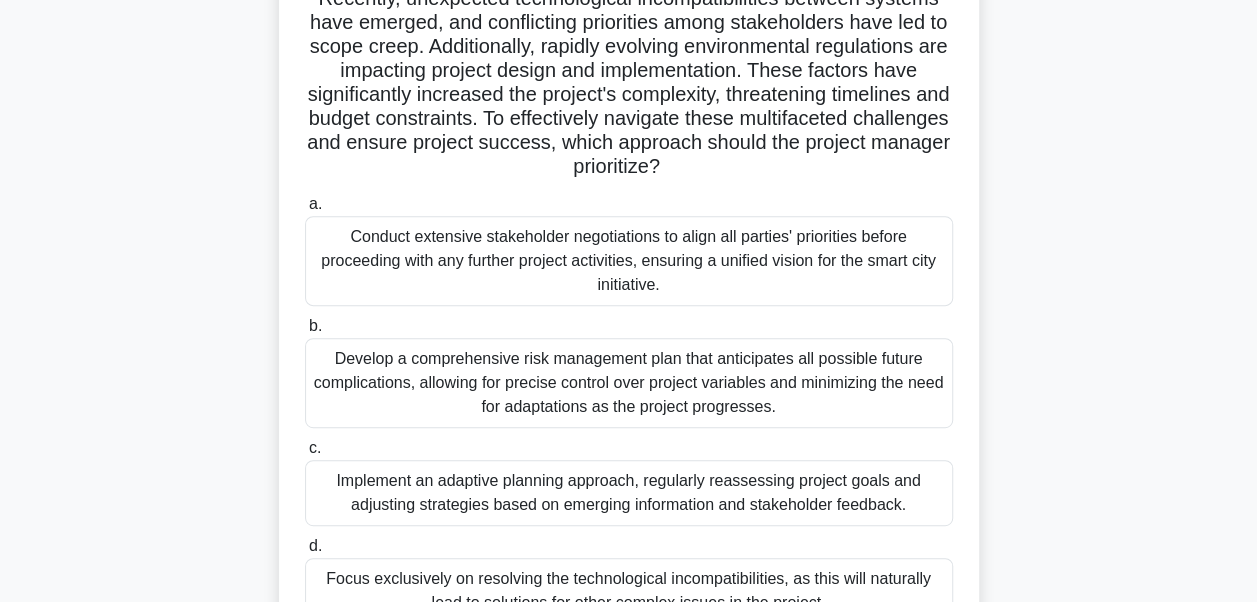 click on "Conduct extensive stakeholder negotiations to align all parties' priorities before proceeding with any further project activities, ensuring a unified vision for the smart city initiative." at bounding box center (629, 261) 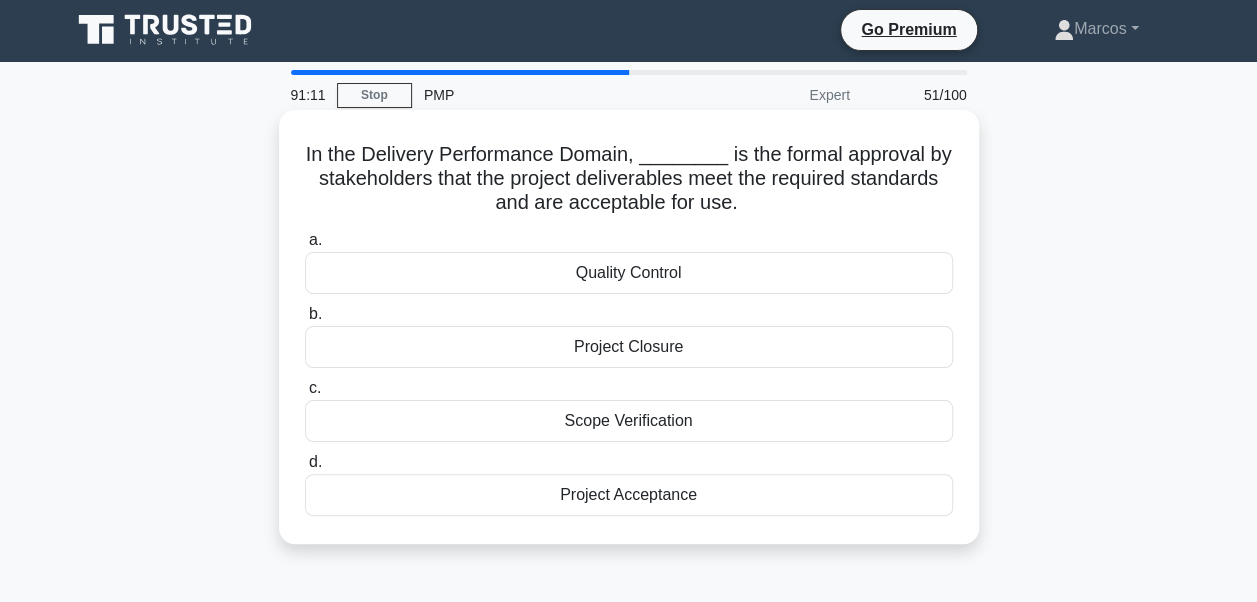 scroll, scrollTop: 0, scrollLeft: 0, axis: both 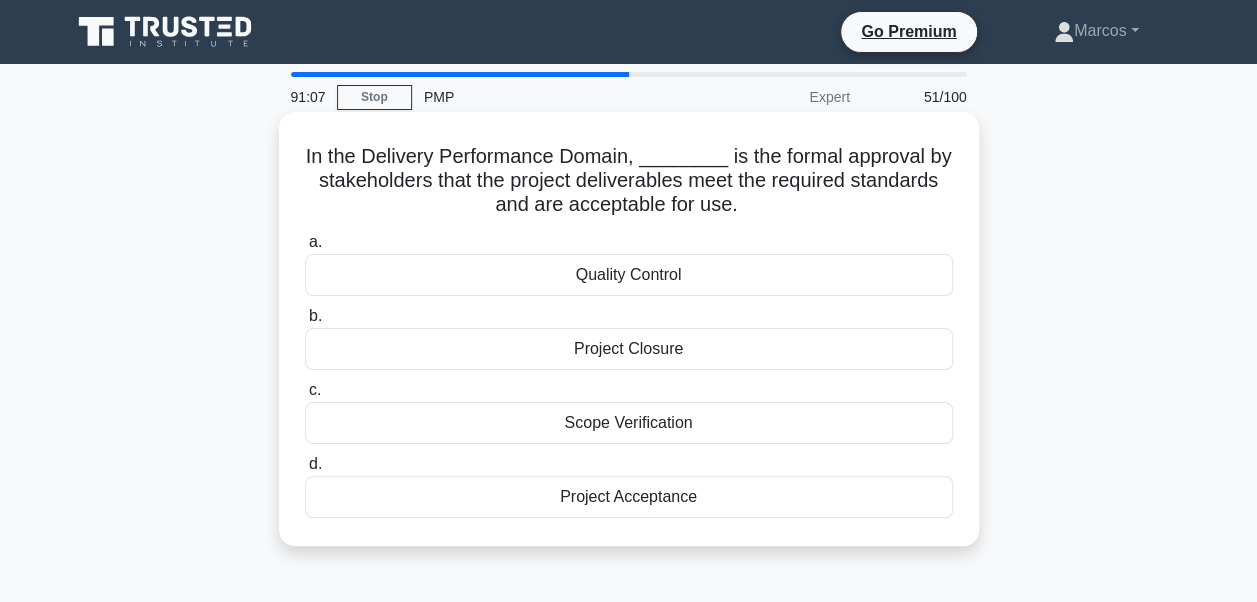 drag, startPoint x: 308, startPoint y: 150, endPoint x: 710, endPoint y: 490, distance: 526.50165 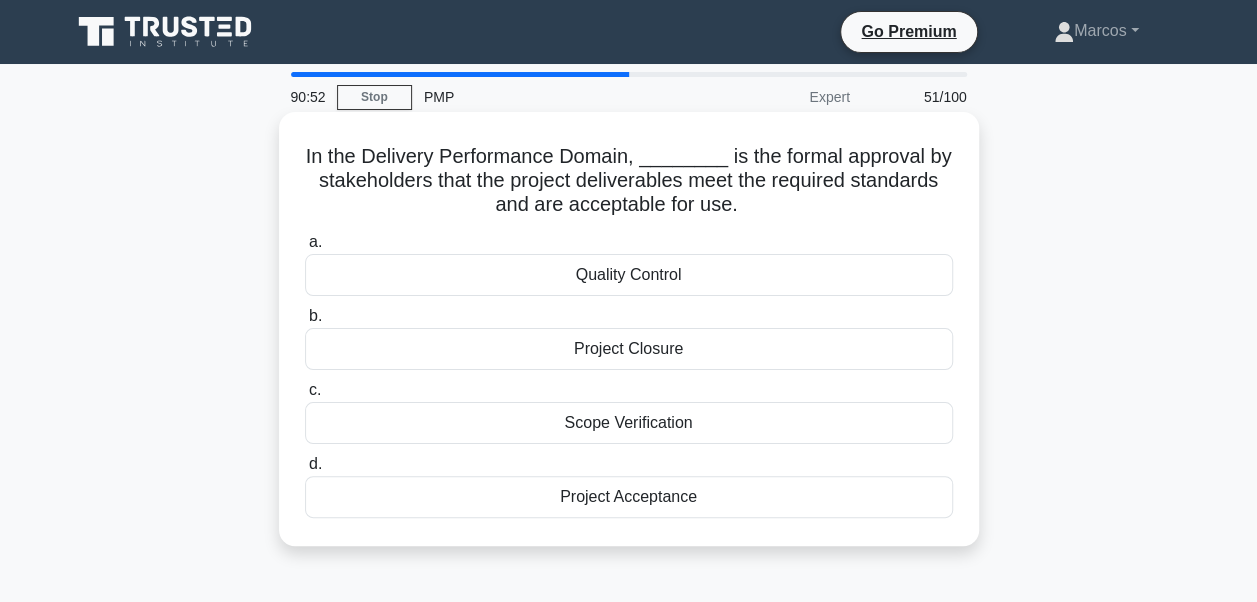 click on "Scope Verification" at bounding box center [629, 423] 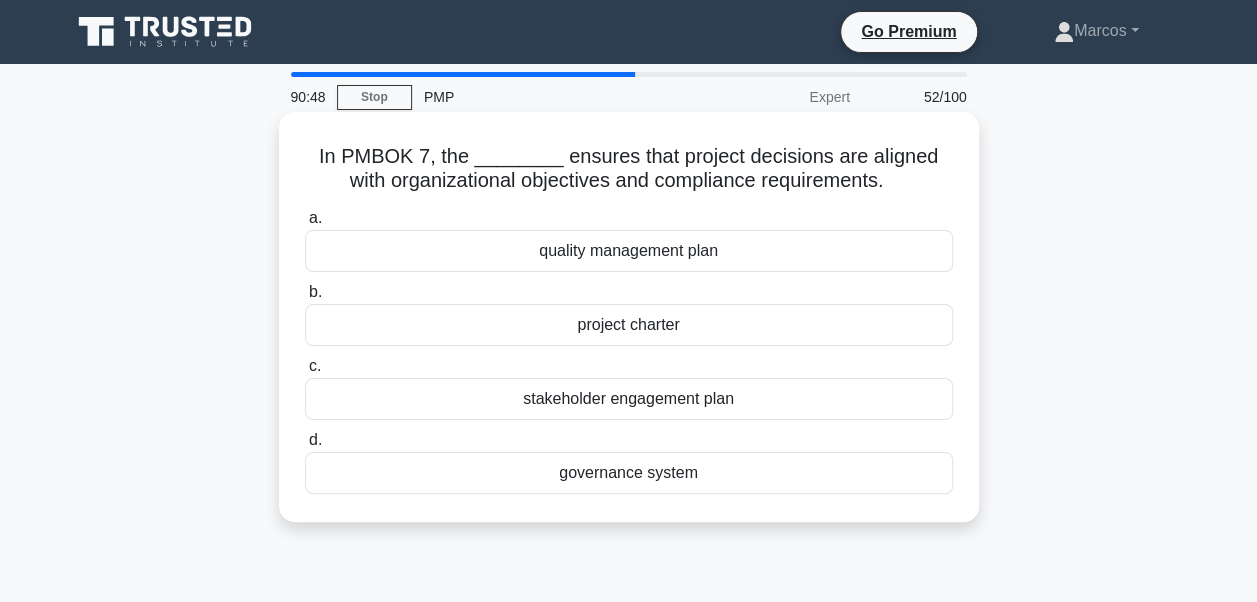 drag, startPoint x: 295, startPoint y: 148, endPoint x: 788, endPoint y: 470, distance: 588.8404 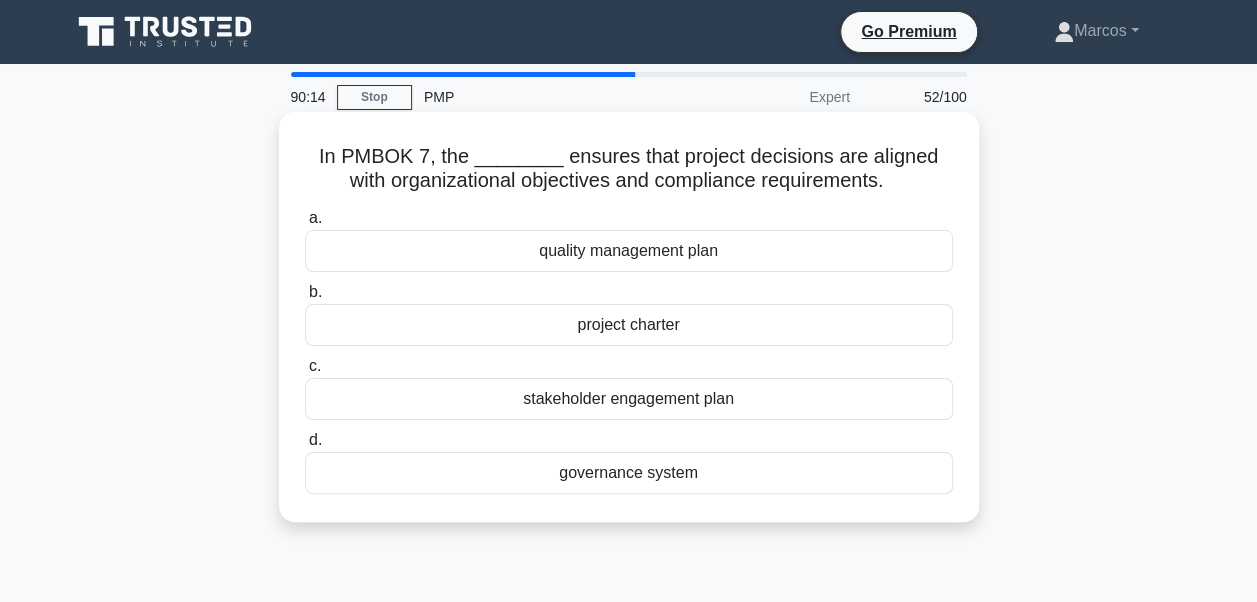 click on "project charter" at bounding box center (629, 325) 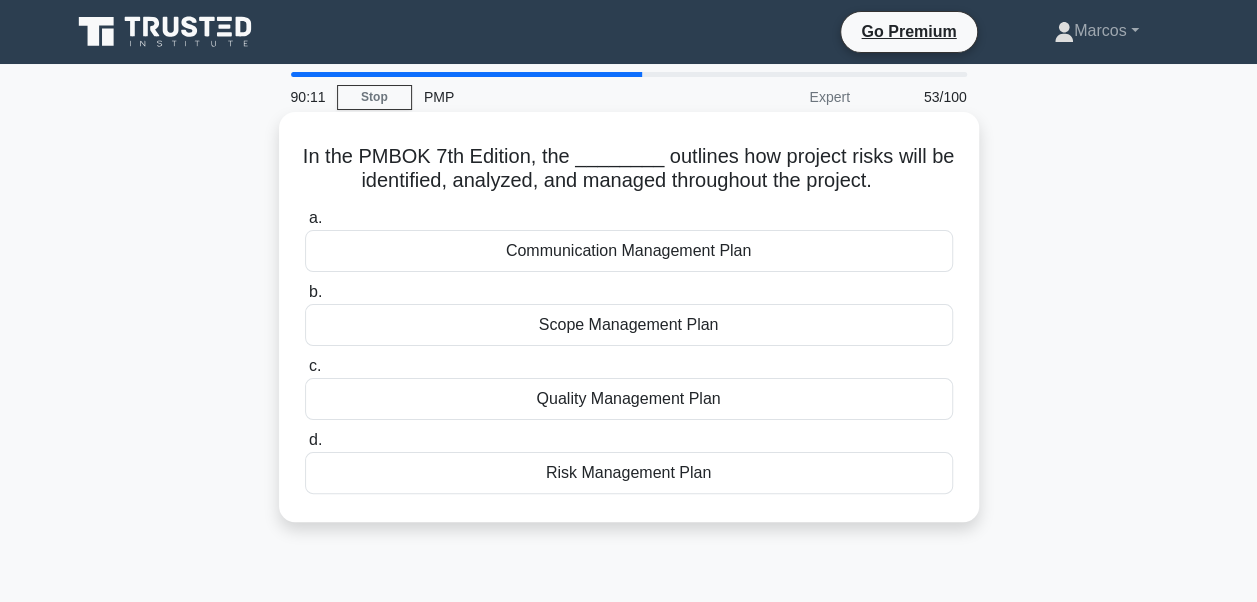 drag, startPoint x: 307, startPoint y: 148, endPoint x: 741, endPoint y: 486, distance: 550.0909 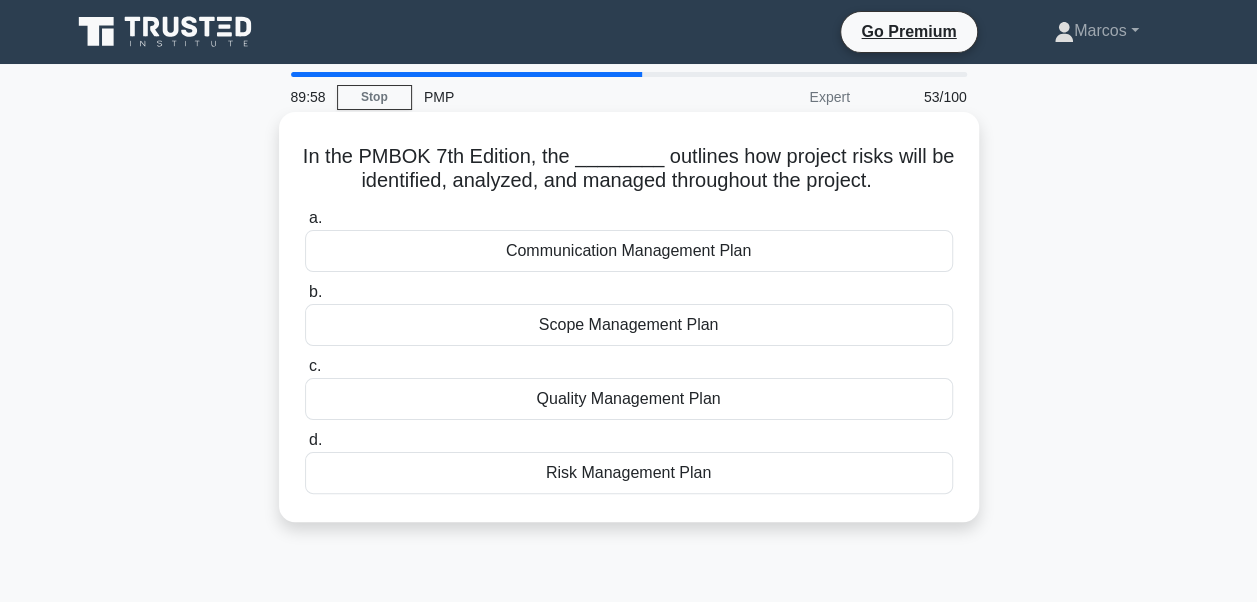 click on "Risk Management Plan" at bounding box center [629, 473] 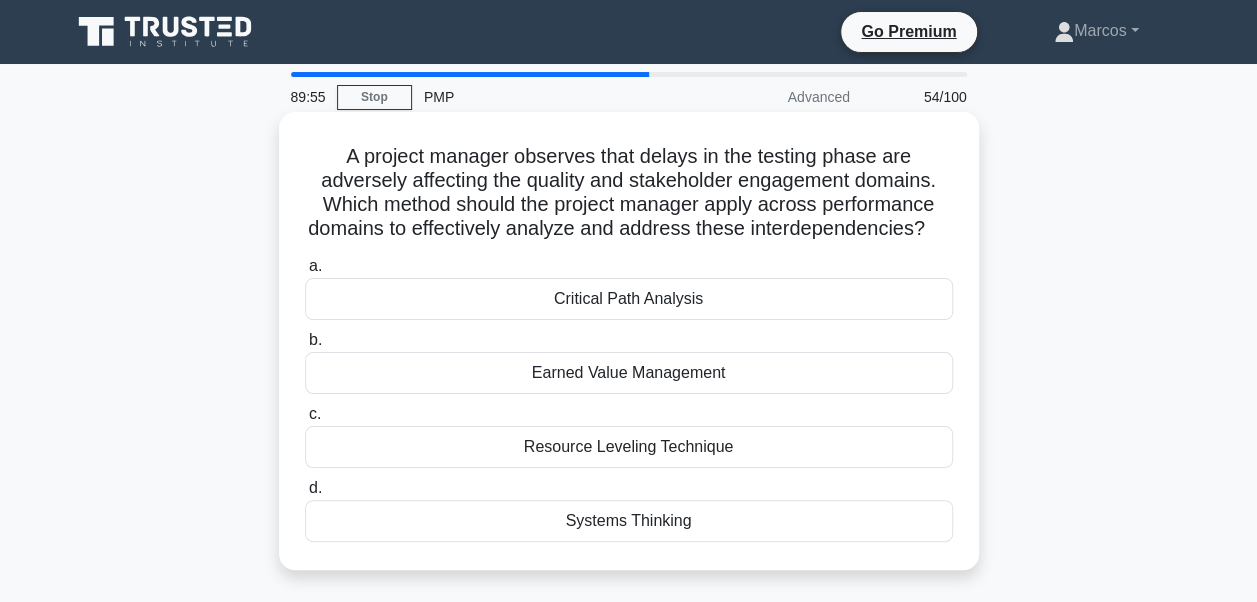 drag, startPoint x: 330, startPoint y: 150, endPoint x: 772, endPoint y: 562, distance: 604.2417 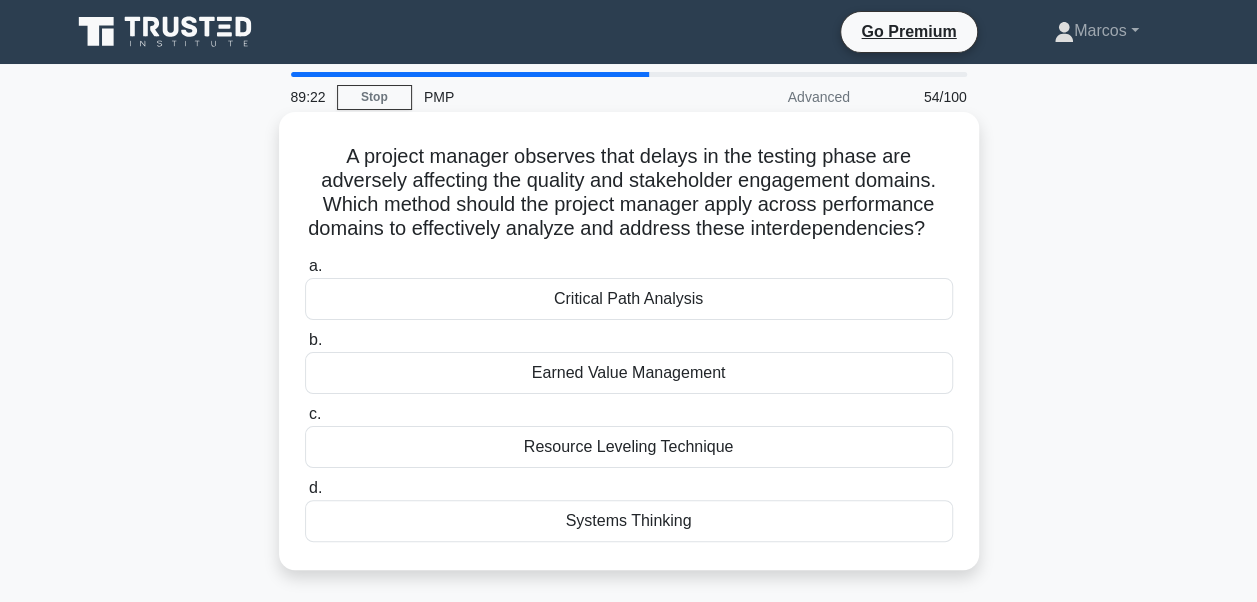 click on "Systems Thinking" at bounding box center (629, 521) 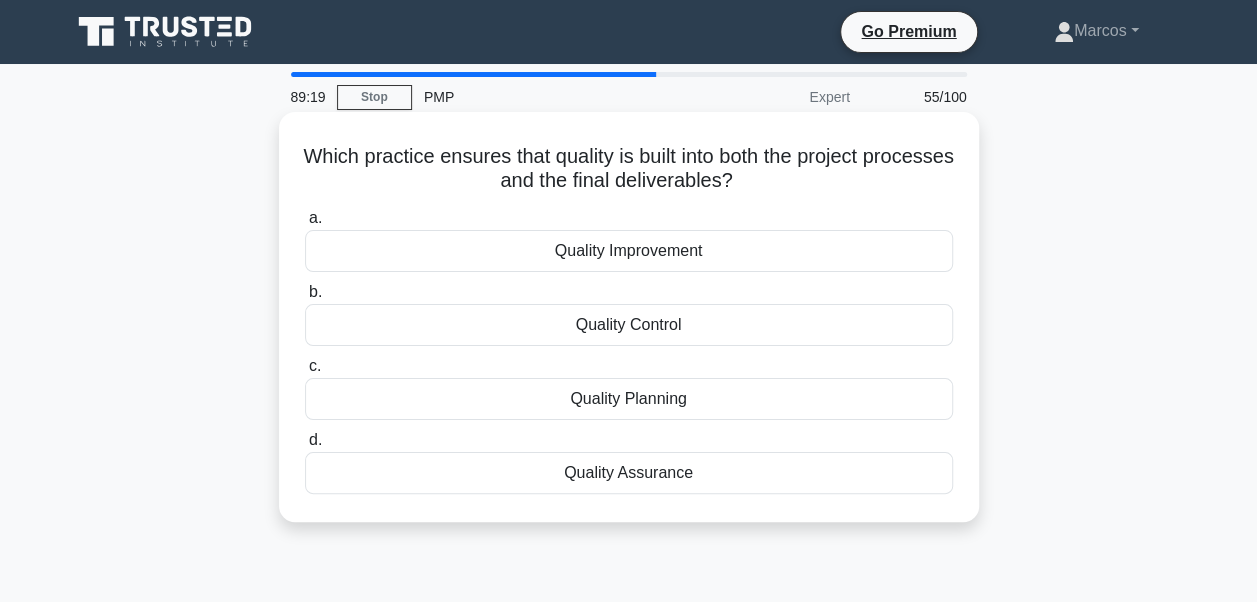 drag, startPoint x: 333, startPoint y: 153, endPoint x: 706, endPoint y: 487, distance: 500.68454 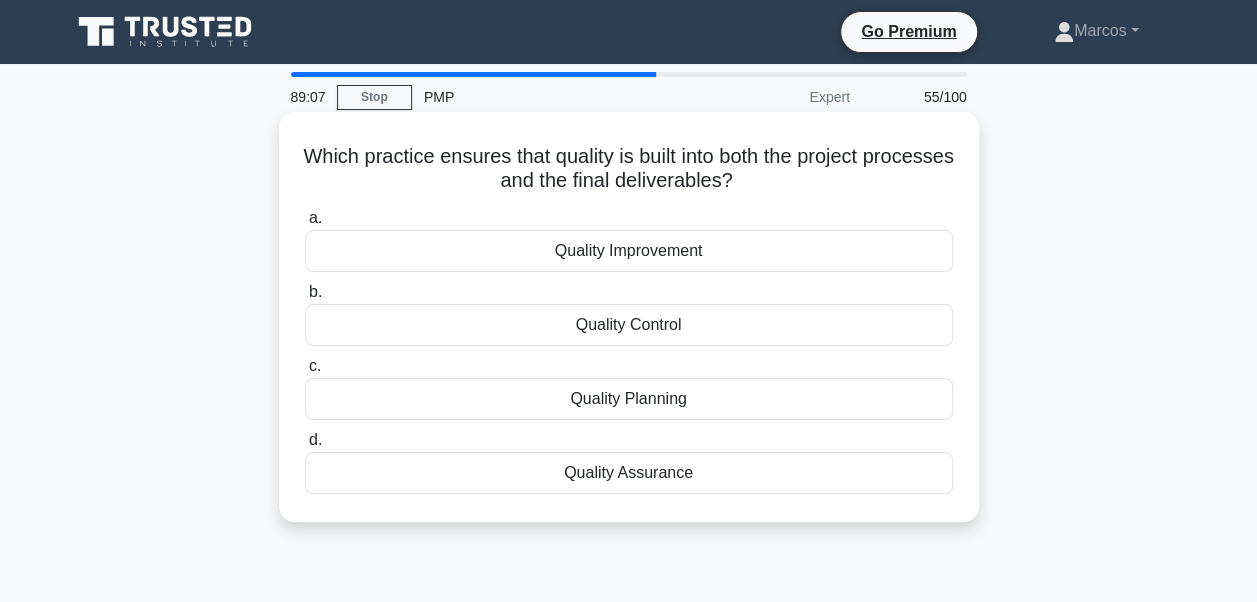 click on "Quality Assurance" at bounding box center [629, 473] 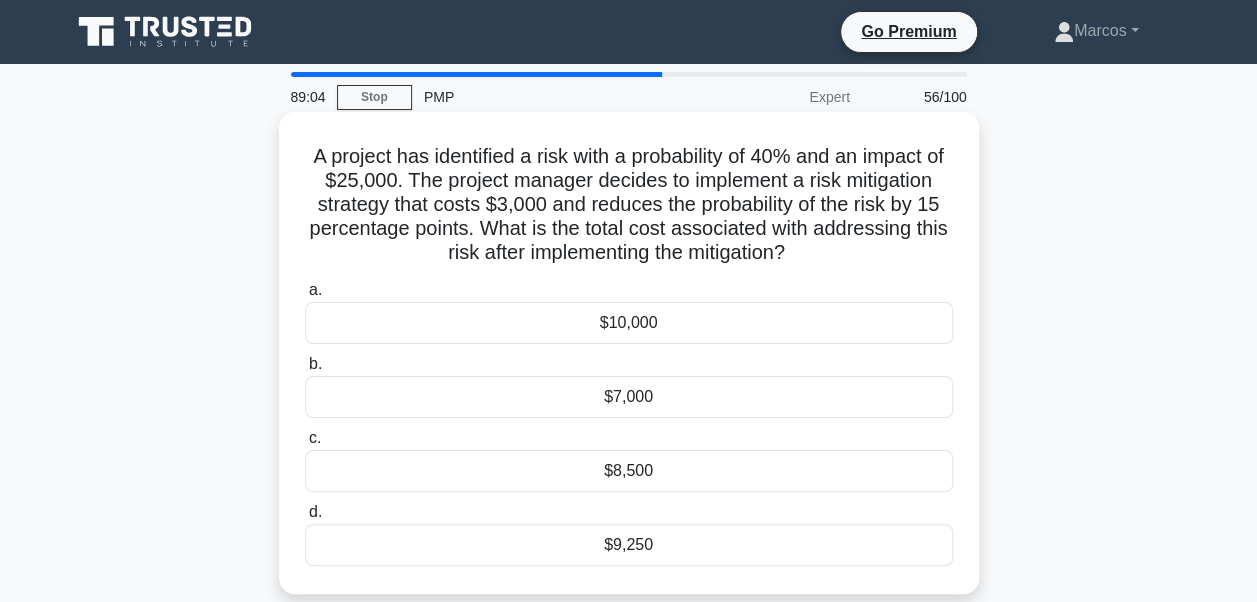drag, startPoint x: 312, startPoint y: 150, endPoint x: 707, endPoint y: 552, distance: 563.5858 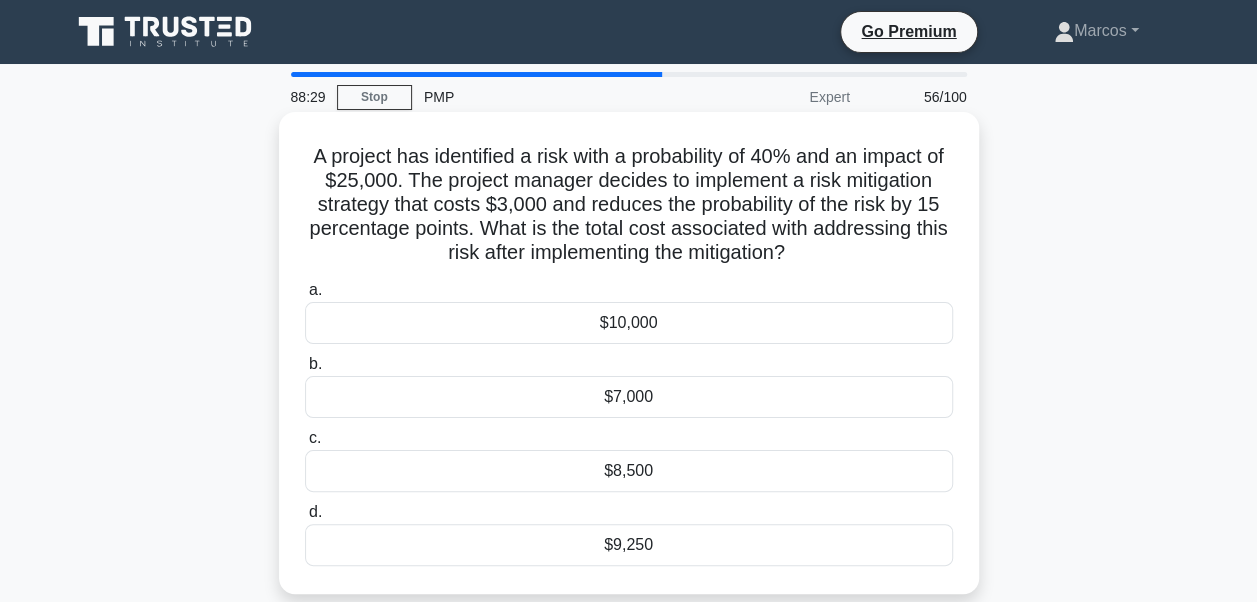 click on "$9,250" at bounding box center (629, 545) 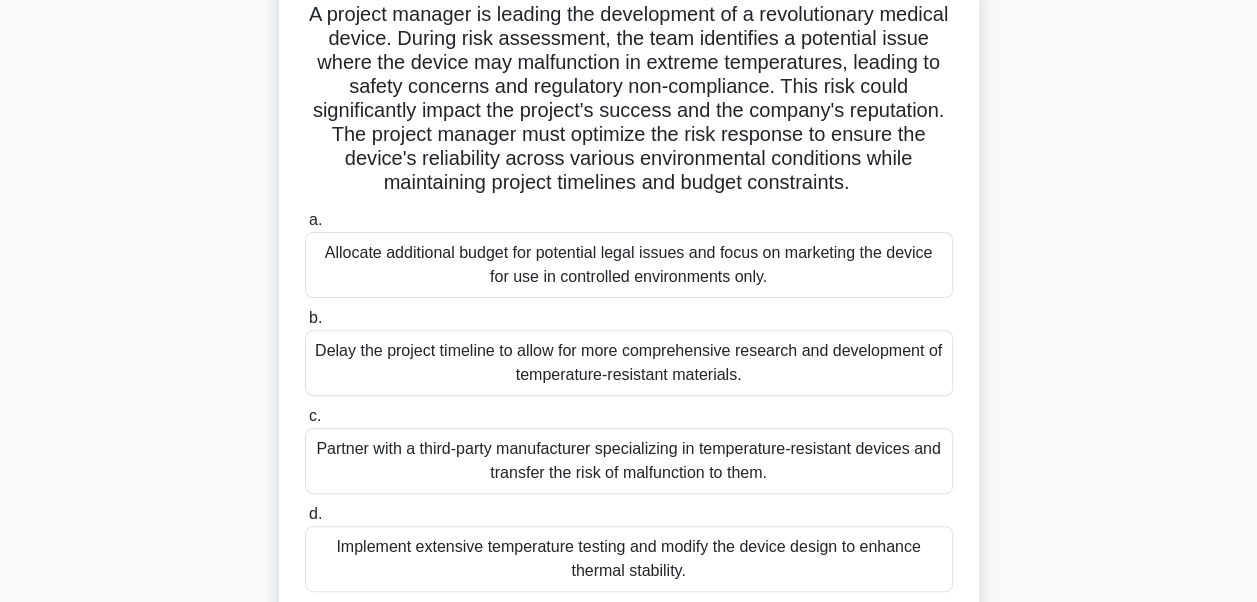 scroll, scrollTop: 478, scrollLeft: 0, axis: vertical 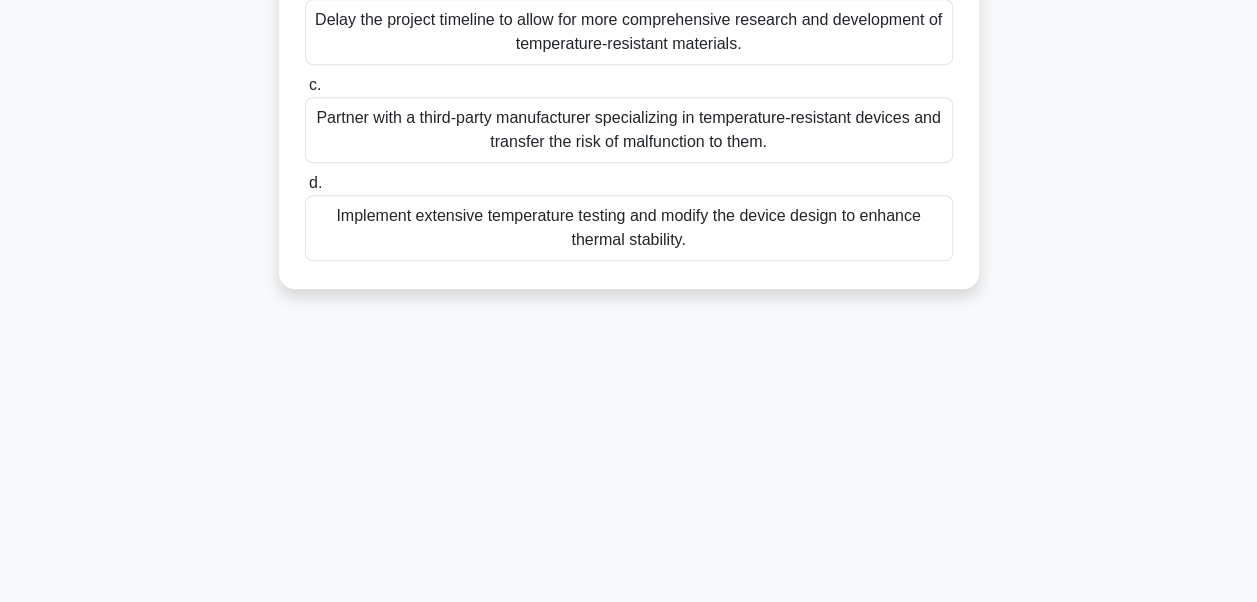 drag, startPoint x: 336, startPoint y: 158, endPoint x: 729, endPoint y: 356, distance: 440.0602 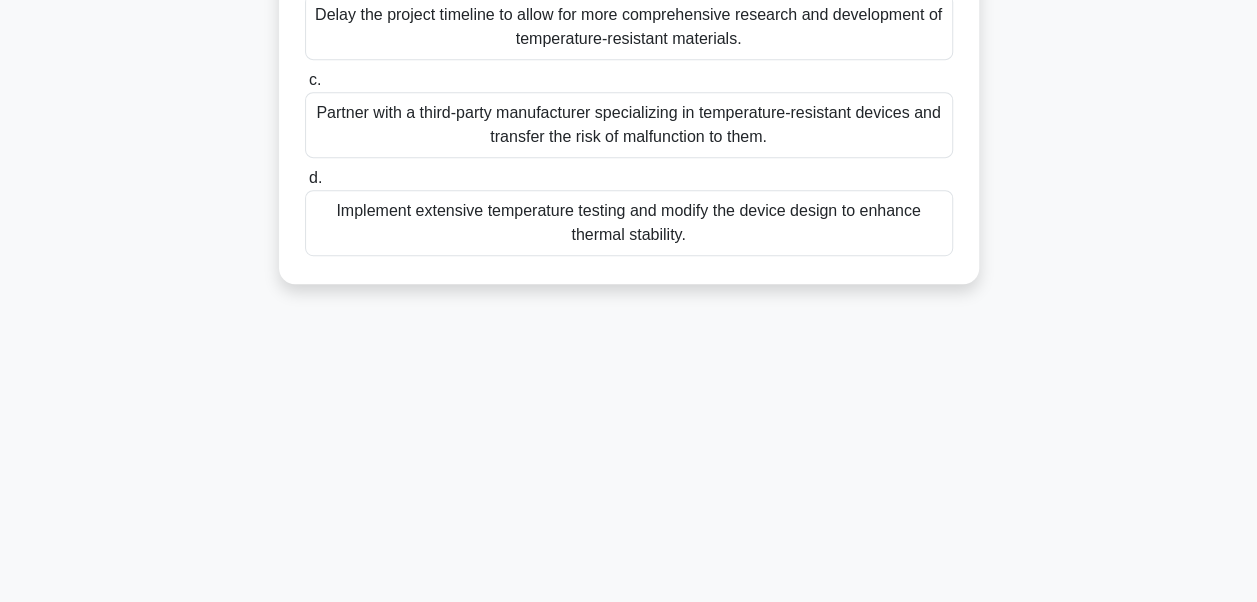 click on "Implement extensive temperature testing and modify the device design to enhance thermal stability." at bounding box center (629, 223) 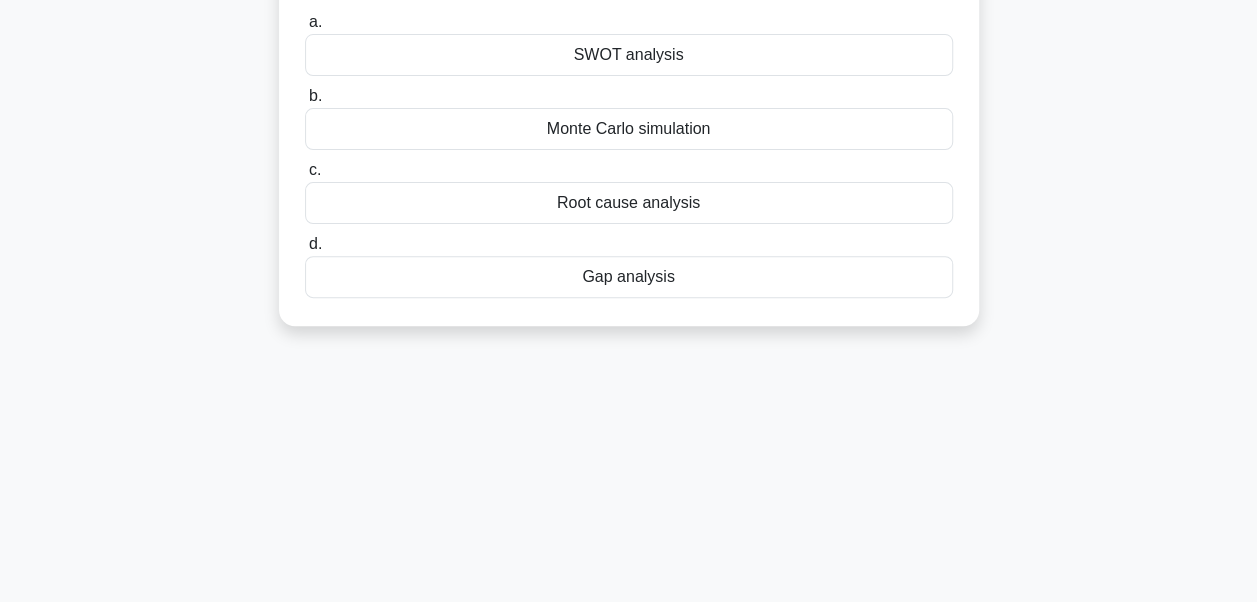 scroll, scrollTop: 0, scrollLeft: 0, axis: both 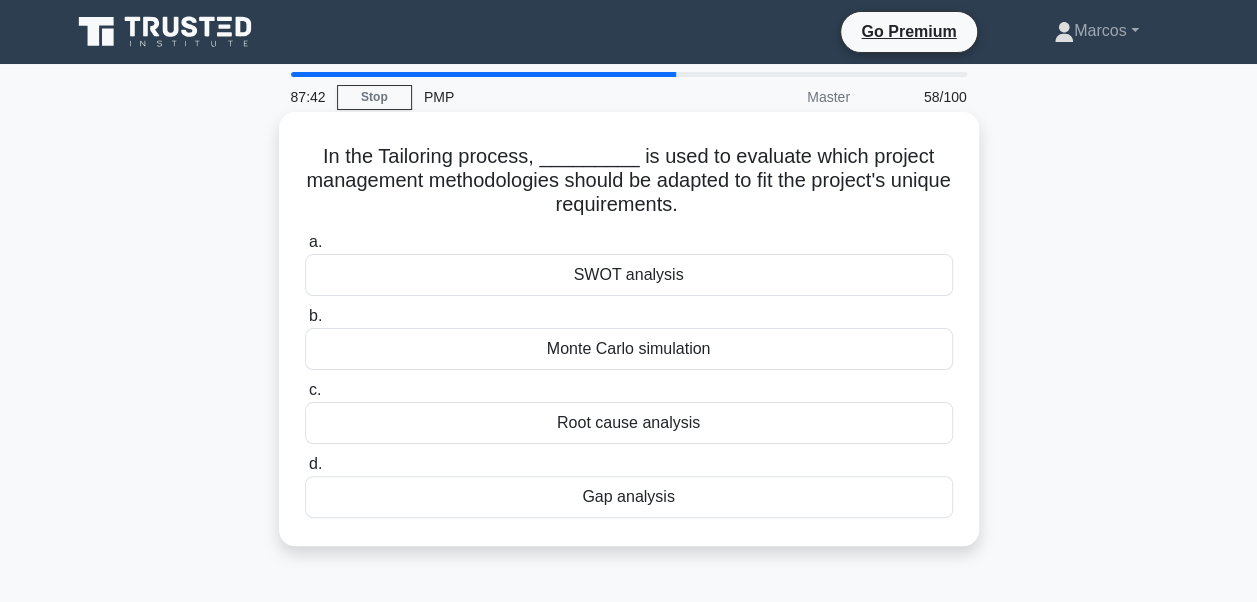drag, startPoint x: 333, startPoint y: 151, endPoint x: 703, endPoint y: 421, distance: 458.0393 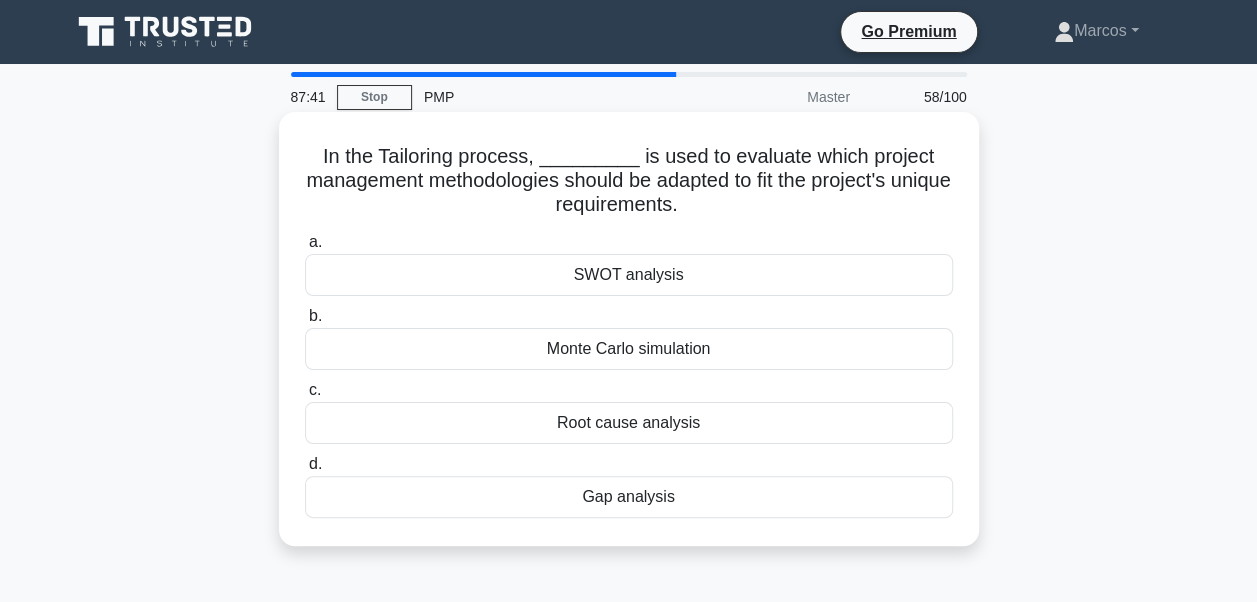 click on "In the Tailoring process, _________ is used to evaluate which project management methodologies should be adapted to fit the project's unique requirements.
.spinner_0XTQ{transform-origin:center;animation:spinner_y6GP .75s linear infinite}@keyframes spinner_y6GP{100%{transform:rotate(360deg)}}" at bounding box center [629, 181] 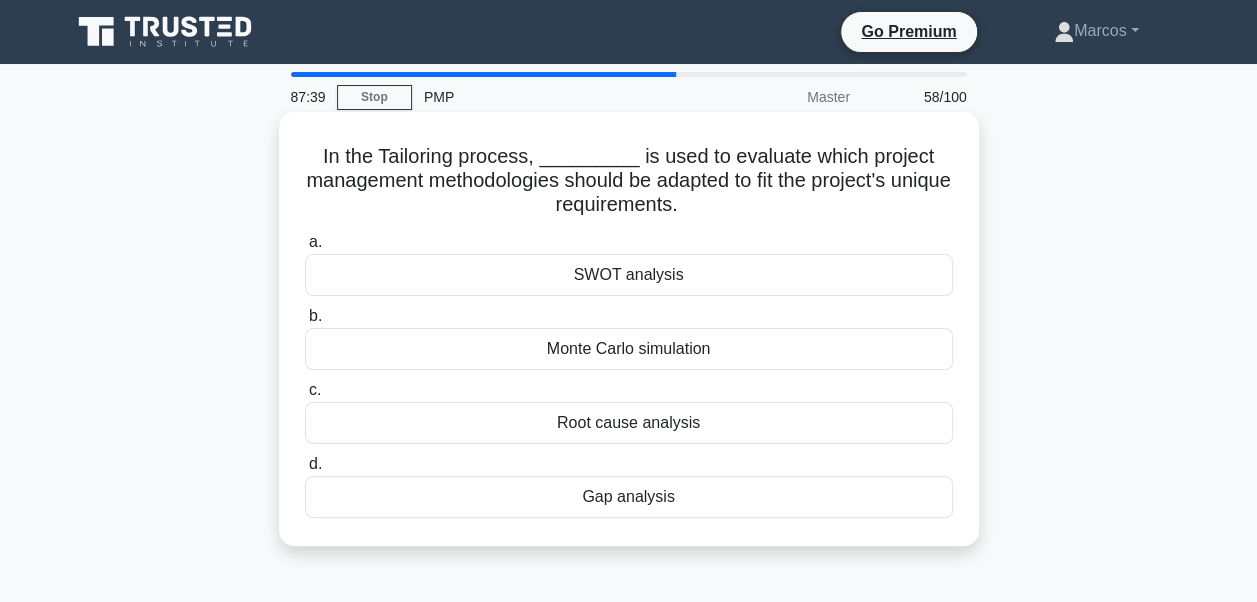 drag, startPoint x: 307, startPoint y: 148, endPoint x: 705, endPoint y: 478, distance: 517.0145 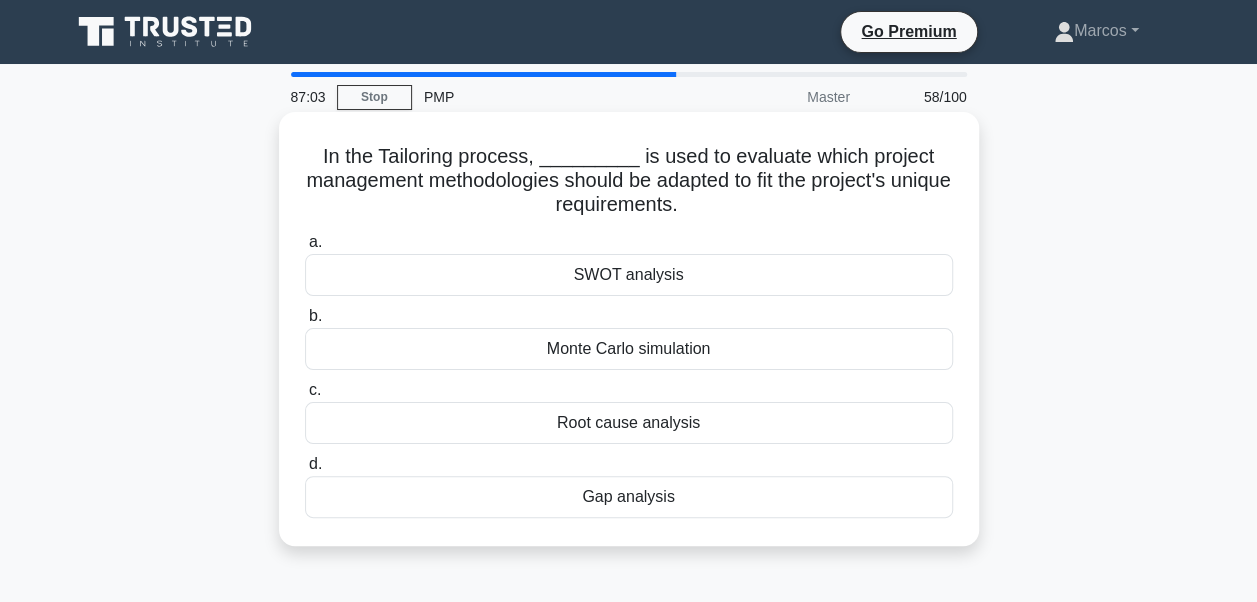 click on "SWOT analysis" at bounding box center [629, 275] 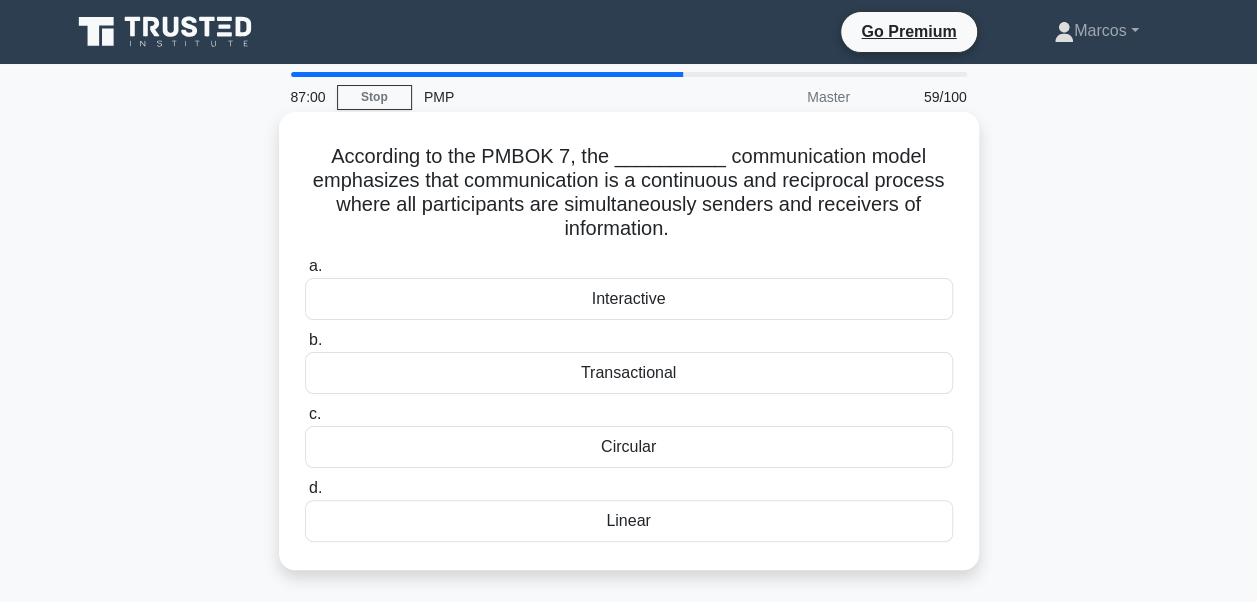 drag, startPoint x: 342, startPoint y: 150, endPoint x: 774, endPoint y: 518, distance: 567.49274 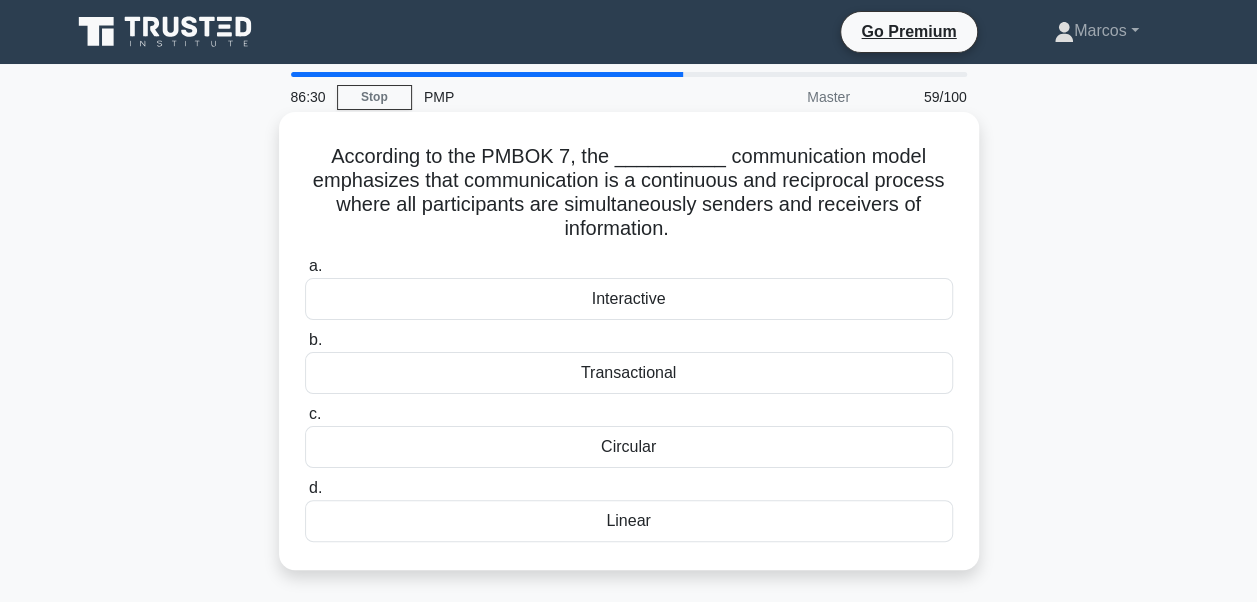 click on "Interactive" at bounding box center (629, 299) 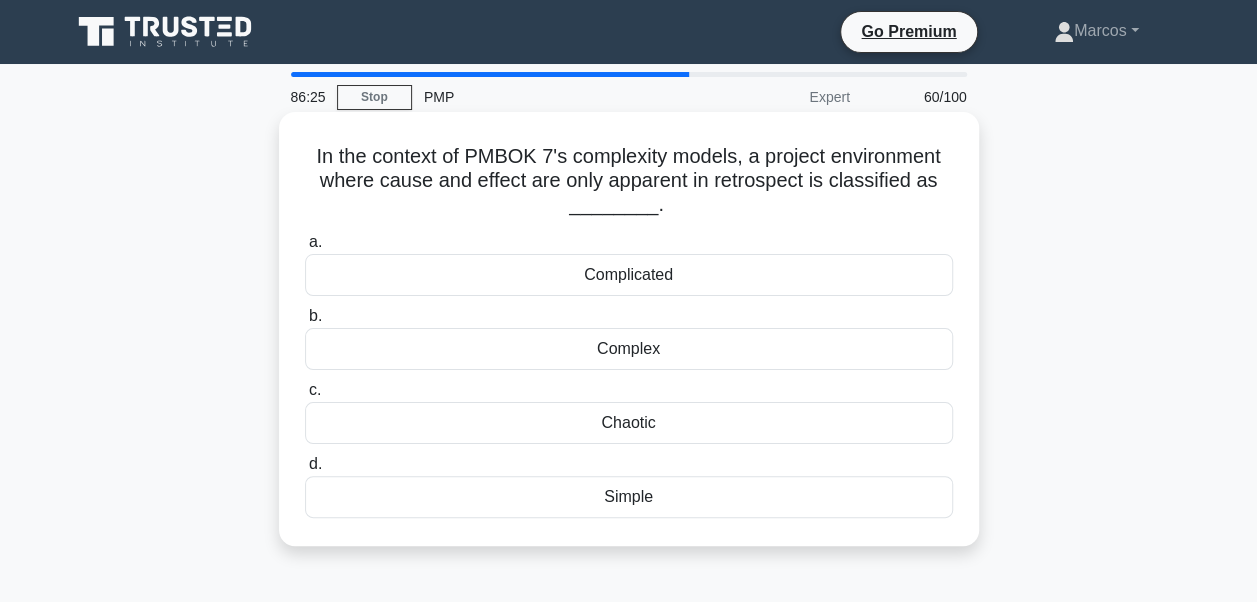 drag, startPoint x: 297, startPoint y: 158, endPoint x: 715, endPoint y: 510, distance: 546.4687 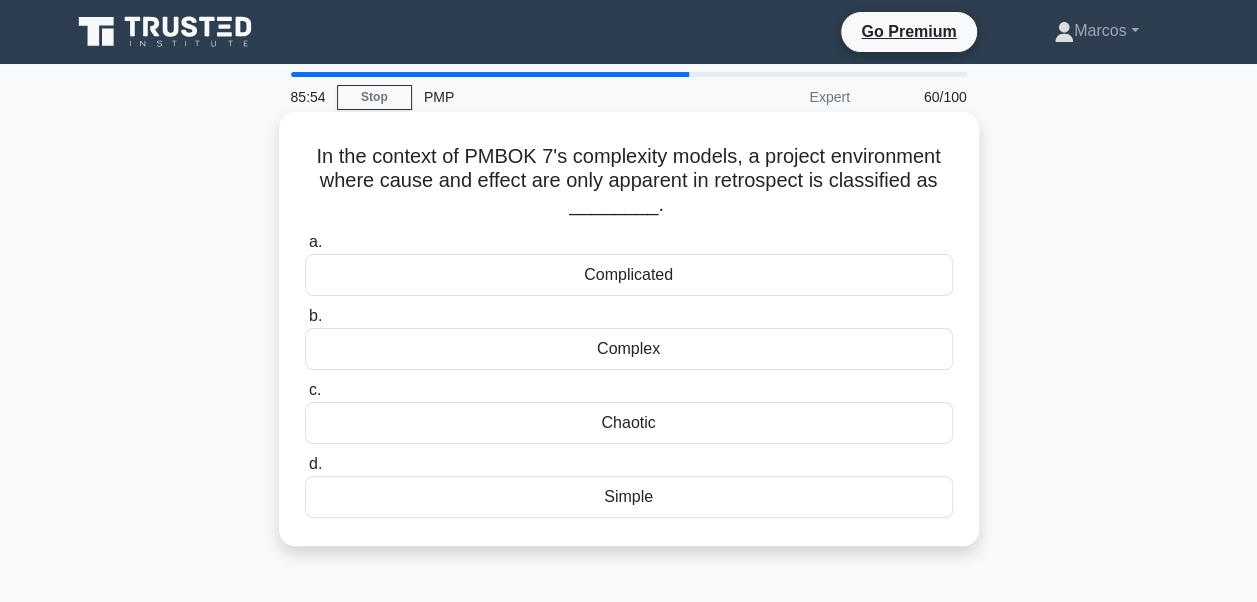 click on "Simple" at bounding box center [629, 497] 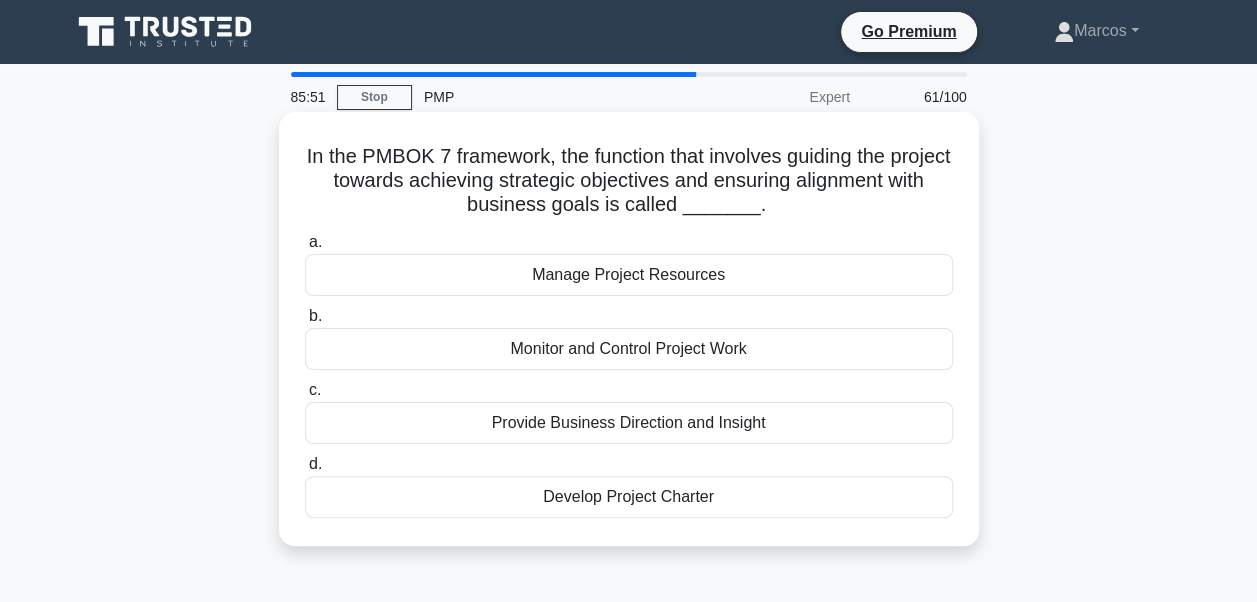 drag, startPoint x: 300, startPoint y: 149, endPoint x: 752, endPoint y: 532, distance: 592.4466 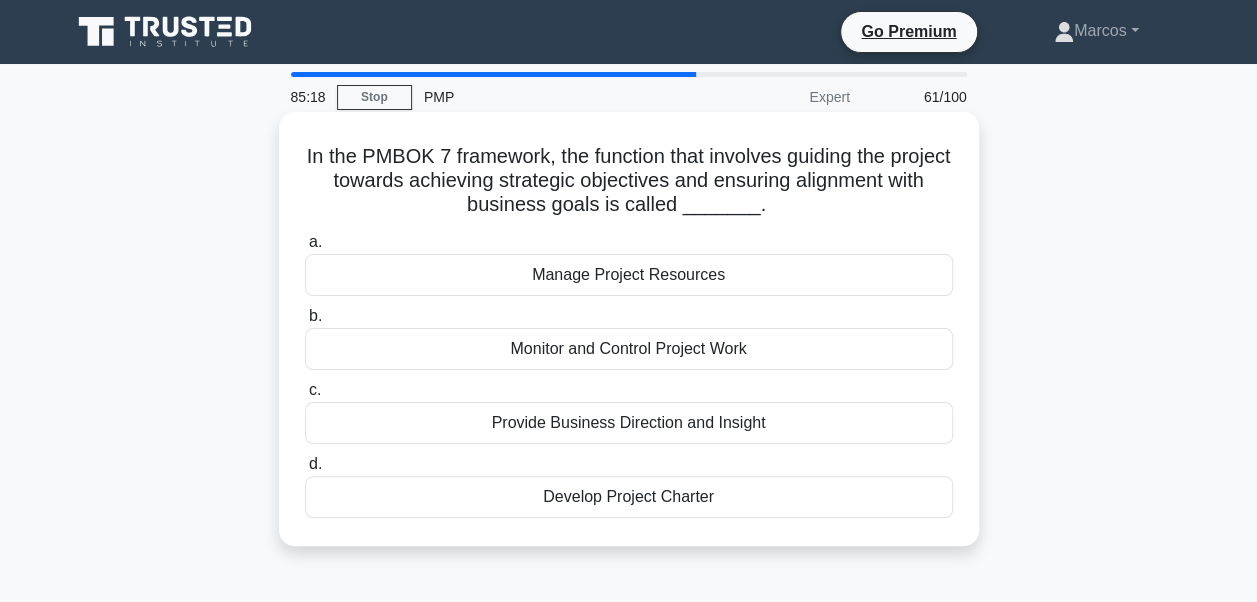 click on "Provide Business Direction and Insight" at bounding box center (629, 423) 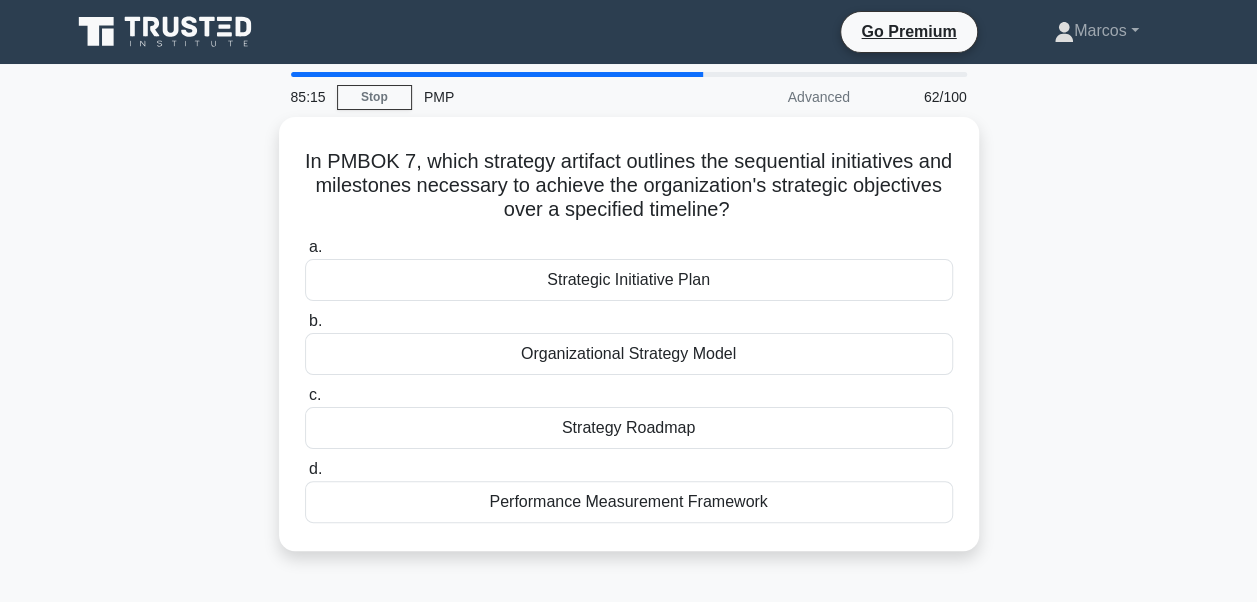 drag, startPoint x: 314, startPoint y: 142, endPoint x: 945, endPoint y: 545, distance: 748.7122 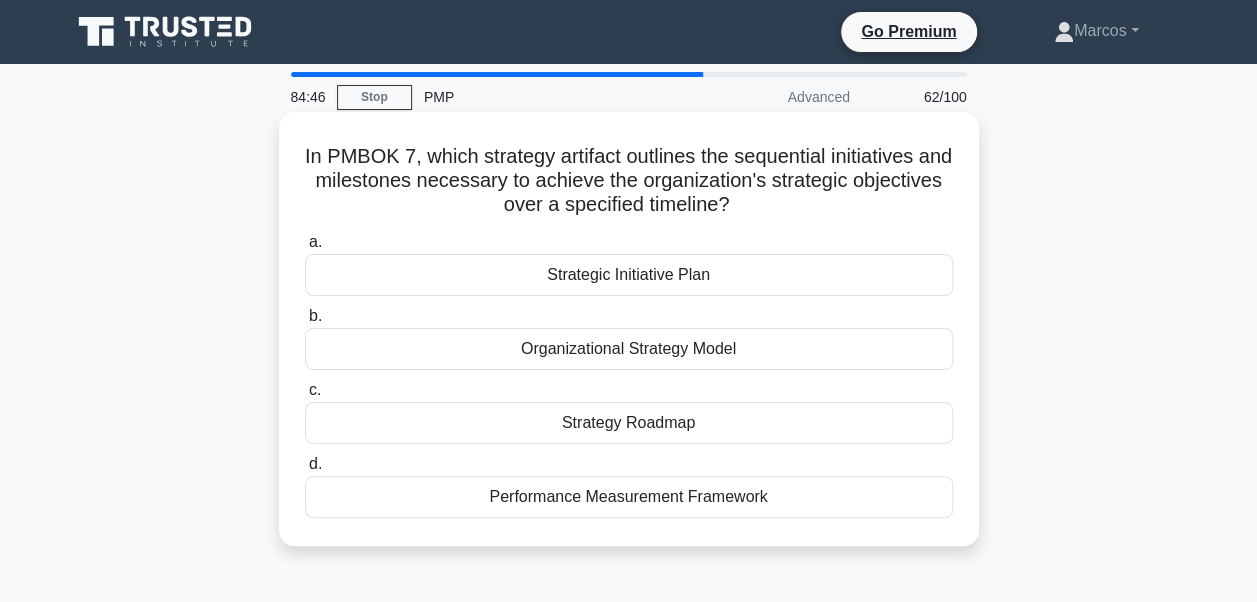 click on "Strategy Roadmap" at bounding box center [629, 423] 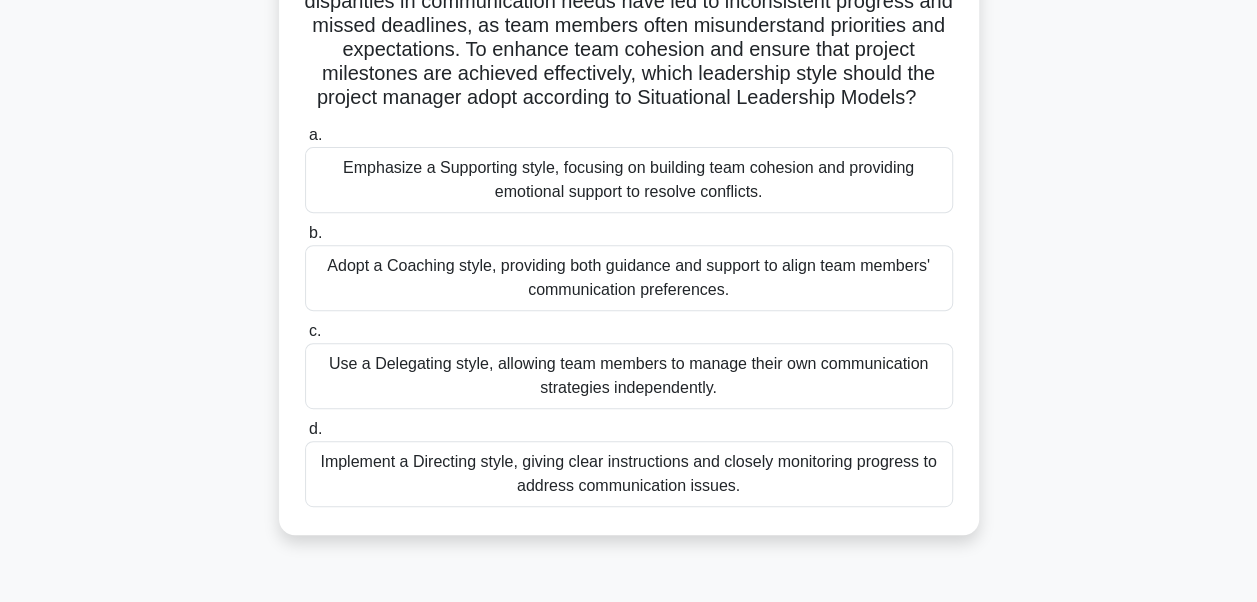 scroll, scrollTop: 478, scrollLeft: 0, axis: vertical 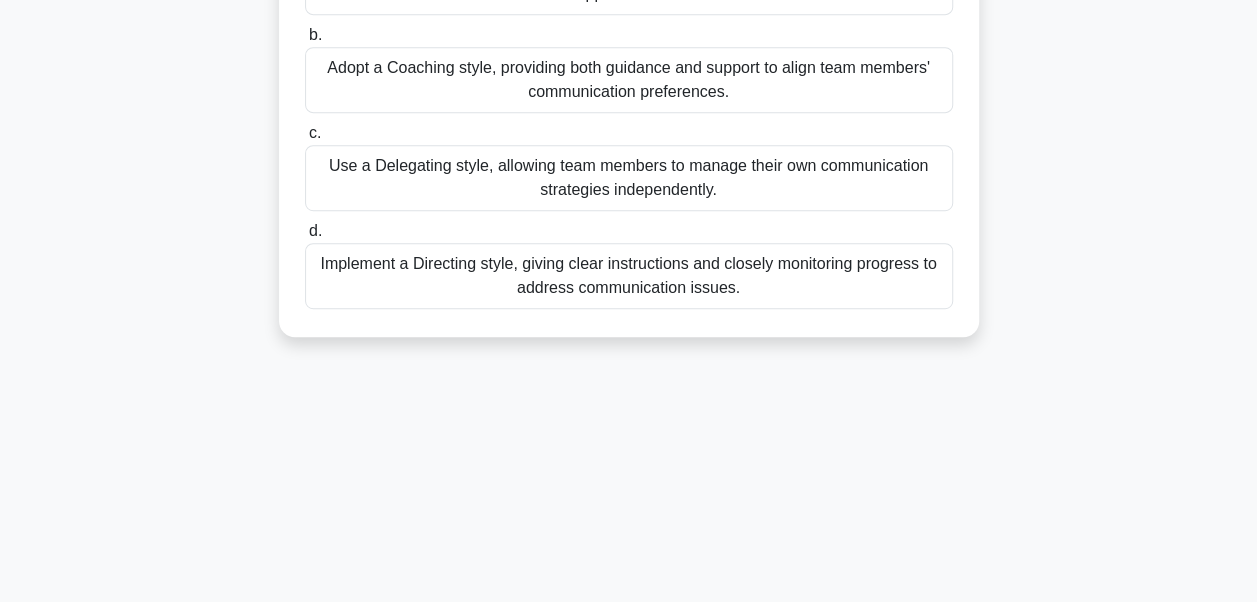 drag, startPoint x: 308, startPoint y: 153, endPoint x: 792, endPoint y: 479, distance: 583.5512 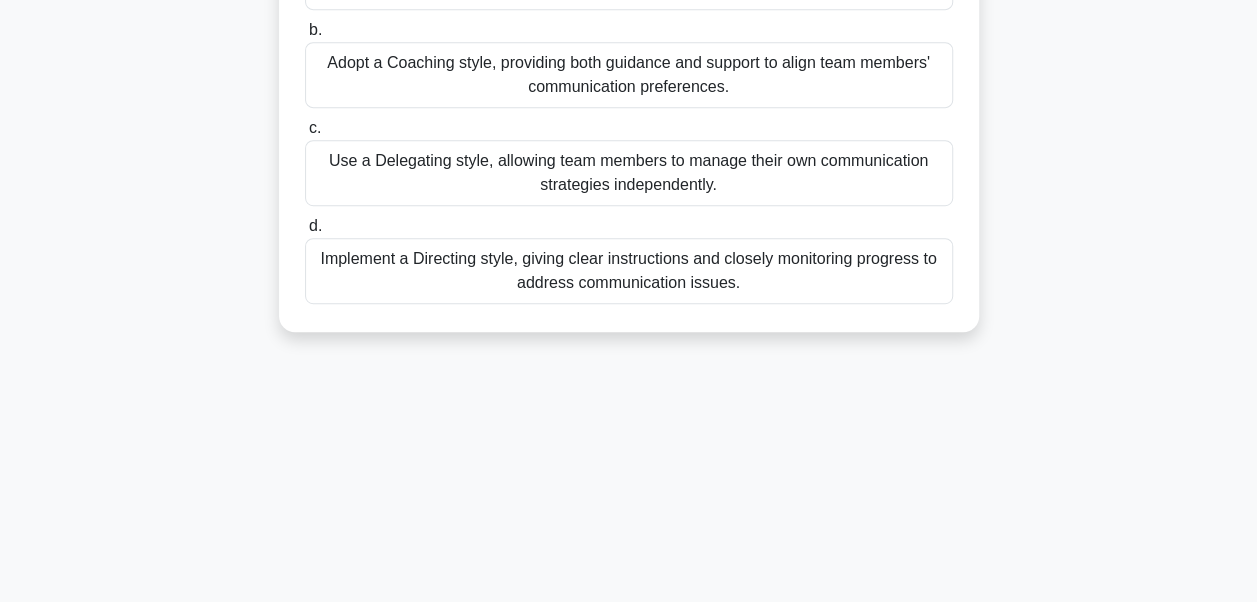click on "Adopt a Coaching style, providing both guidance and support to align team members' communication preferences." at bounding box center (629, 75) 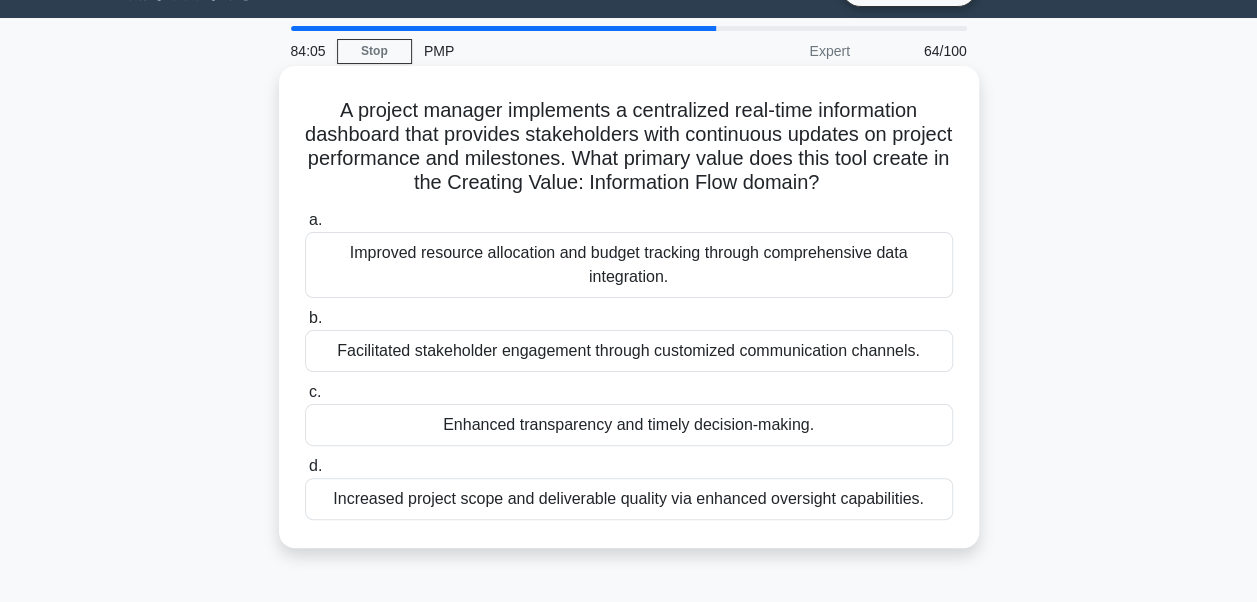 scroll, scrollTop: 0, scrollLeft: 0, axis: both 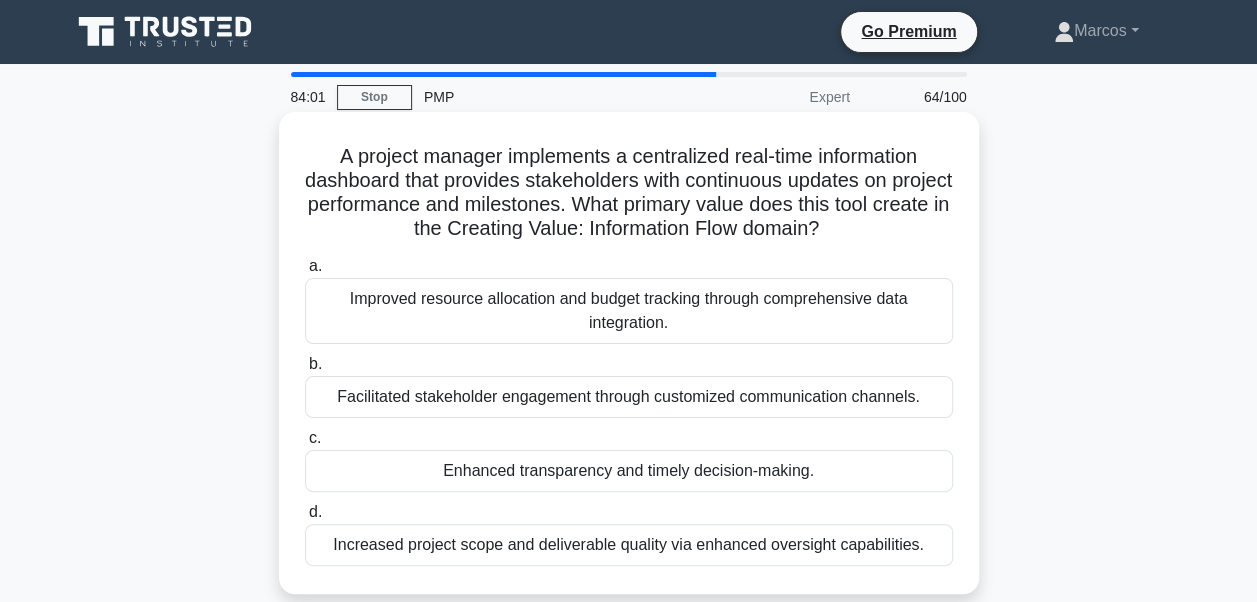drag, startPoint x: 324, startPoint y: 144, endPoint x: 957, endPoint y: 538, distance: 745.60376 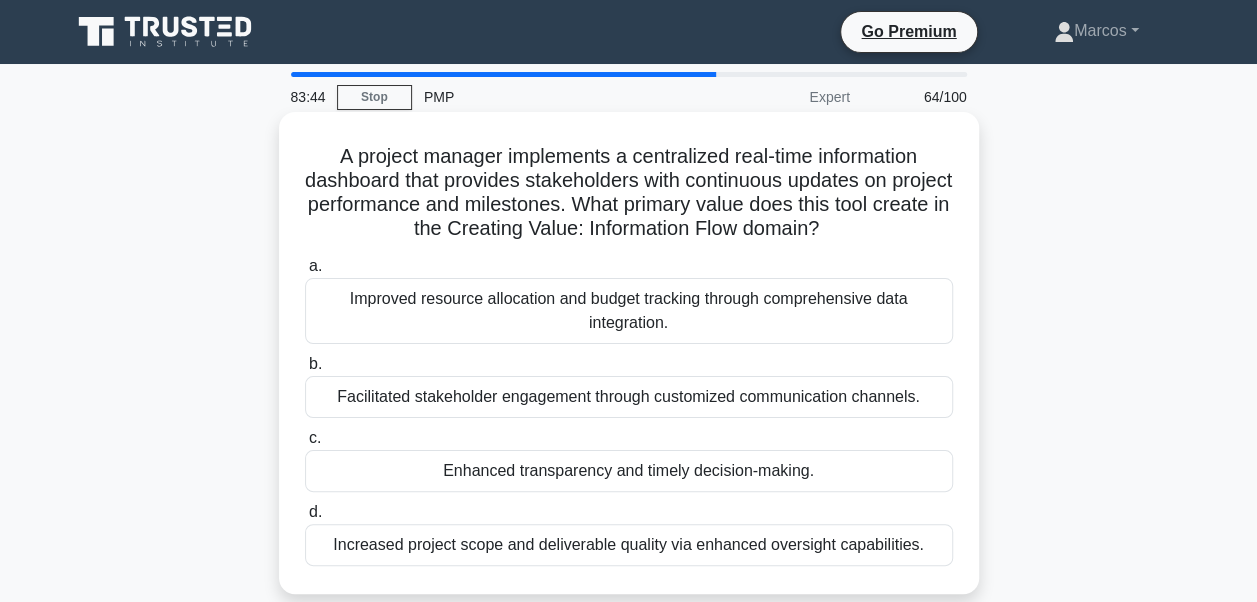 click on "Enhanced transparency and timely decision-making." at bounding box center [629, 471] 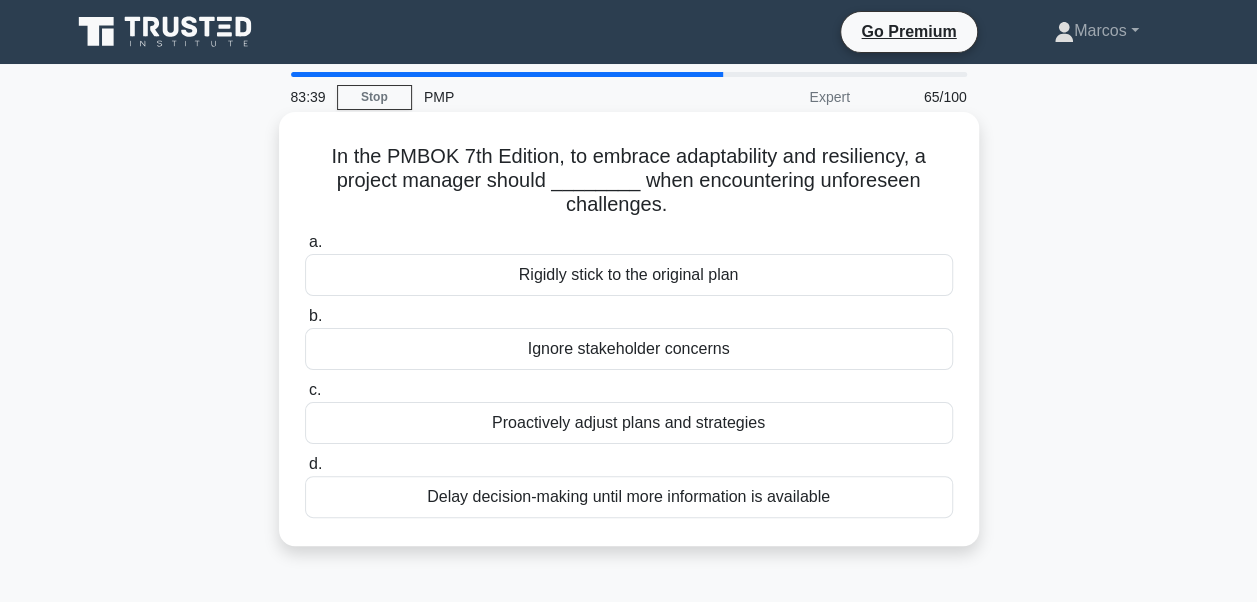 drag, startPoint x: 319, startPoint y: 146, endPoint x: 829, endPoint y: 515, distance: 629.4927 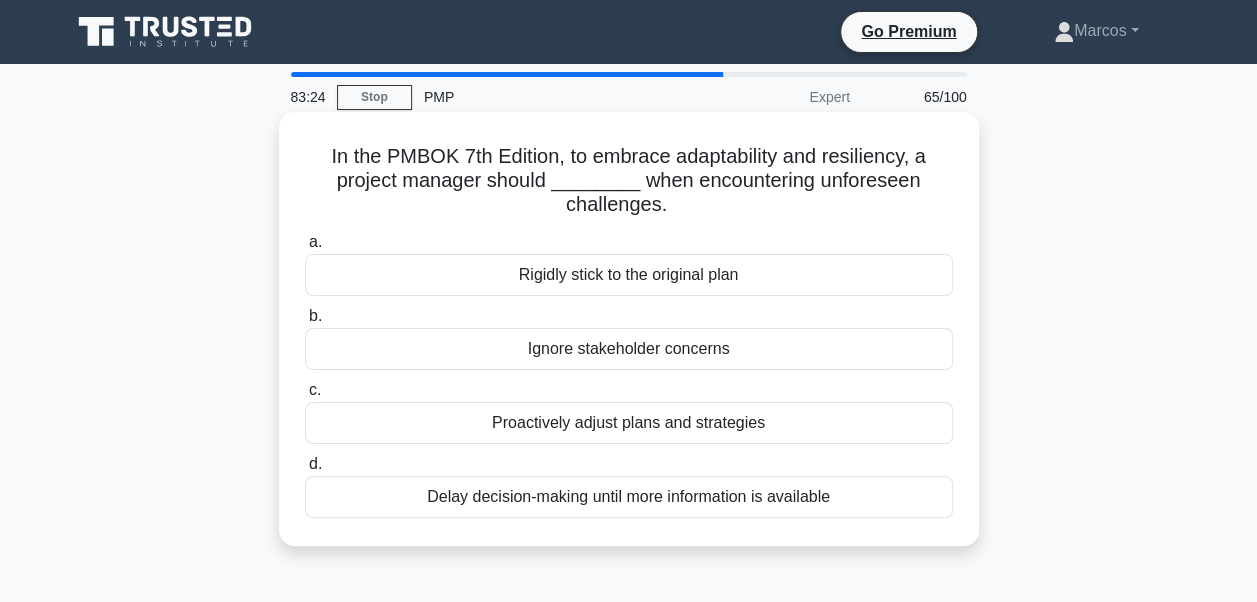 click on "Proactively adjust plans and strategies" at bounding box center (629, 423) 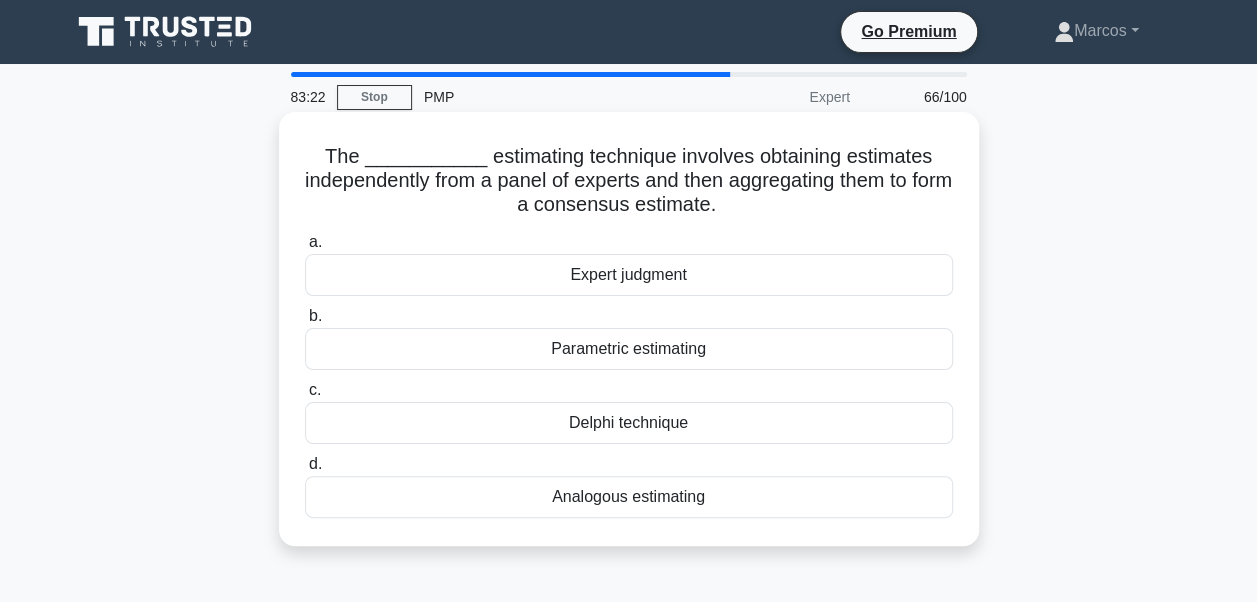 drag, startPoint x: 339, startPoint y: 156, endPoint x: 690, endPoint y: 338, distance: 395.37958 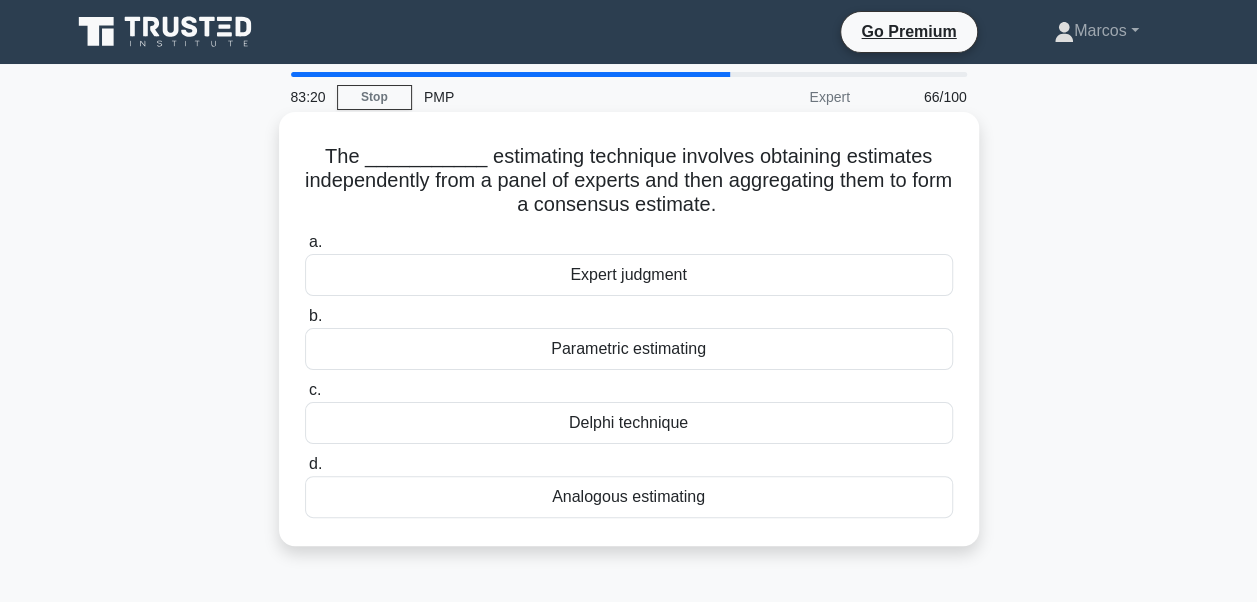 drag, startPoint x: 328, startPoint y: 146, endPoint x: 819, endPoint y: 478, distance: 592.7099 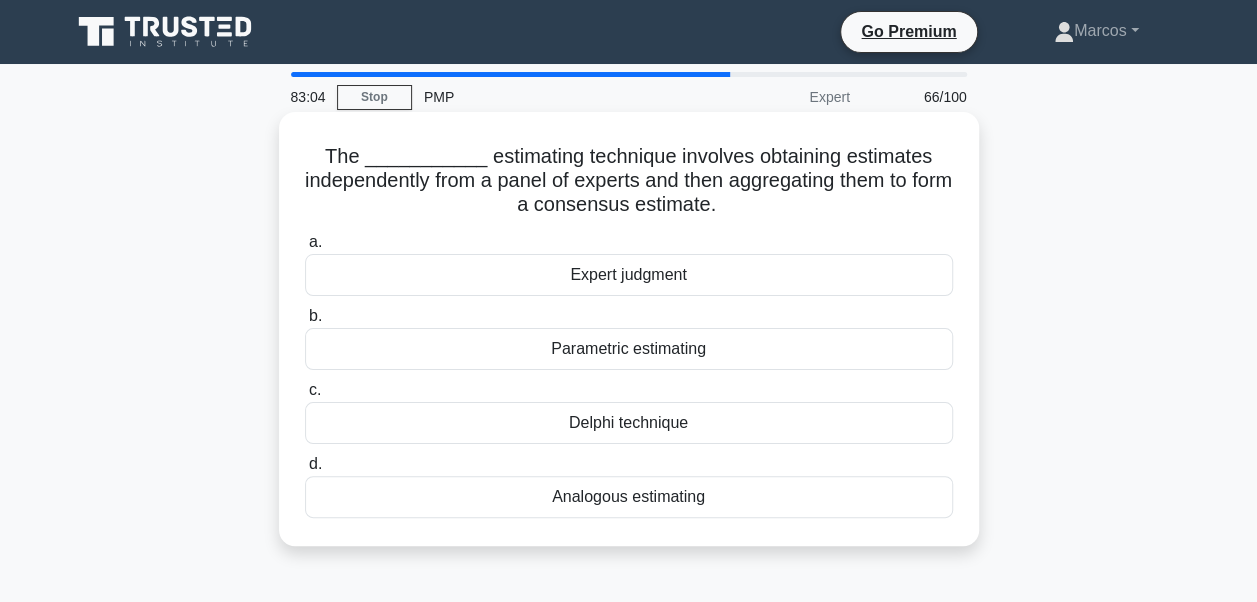 click on "Delphi technique" at bounding box center [629, 423] 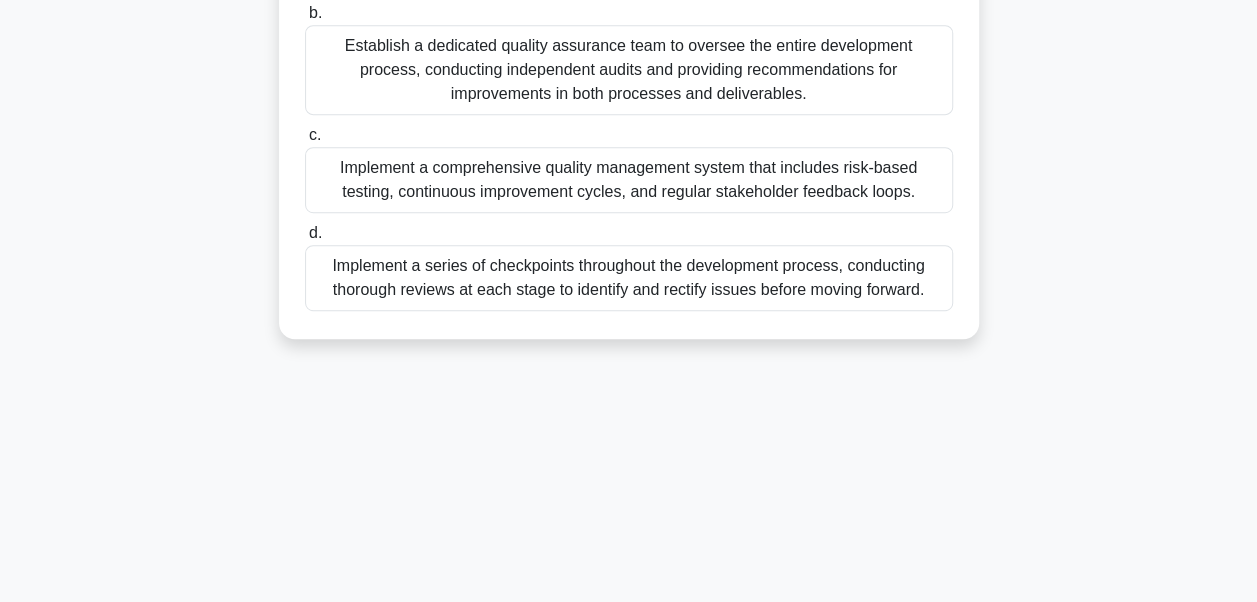 scroll, scrollTop: 458, scrollLeft: 0, axis: vertical 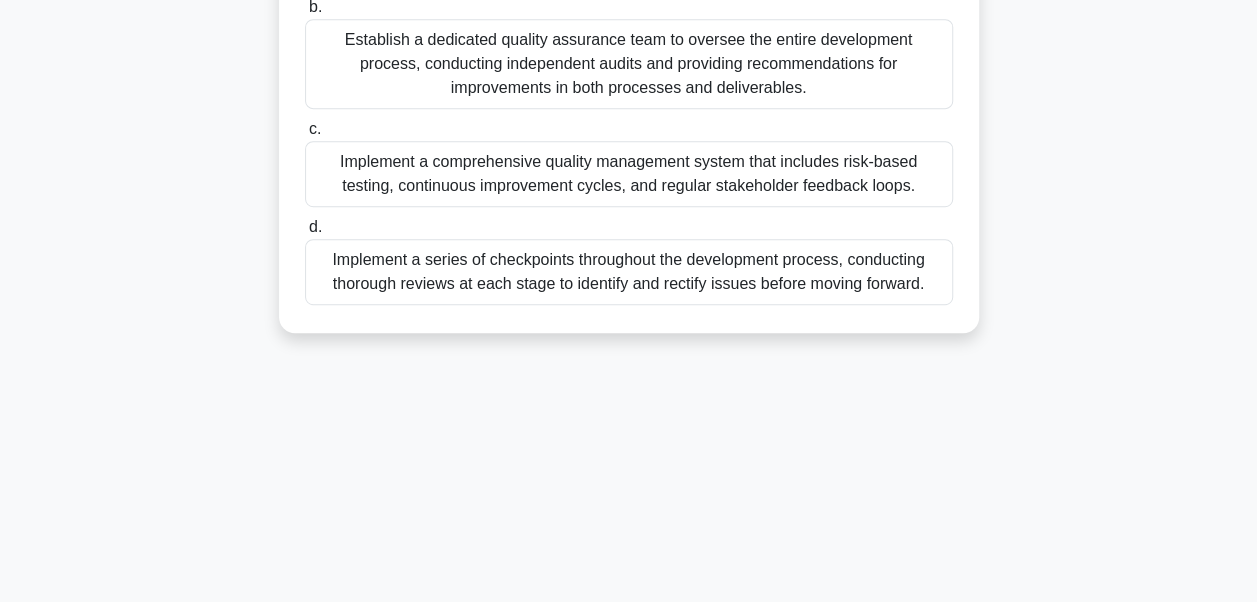drag, startPoint x: 310, startPoint y: 161, endPoint x: 937, endPoint y: 337, distance: 651.23346 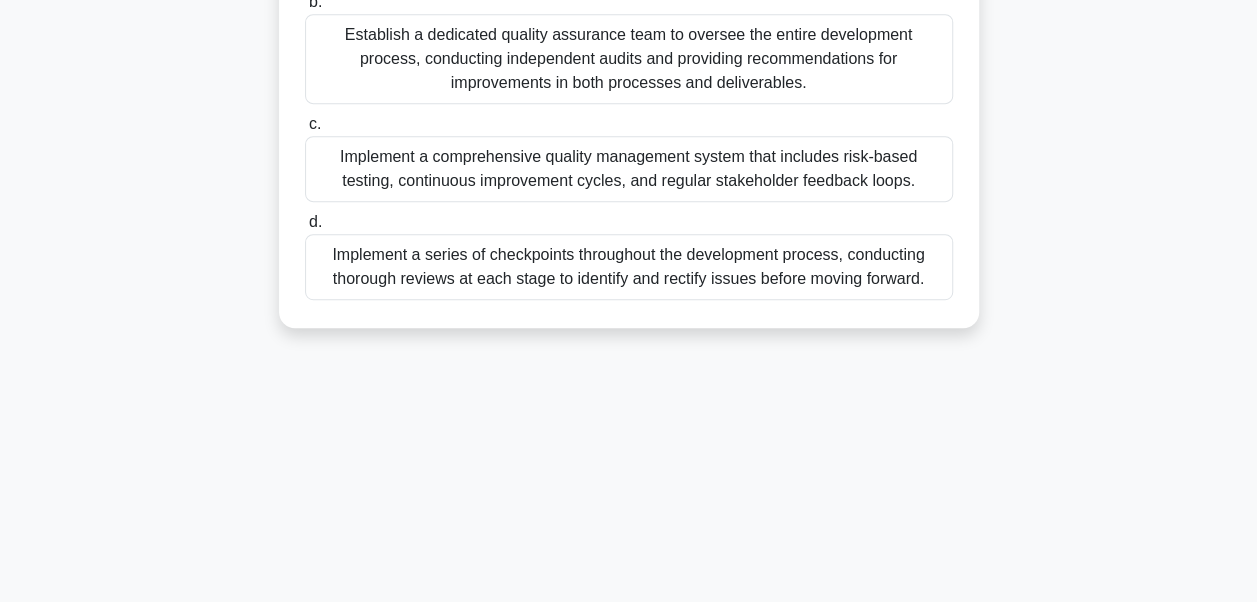 click on "Implement a comprehensive quality management system that includes risk-based testing, continuous improvement cycles, and regular stakeholder feedback loops." at bounding box center (629, 169) 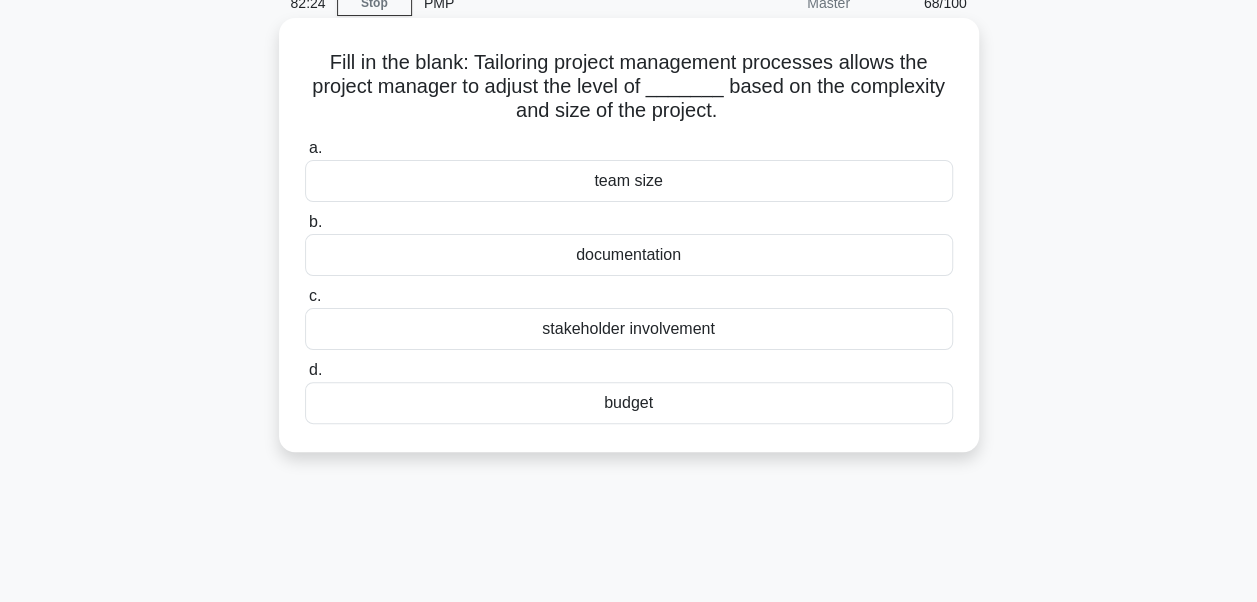 scroll, scrollTop: 0, scrollLeft: 0, axis: both 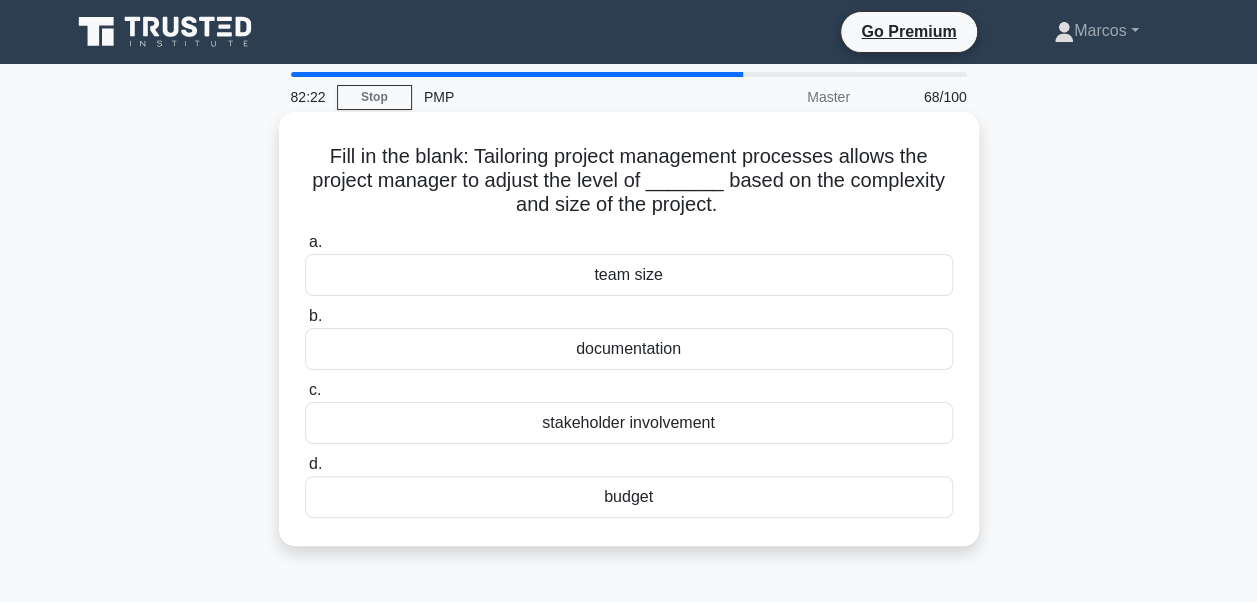 click on "Fill in the blank: Tailoring project management processes allows the project manager to adjust the level of _______ based on the complexity and size of the project.
.spinner_0XTQ{transform-origin:center;animation:spinner_y6GP .75s linear infinite}@keyframes spinner_y6GP{100%{transform:rotate(360deg)}}" at bounding box center (629, 181) 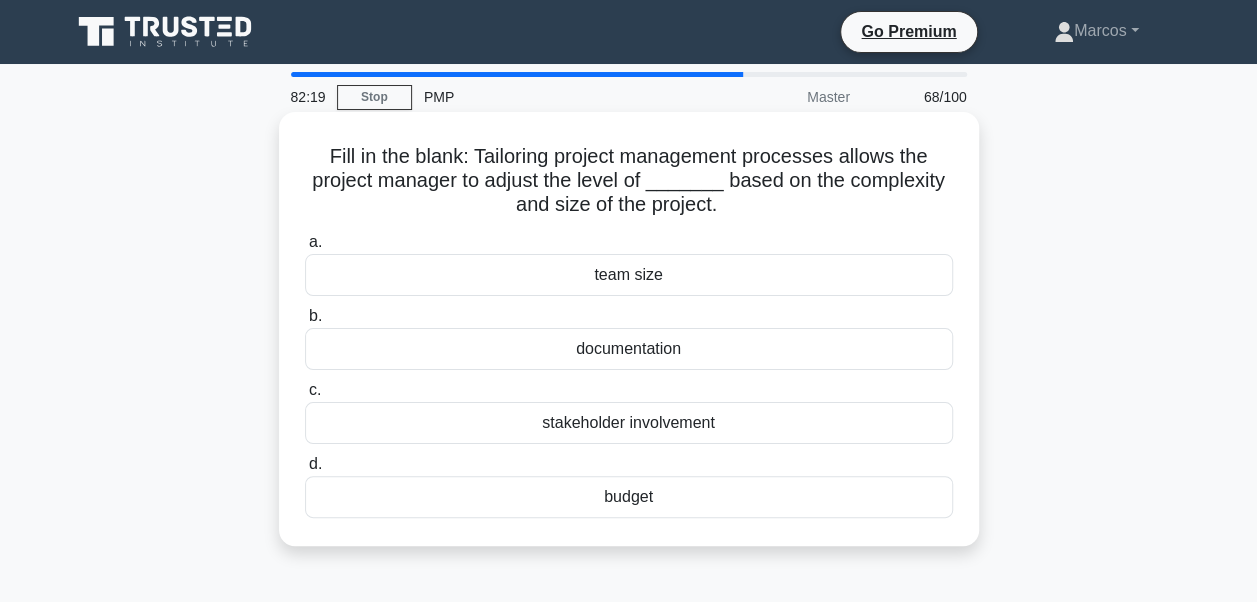 drag, startPoint x: 322, startPoint y: 154, endPoint x: 874, endPoint y: 496, distance: 649.3597 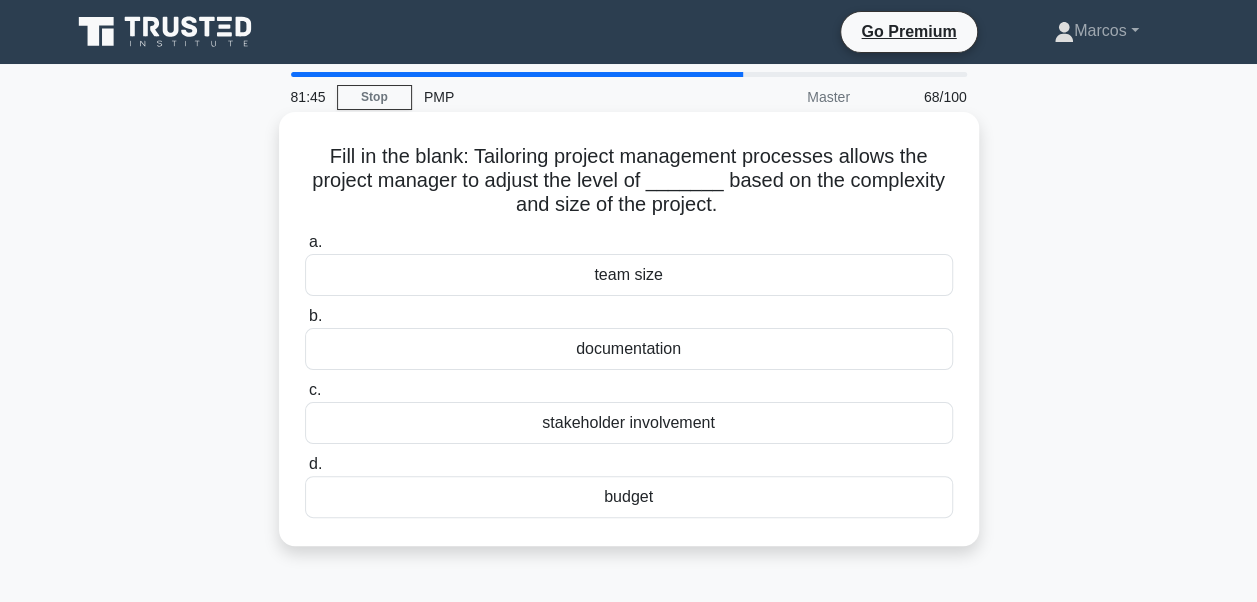 click on "stakeholder involvement" at bounding box center (629, 423) 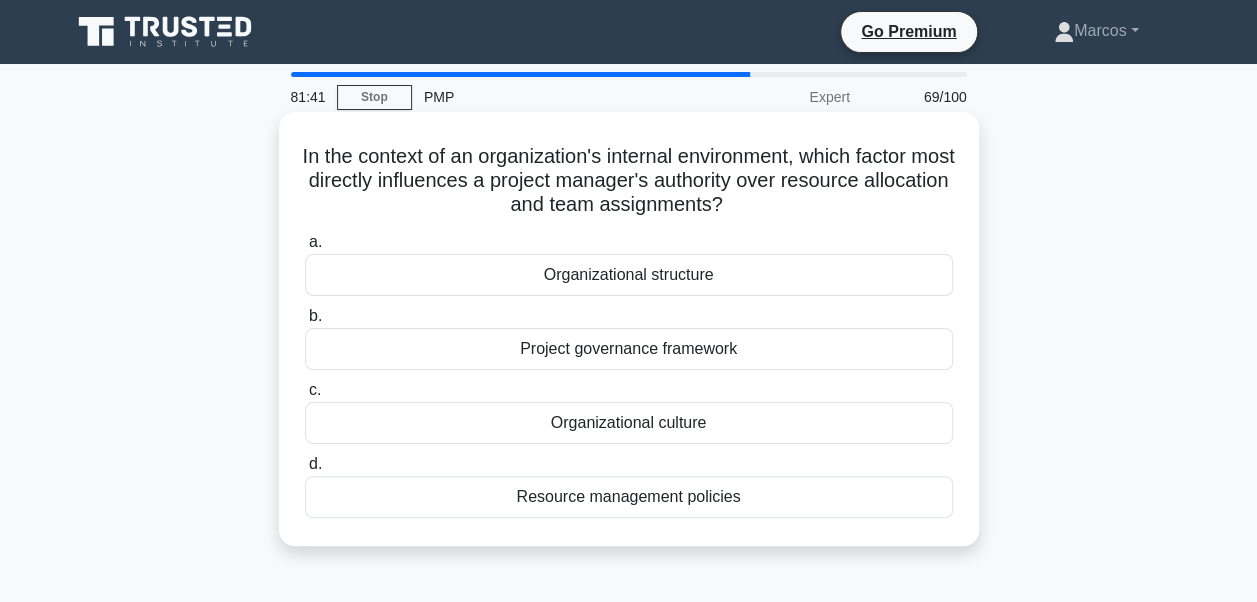 drag, startPoint x: 311, startPoint y: 154, endPoint x: 818, endPoint y: 496, distance: 611.56604 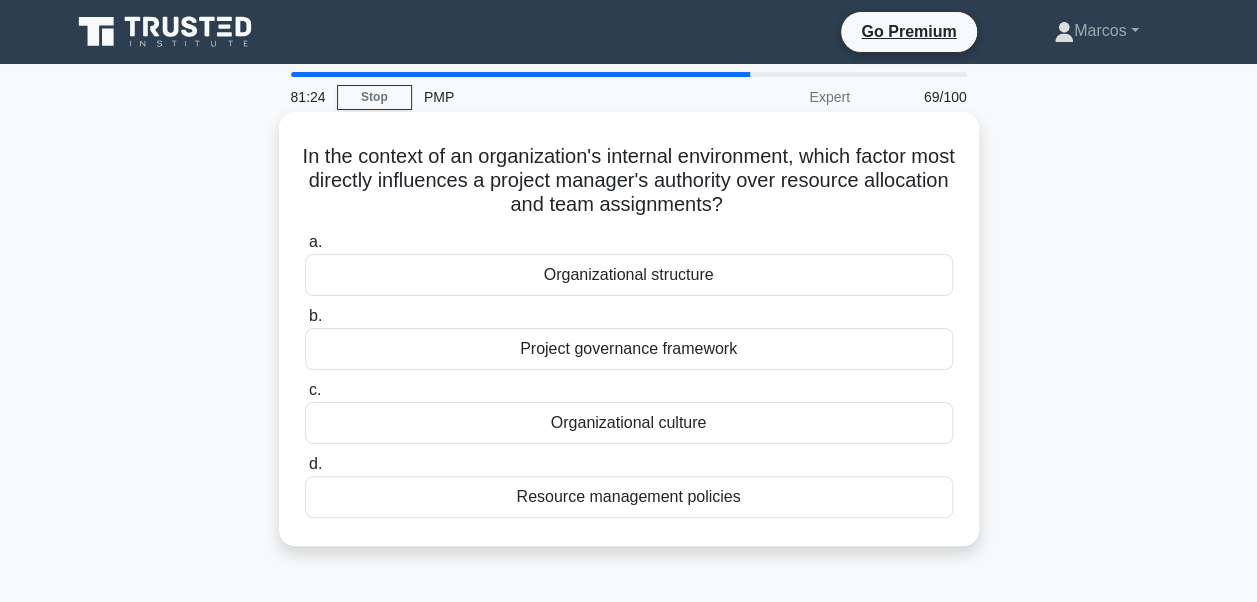 click on "Organizational structure" at bounding box center (629, 275) 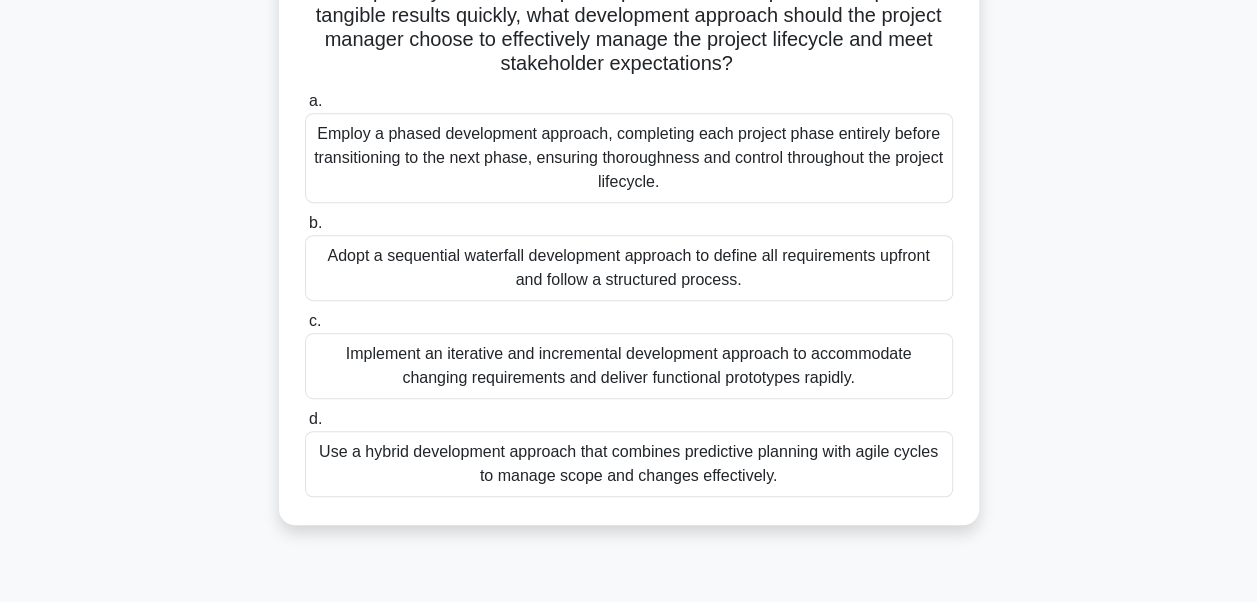 scroll, scrollTop: 478, scrollLeft: 0, axis: vertical 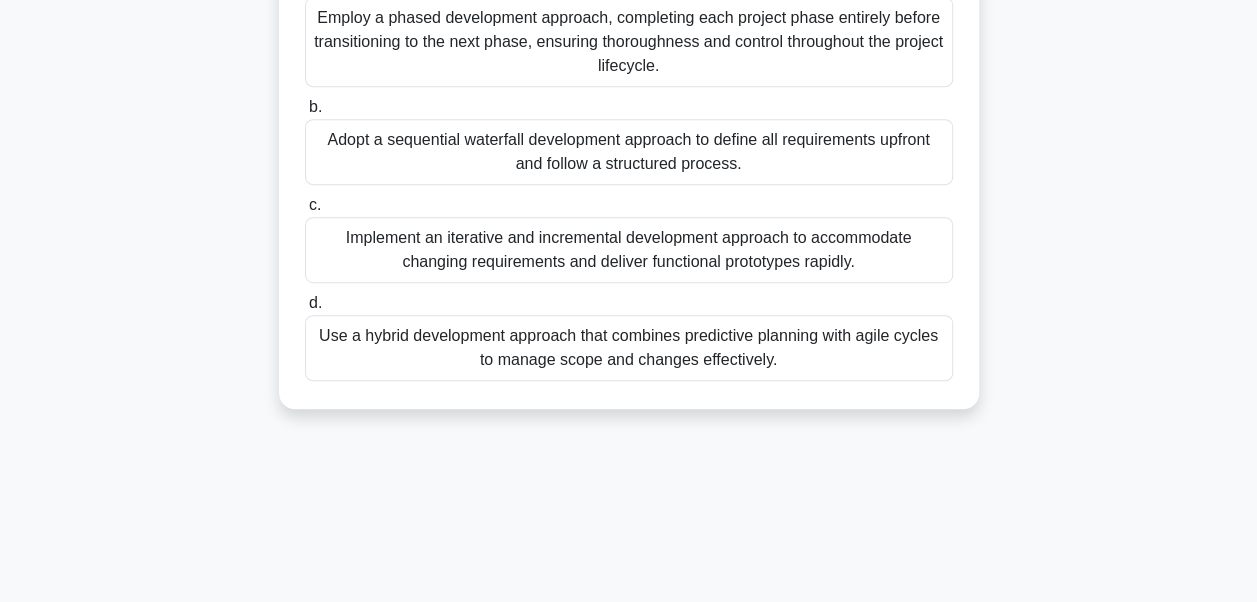 drag, startPoint x: 306, startPoint y: 150, endPoint x: 802, endPoint y: 450, distance: 579.6689 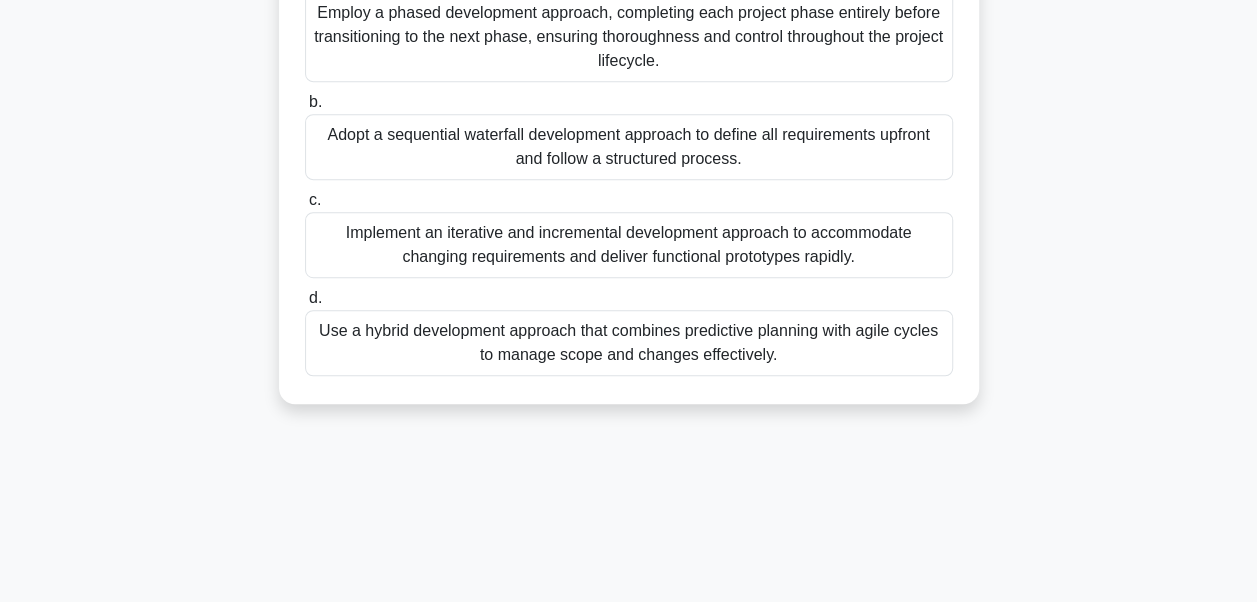 click on "Implement an iterative and incremental development approach to accommodate changing requirements and deliver functional prototypes rapidly." at bounding box center (629, 245) 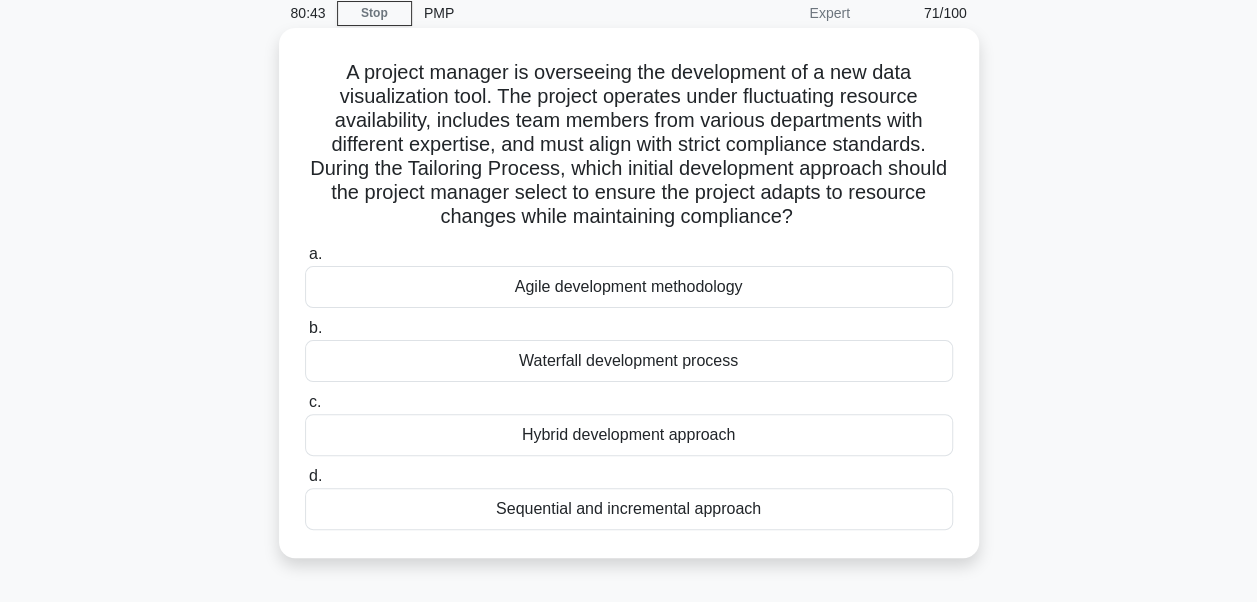 scroll, scrollTop: 0, scrollLeft: 0, axis: both 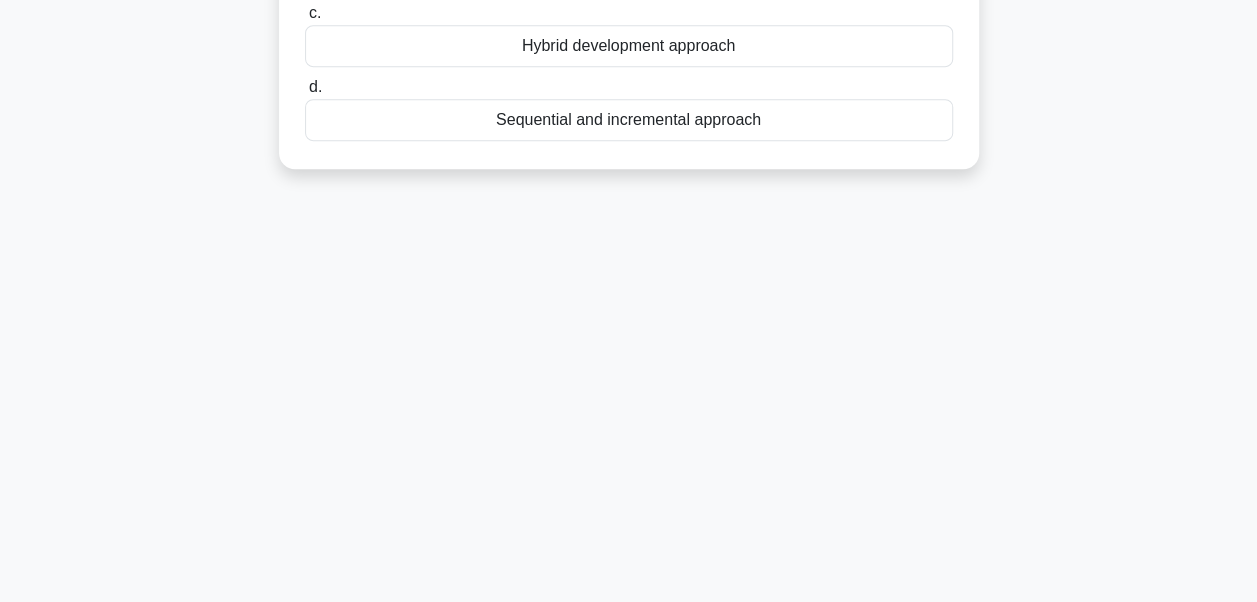 drag, startPoint x: 334, startPoint y: 148, endPoint x: 787, endPoint y: 220, distance: 458.68616 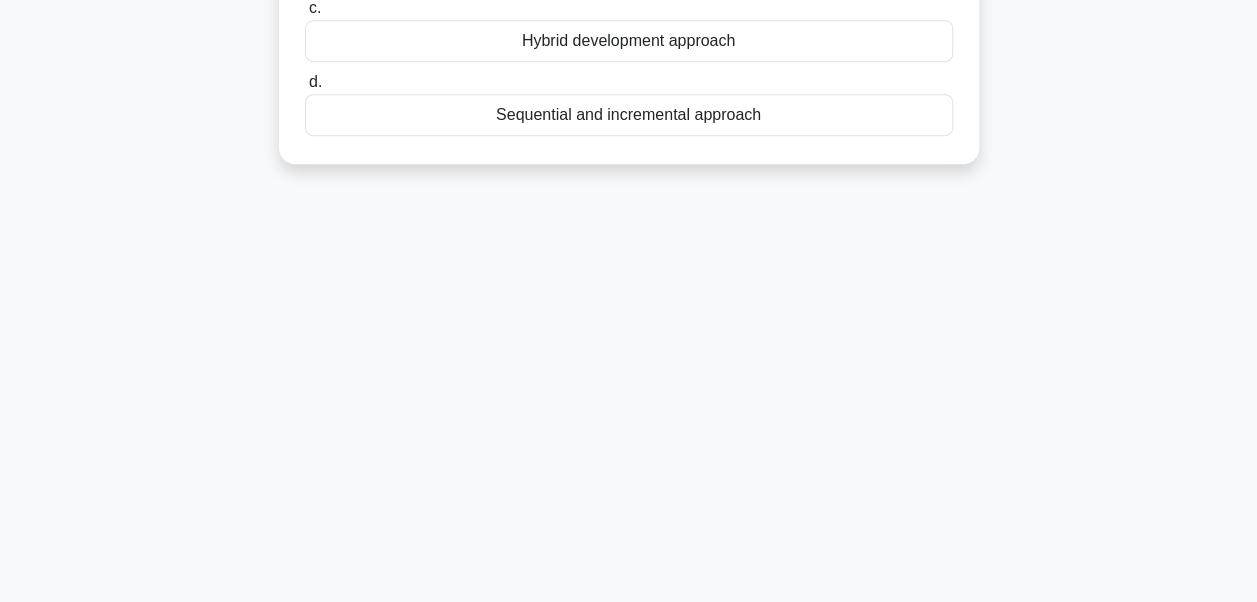 click on "Hybrid development approach" at bounding box center [629, 41] 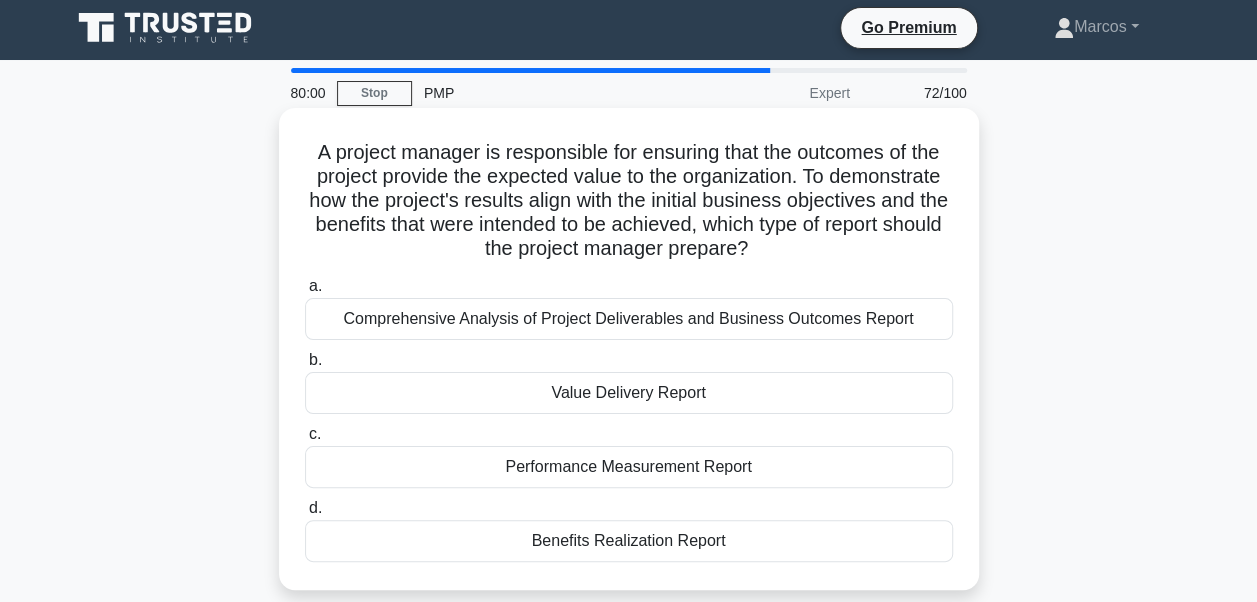 scroll, scrollTop: 0, scrollLeft: 0, axis: both 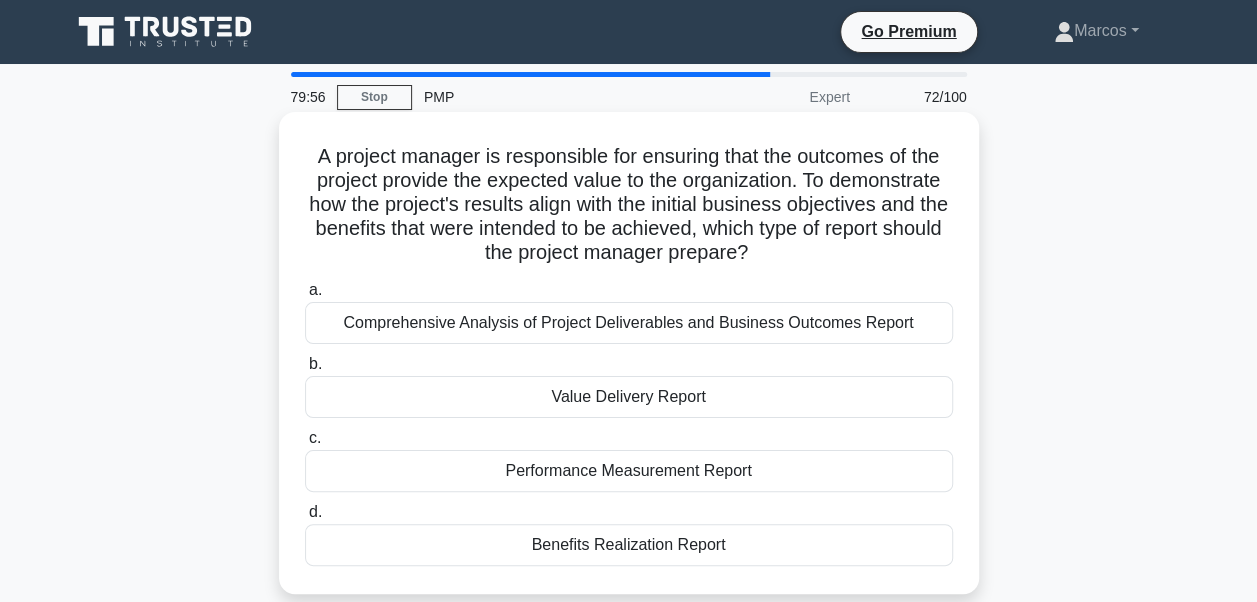 drag, startPoint x: 306, startPoint y: 156, endPoint x: 806, endPoint y: 565, distance: 645.9729 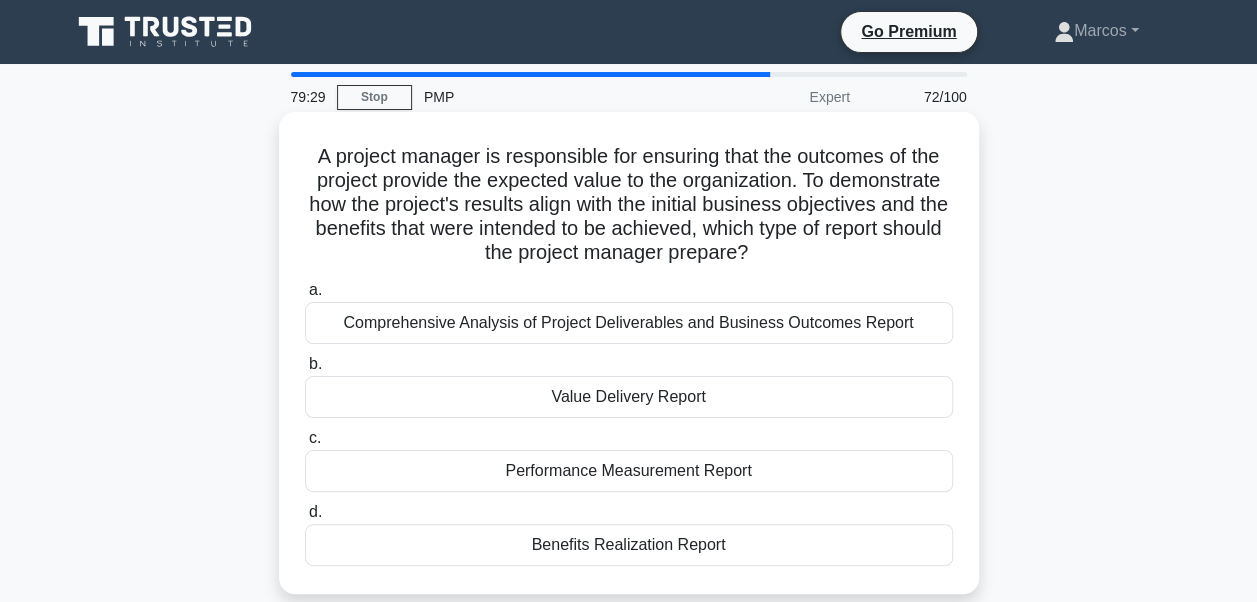 click on "Benefits Realization Report" at bounding box center [629, 545] 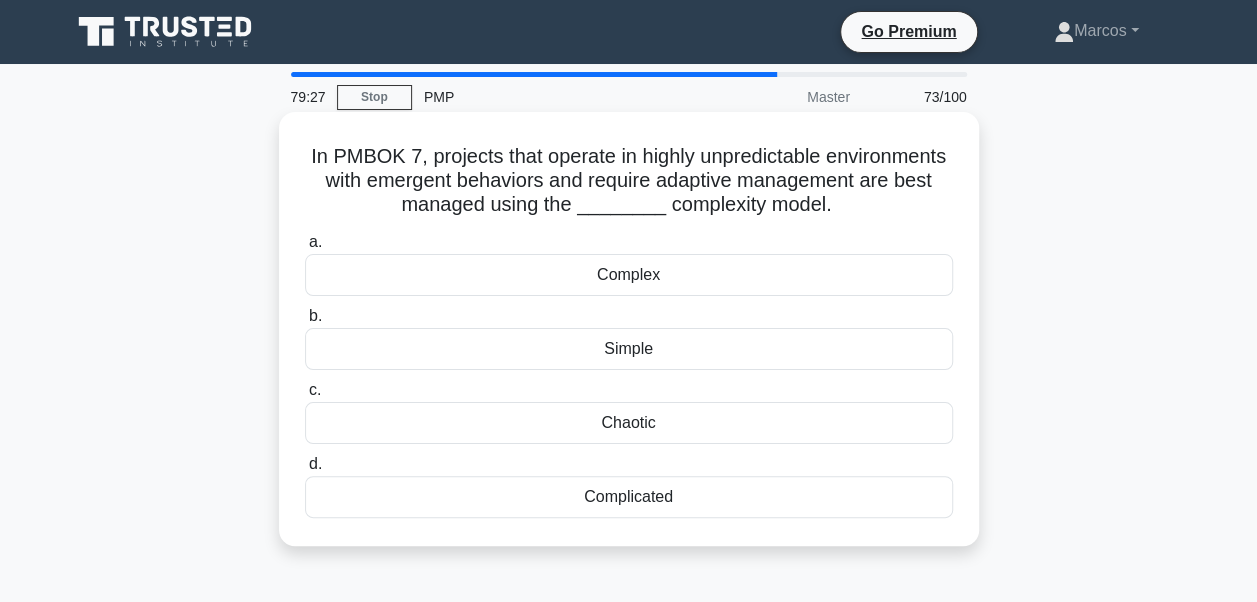 drag, startPoint x: 349, startPoint y: 144, endPoint x: 700, endPoint y: 520, distance: 514.3705 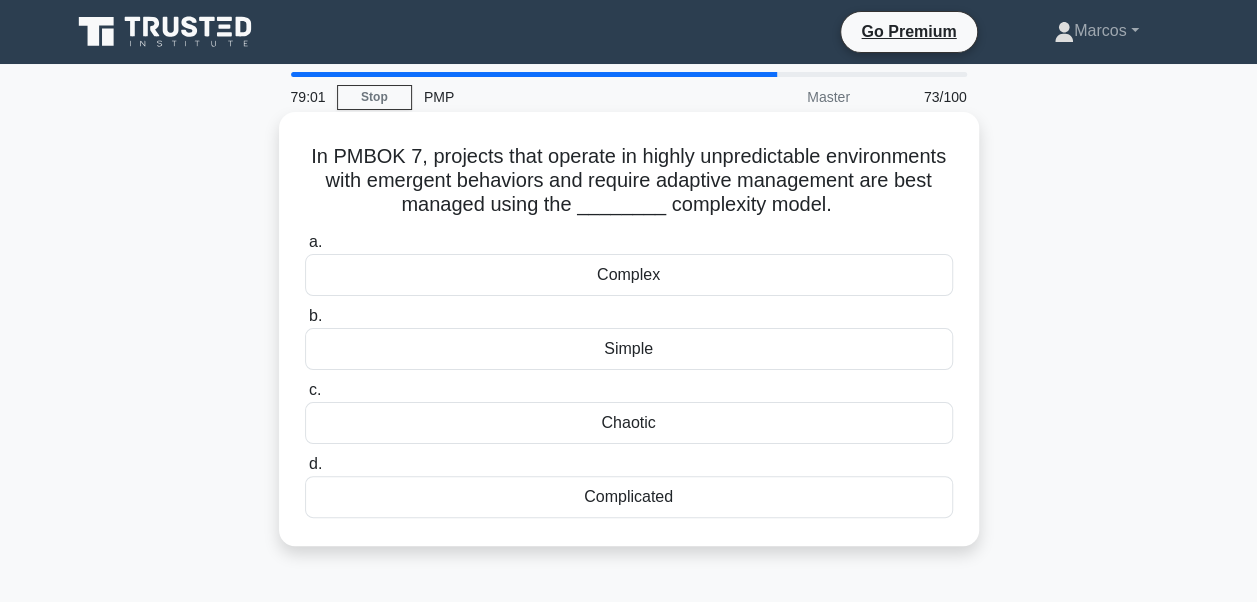 click on "Complex" at bounding box center (629, 275) 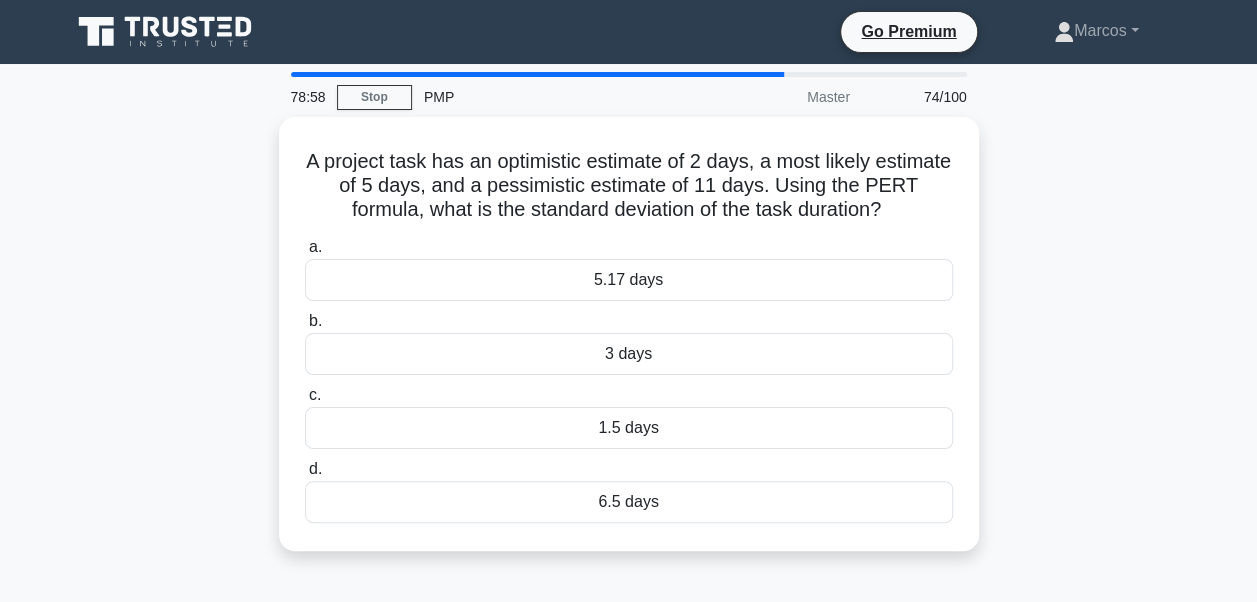 drag, startPoint x: 345, startPoint y: 158, endPoint x: 736, endPoint y: 562, distance: 562.22504 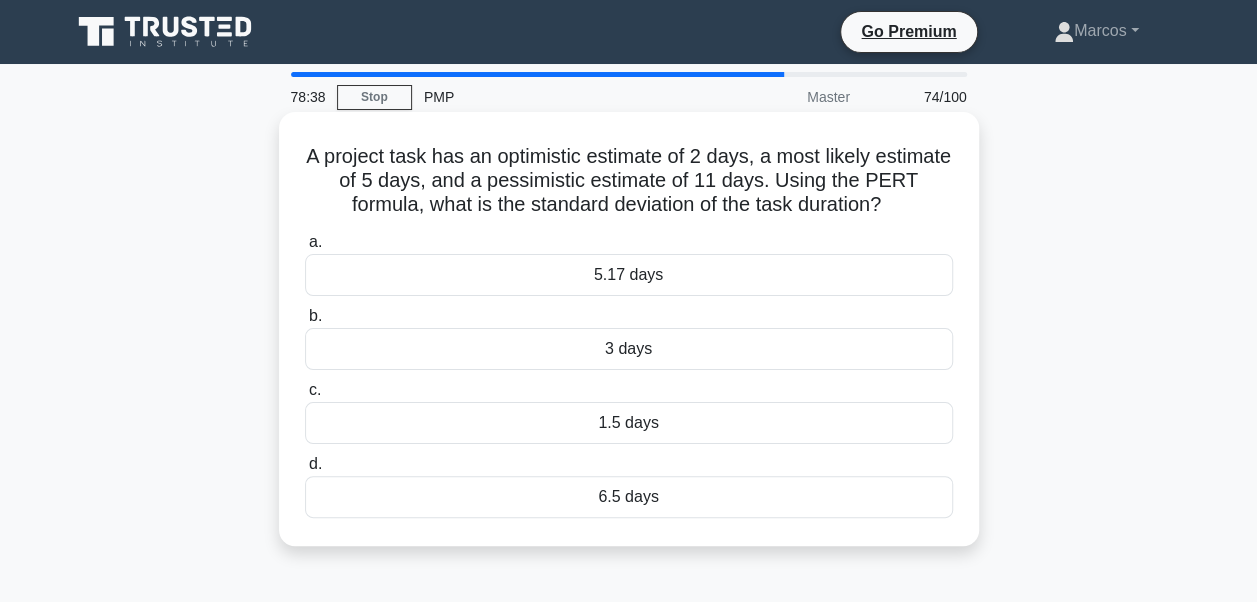 click on "1.5 days" at bounding box center [629, 423] 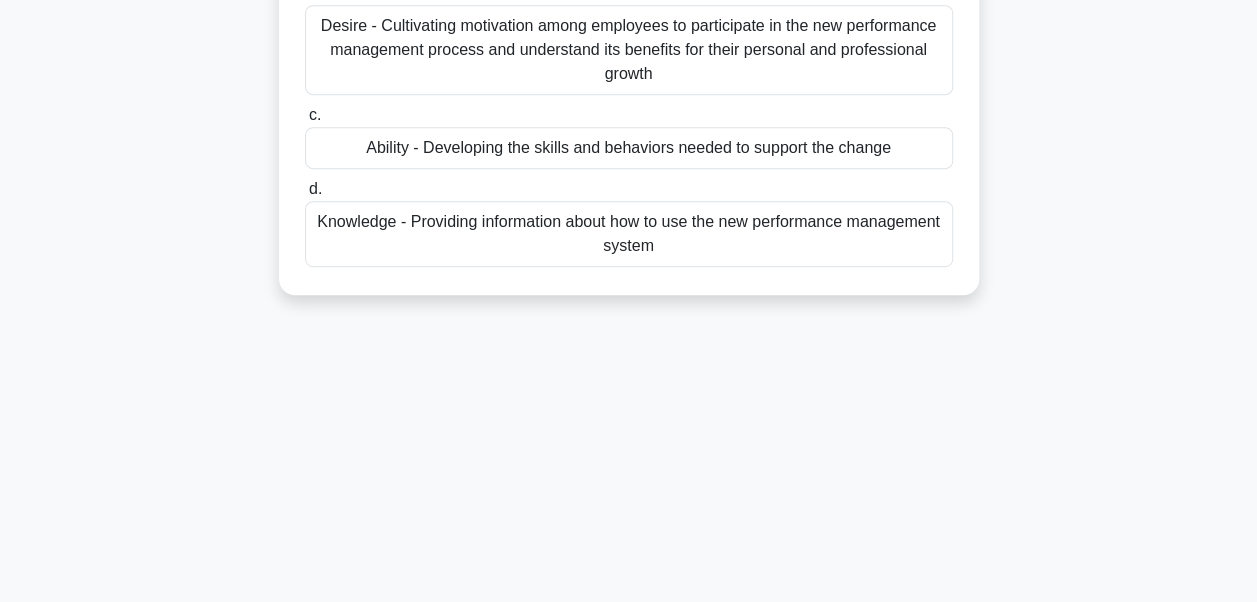 scroll, scrollTop: 478, scrollLeft: 0, axis: vertical 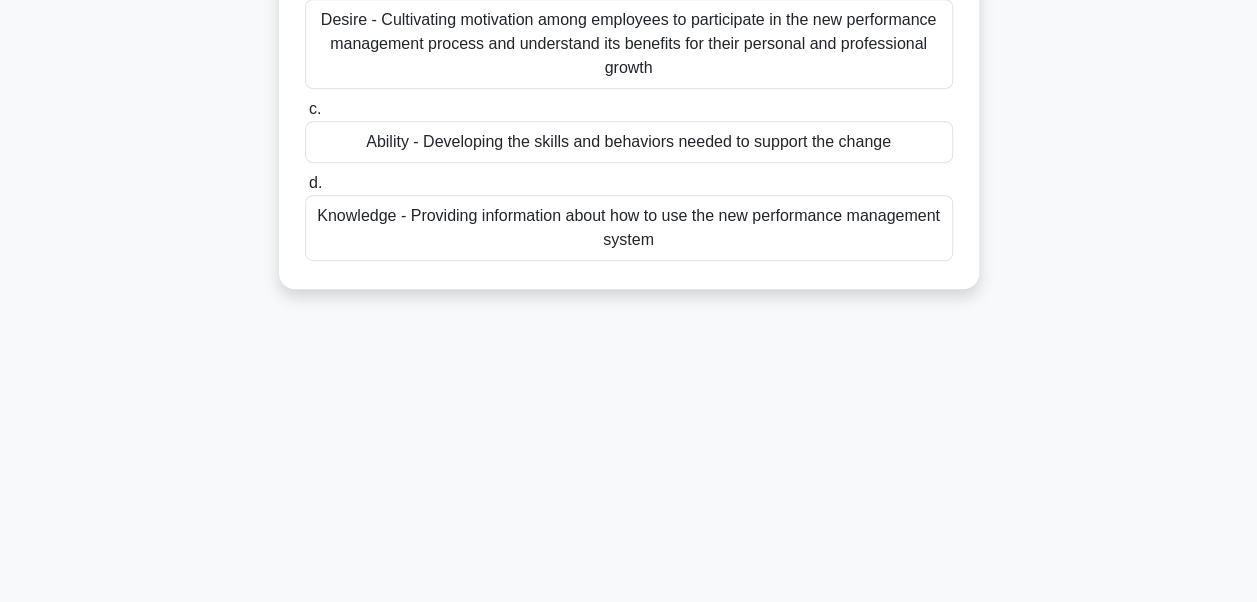 drag, startPoint x: 309, startPoint y: 159, endPoint x: 738, endPoint y: 448, distance: 517.264 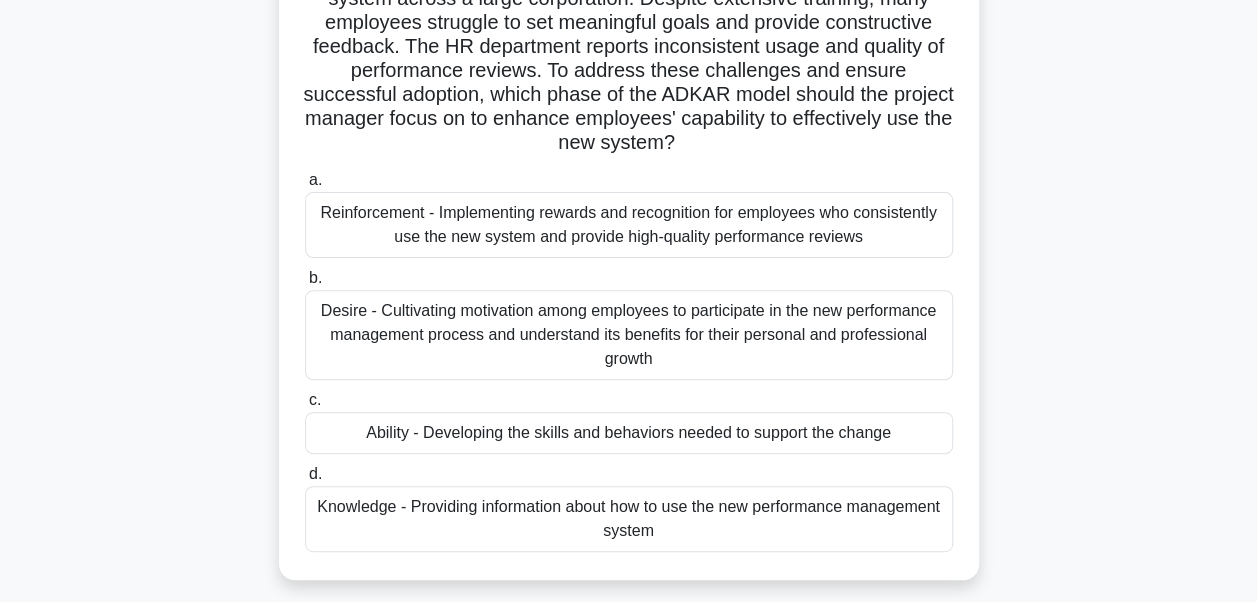 scroll, scrollTop: 178, scrollLeft: 0, axis: vertical 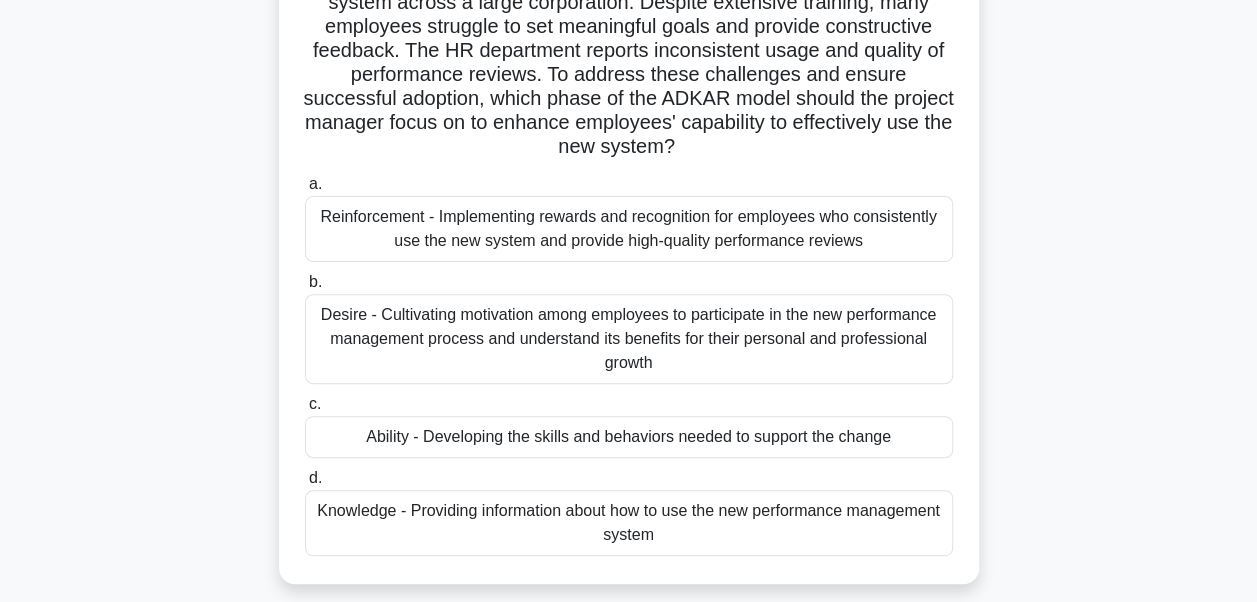 click on "Desire - Cultivating motivation among employees to participate in the new performance management process and understand its benefits for their personal and professional growth" at bounding box center [629, 339] 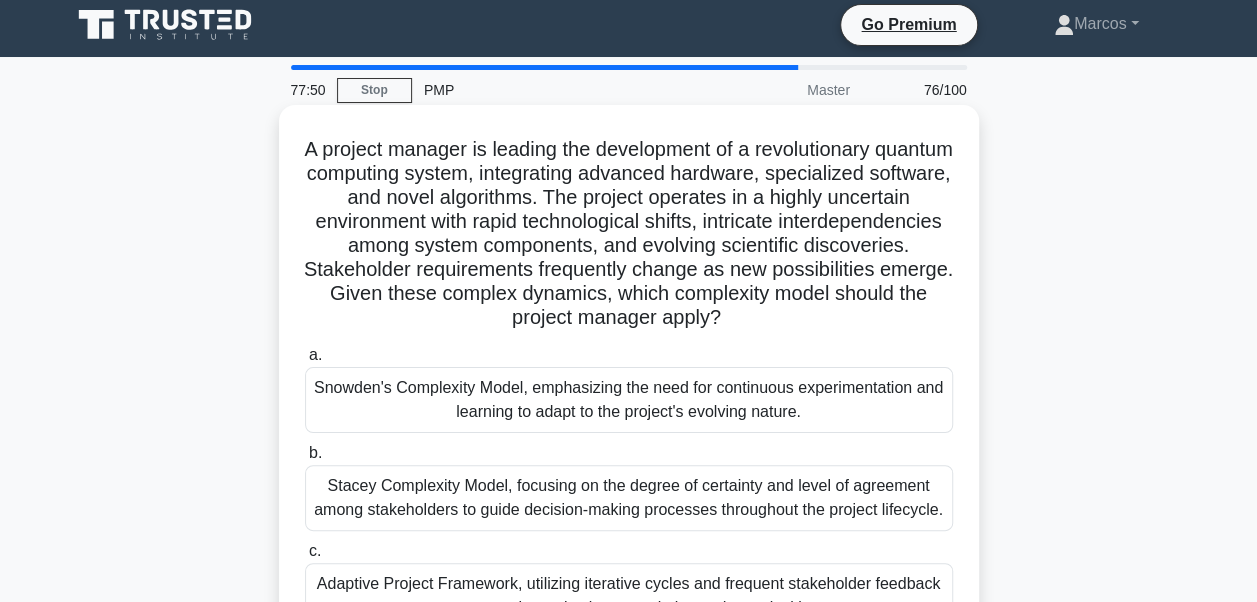 scroll, scrollTop: 0, scrollLeft: 0, axis: both 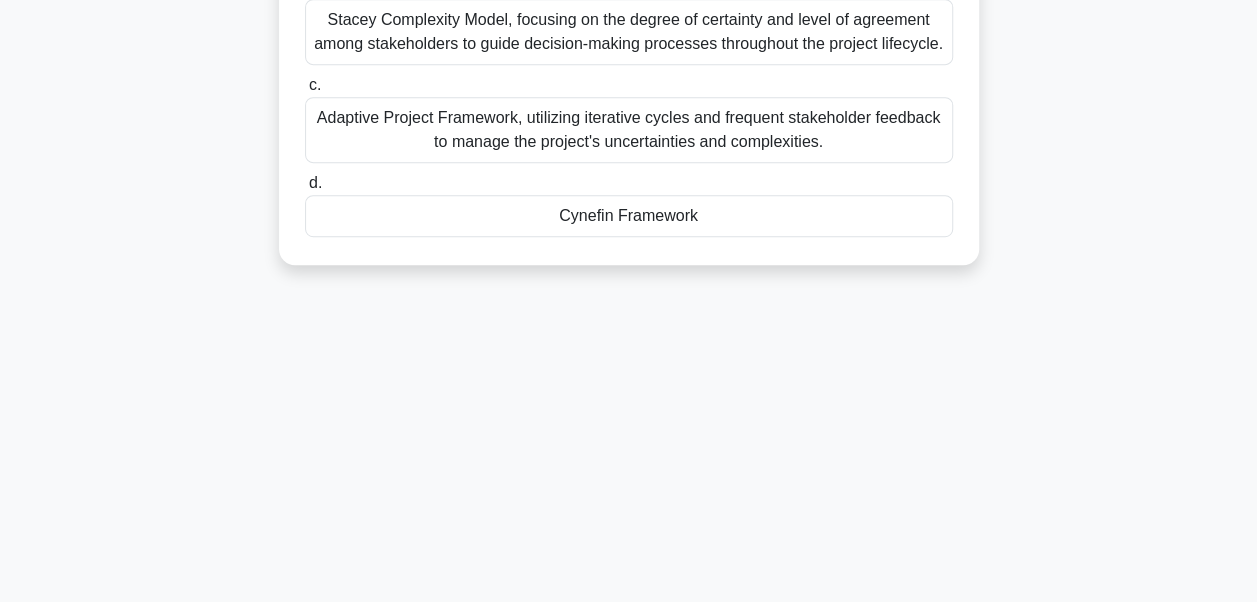 drag, startPoint x: 313, startPoint y: 154, endPoint x: 796, endPoint y: 316, distance: 509.44382 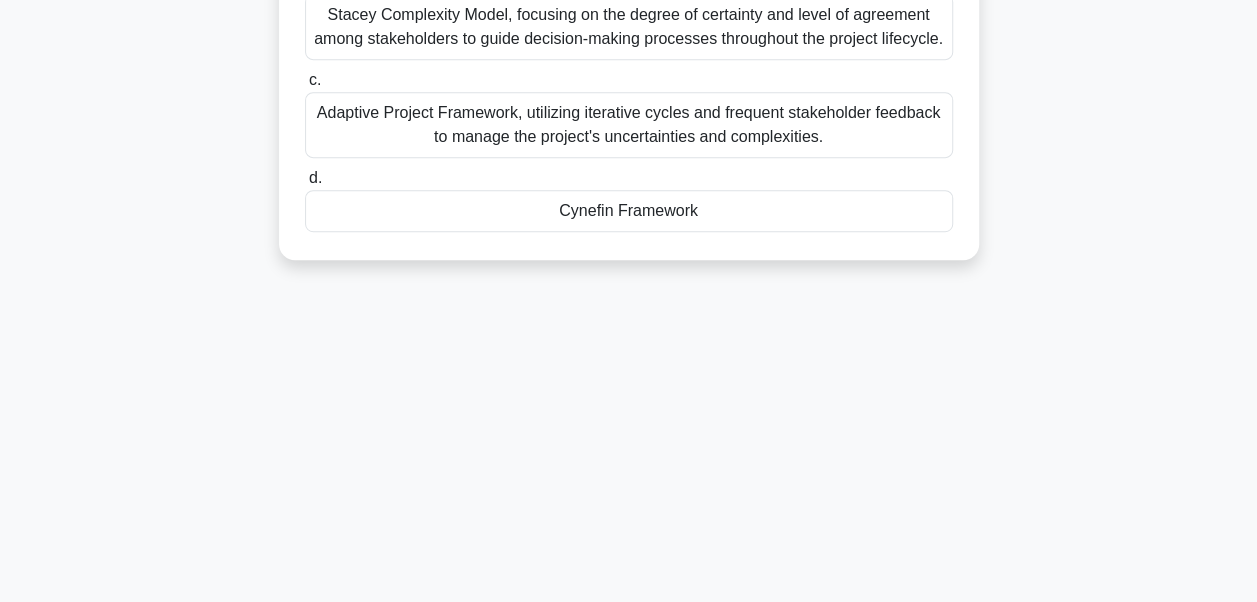 click on "Adaptive Project Framework, utilizing iterative cycles and frequent stakeholder feedback to manage the project's uncertainties and complexities." at bounding box center (629, 125) 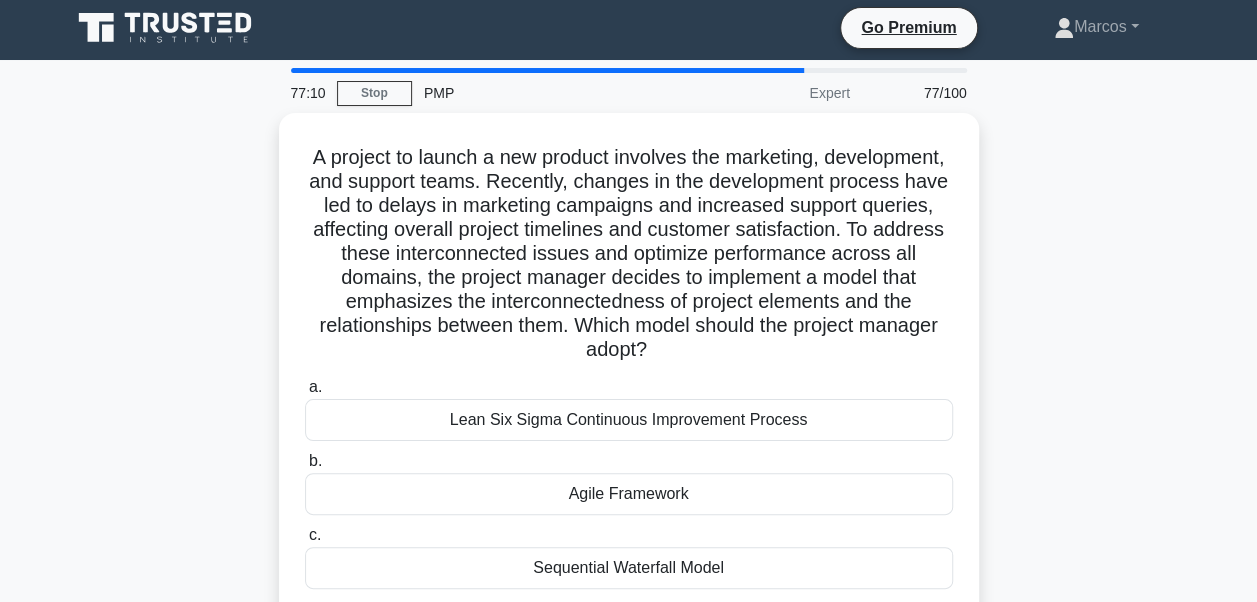 scroll, scrollTop: 33, scrollLeft: 0, axis: vertical 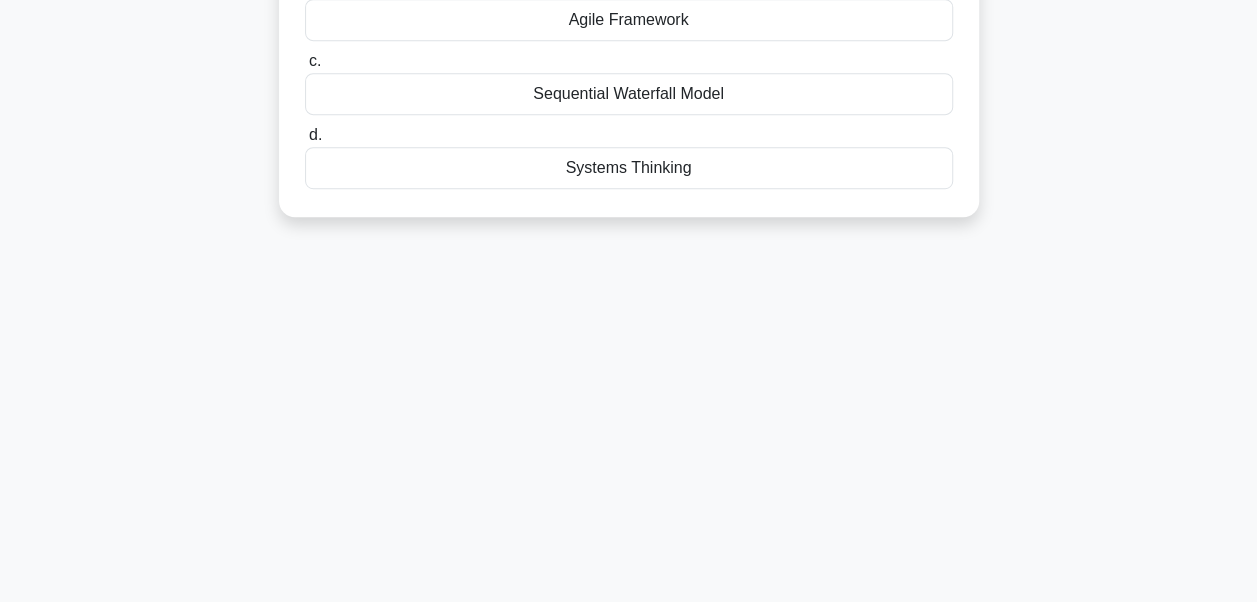 drag, startPoint x: 366, startPoint y: 123, endPoint x: 803, endPoint y: 274, distance: 462.3527 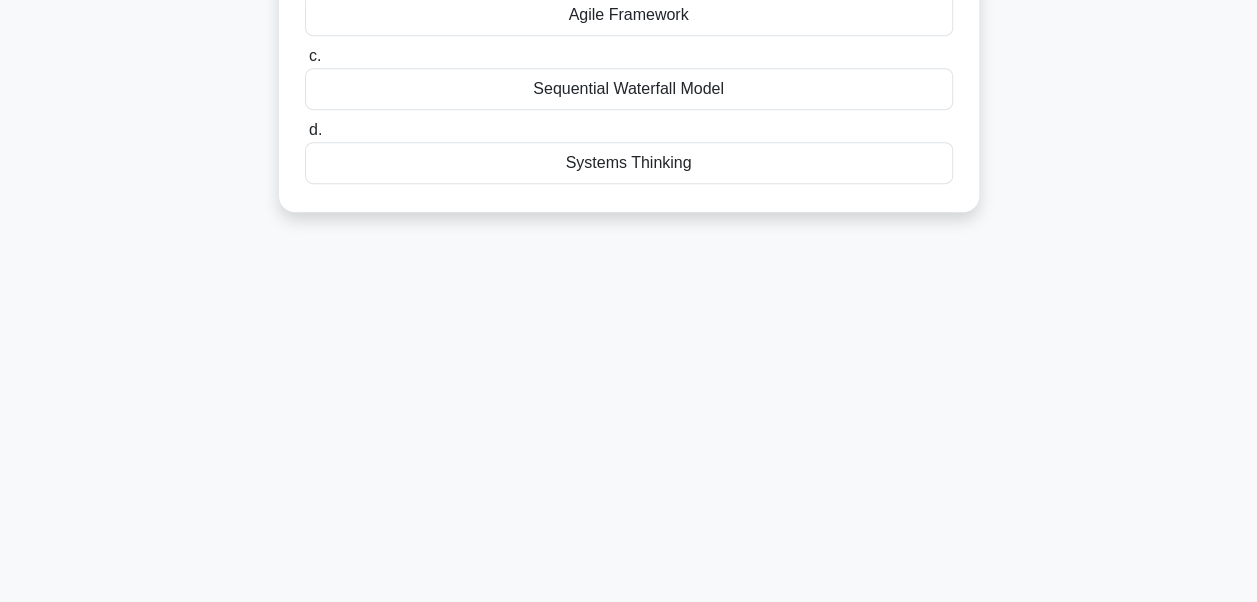 click on "Systems Thinking" at bounding box center [629, 163] 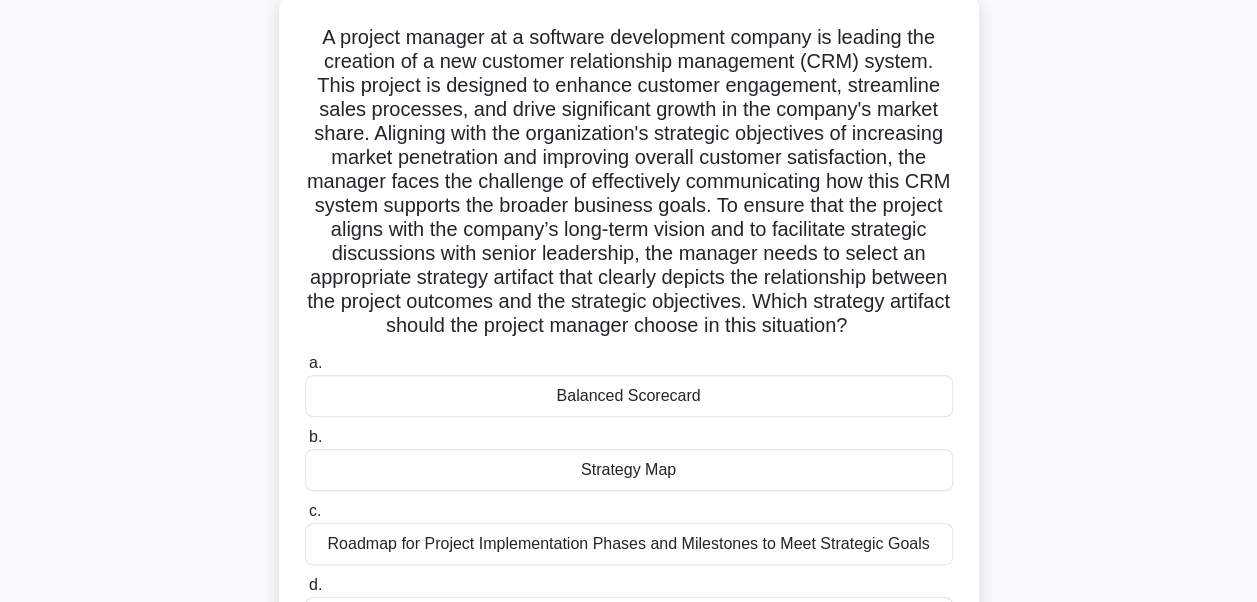 scroll, scrollTop: 78, scrollLeft: 0, axis: vertical 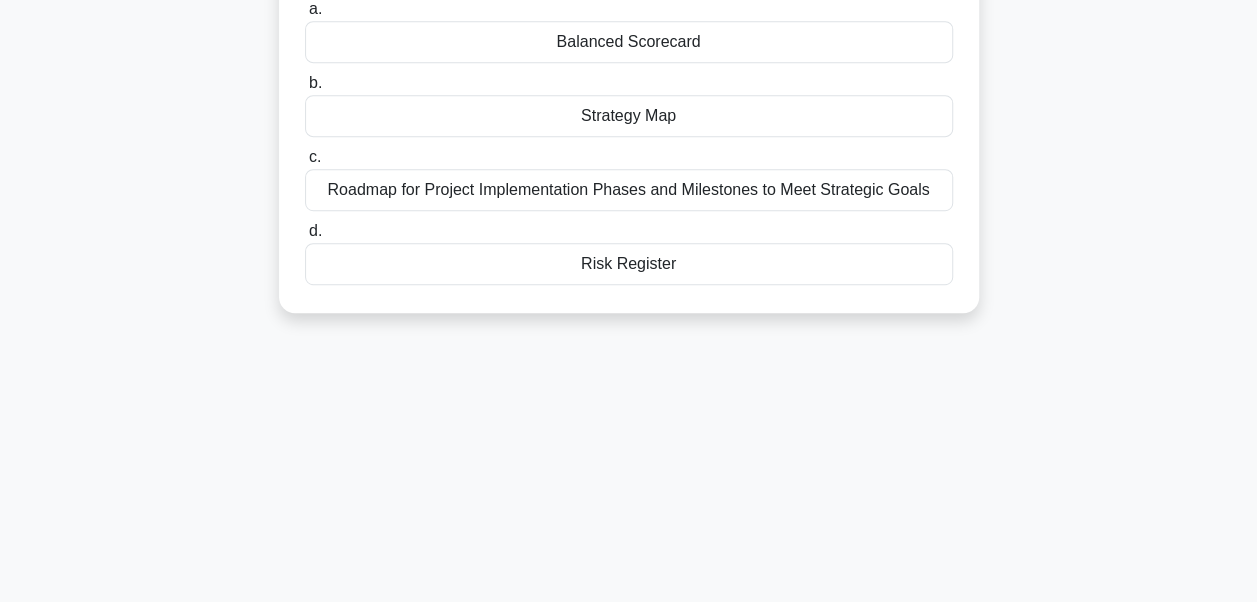 drag, startPoint x: 313, startPoint y: 78, endPoint x: 701, endPoint y: 341, distance: 468.73553 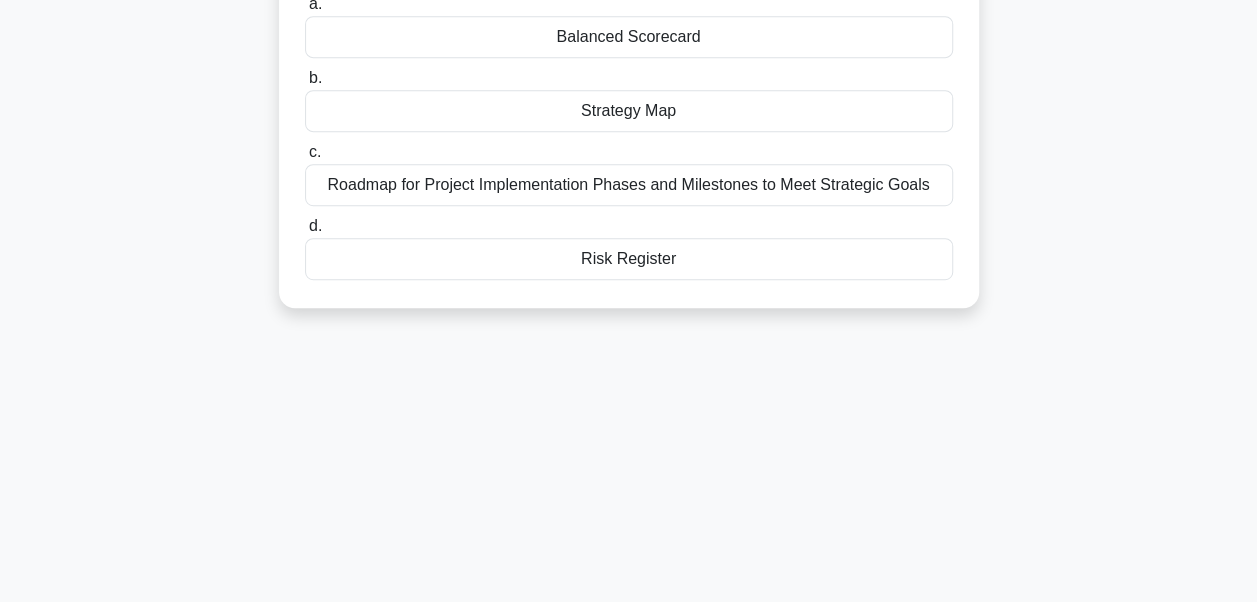 click on "Roadmap for Project Implementation Phases and Milestones to Meet Strategic Goals" at bounding box center (629, 185) 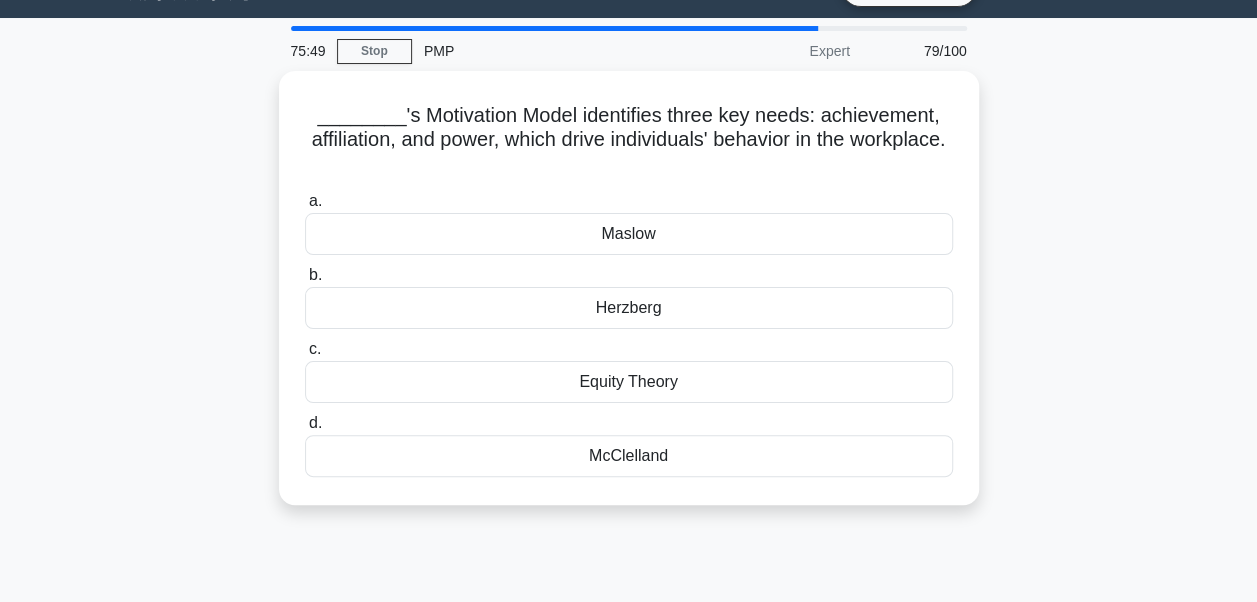 scroll, scrollTop: 0, scrollLeft: 0, axis: both 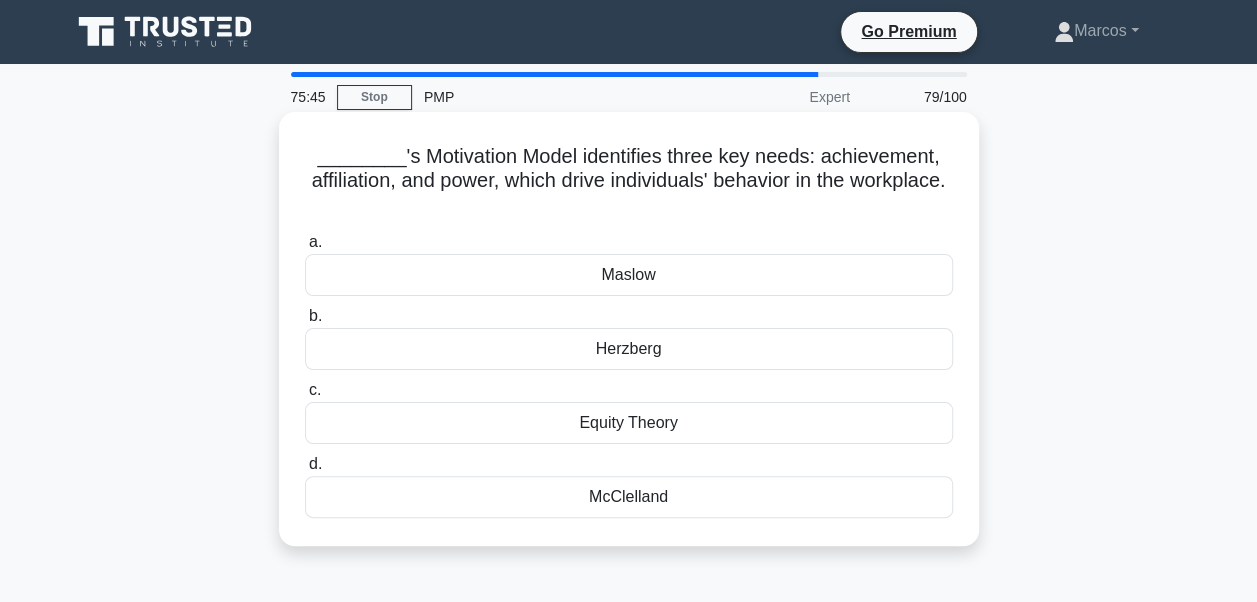 drag, startPoint x: 315, startPoint y: 162, endPoint x: 698, endPoint y: 515, distance: 520.86273 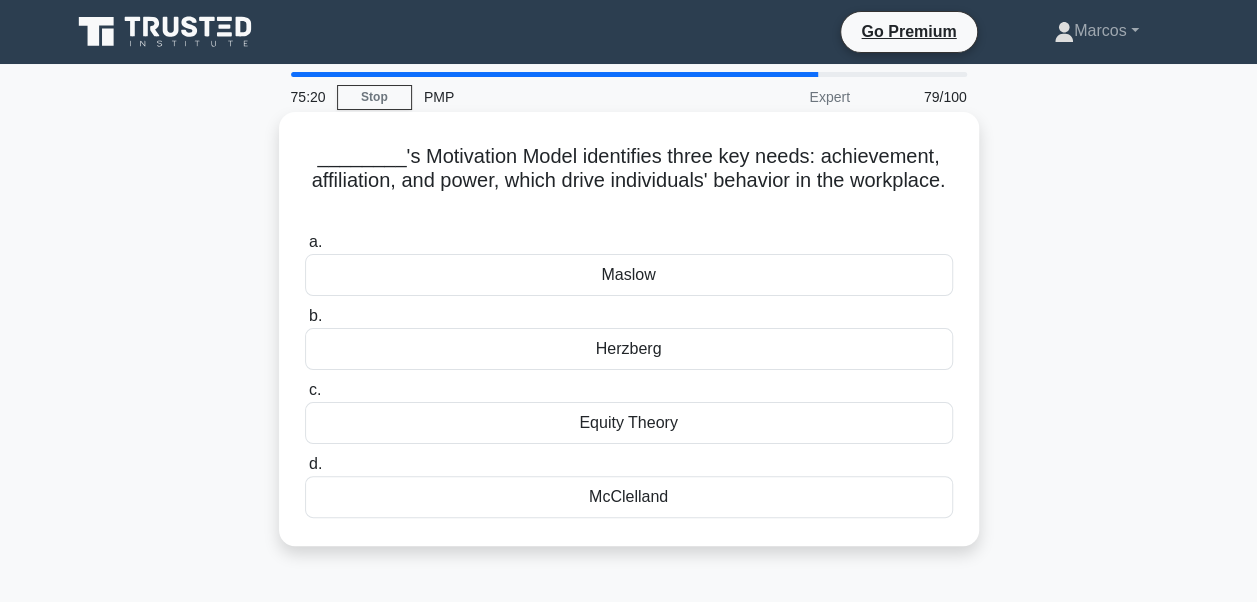 click on "McClelland" at bounding box center (629, 497) 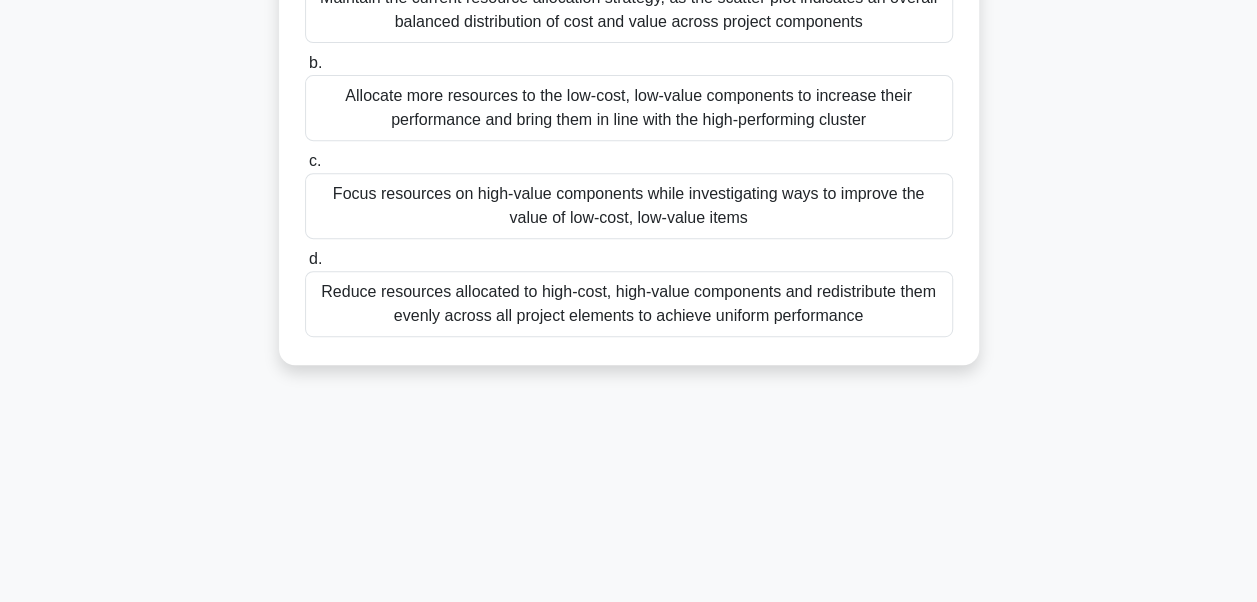 scroll, scrollTop: 478, scrollLeft: 0, axis: vertical 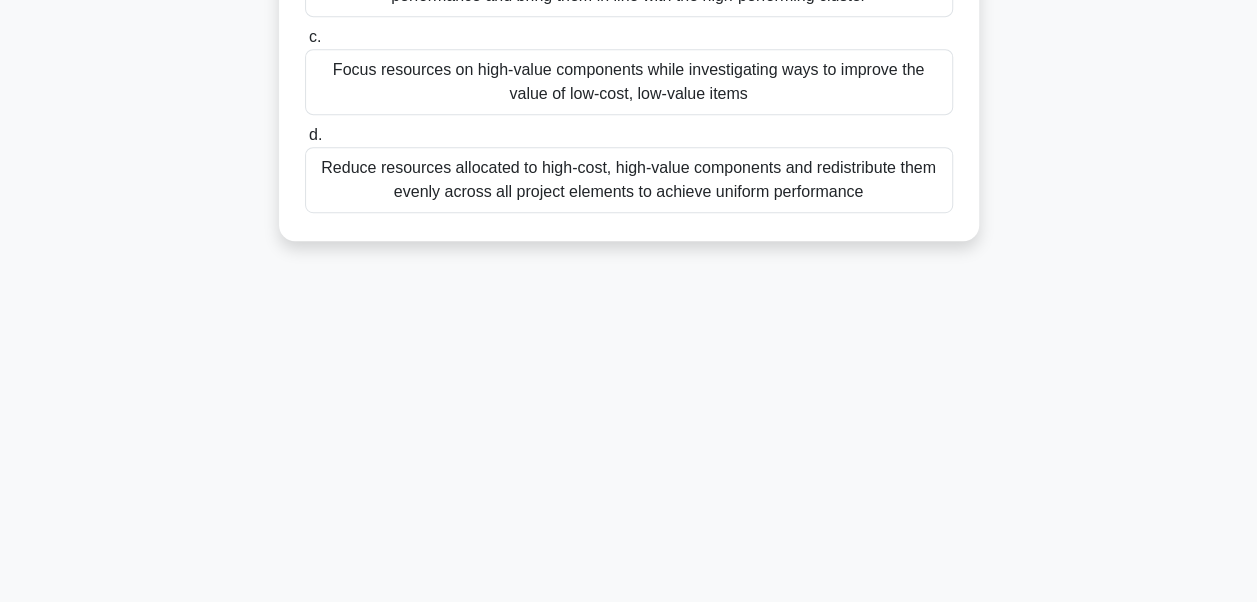 drag, startPoint x: 328, startPoint y: 155, endPoint x: 911, endPoint y: 275, distance: 595.2218 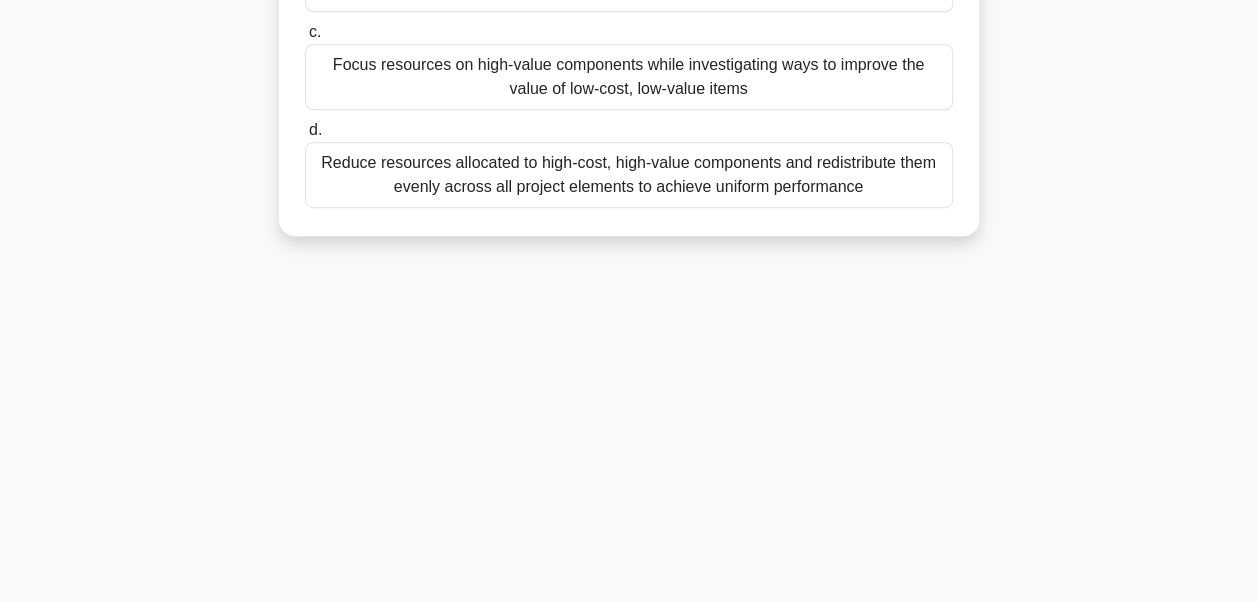 click on "Focus resources on high-value components while investigating ways to improve the value of low-cost, low-value items" at bounding box center [629, 77] 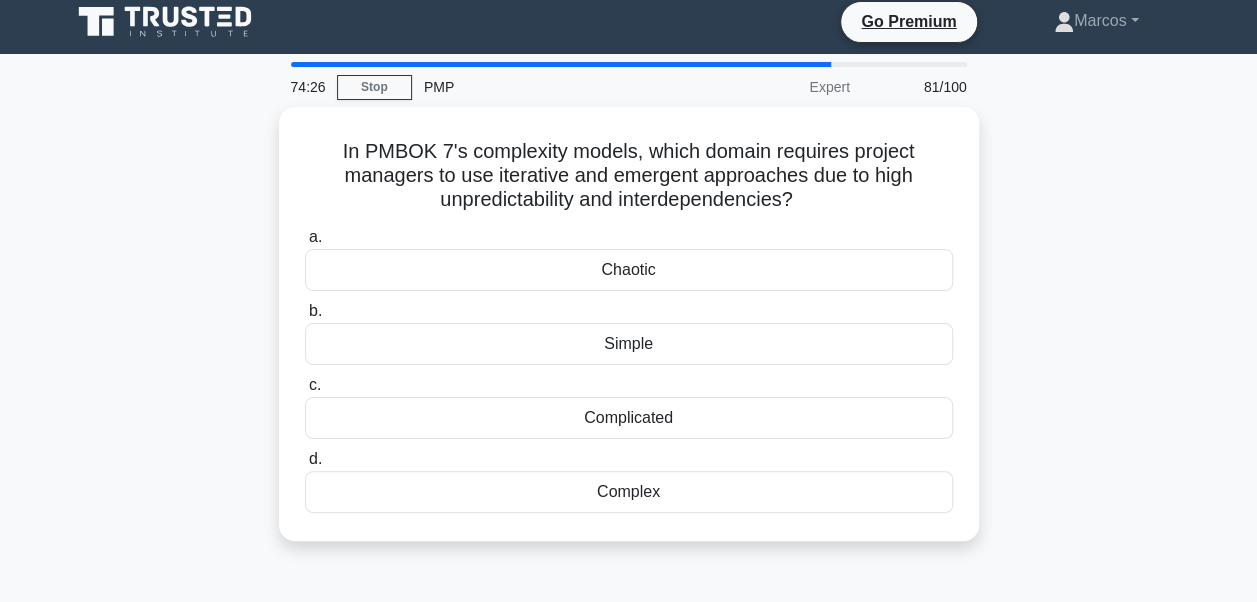 scroll, scrollTop: 0, scrollLeft: 0, axis: both 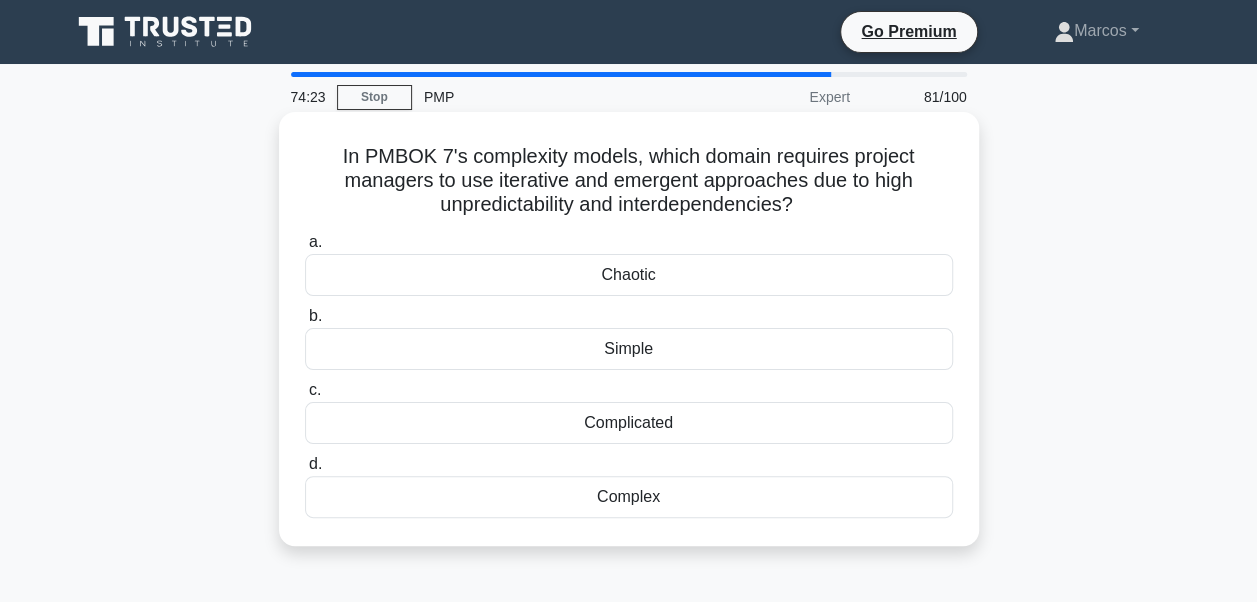 drag, startPoint x: 312, startPoint y: 152, endPoint x: 715, endPoint y: 501, distance: 533.1135 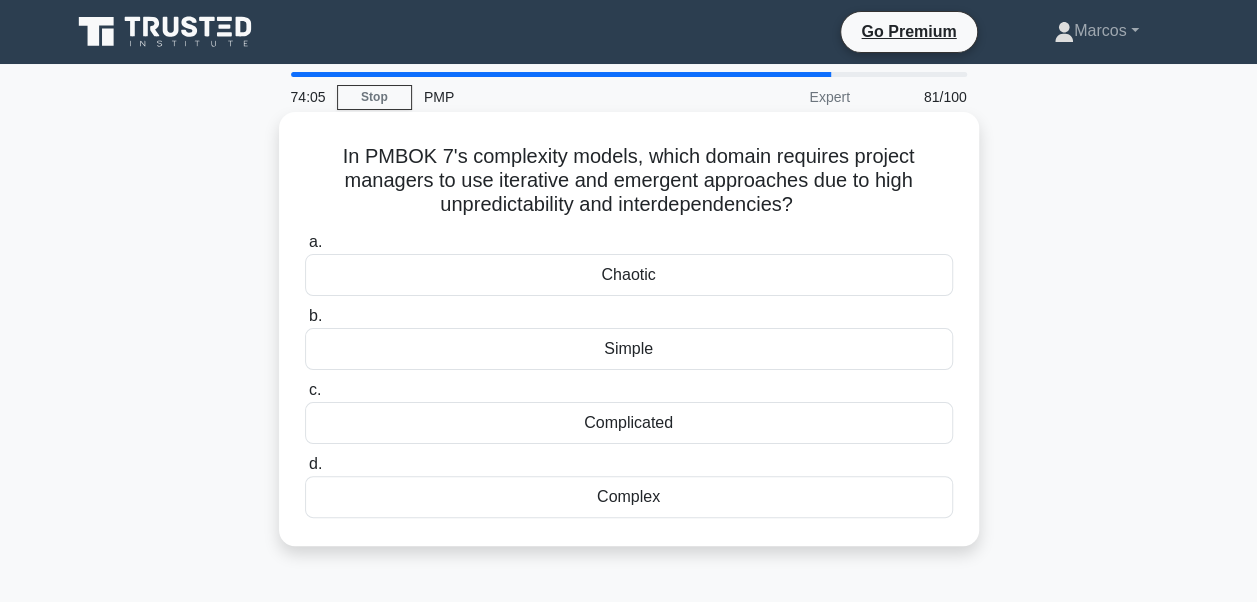 click on "Complex" at bounding box center [629, 497] 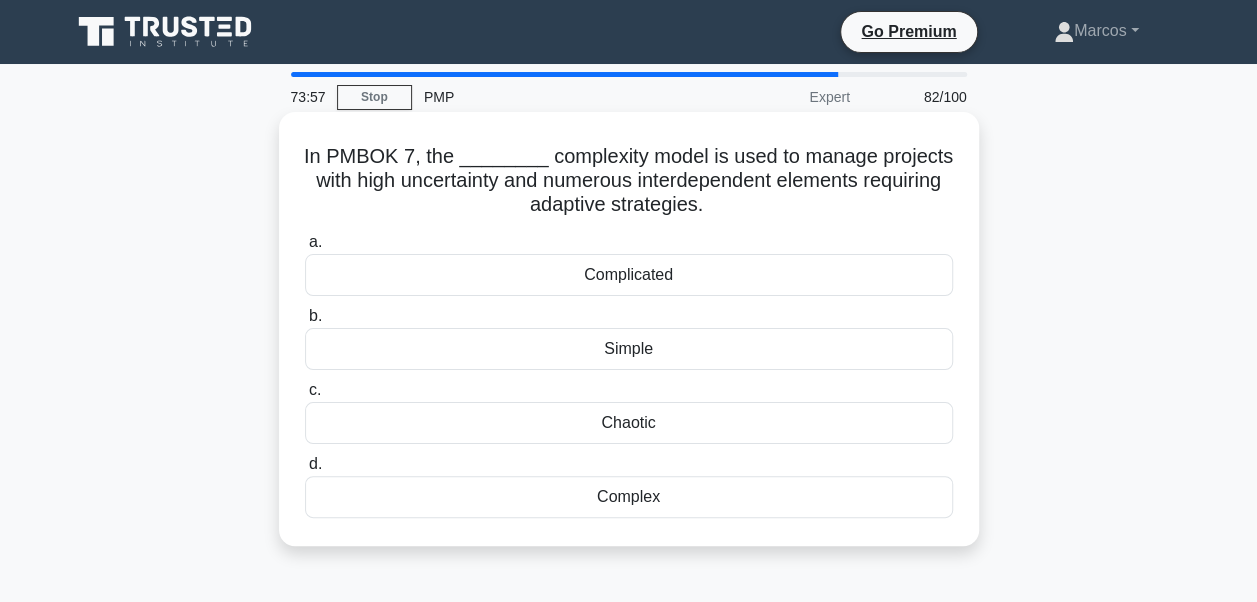 drag, startPoint x: 304, startPoint y: 161, endPoint x: 712, endPoint y: 486, distance: 521.6215 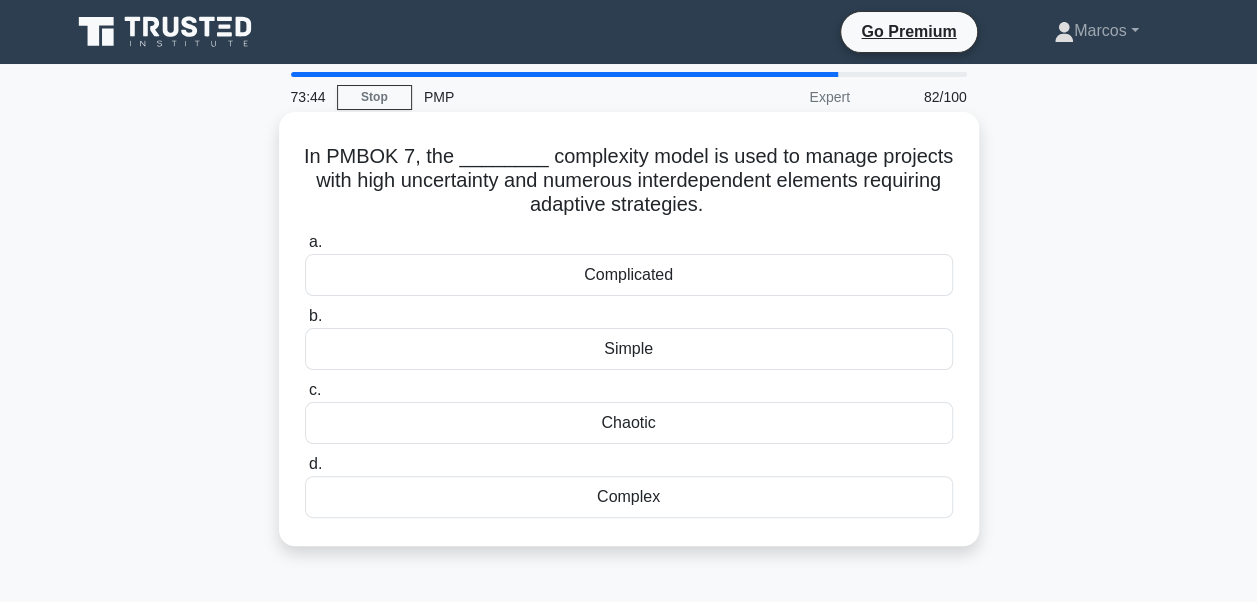 click on "Complex" at bounding box center [629, 497] 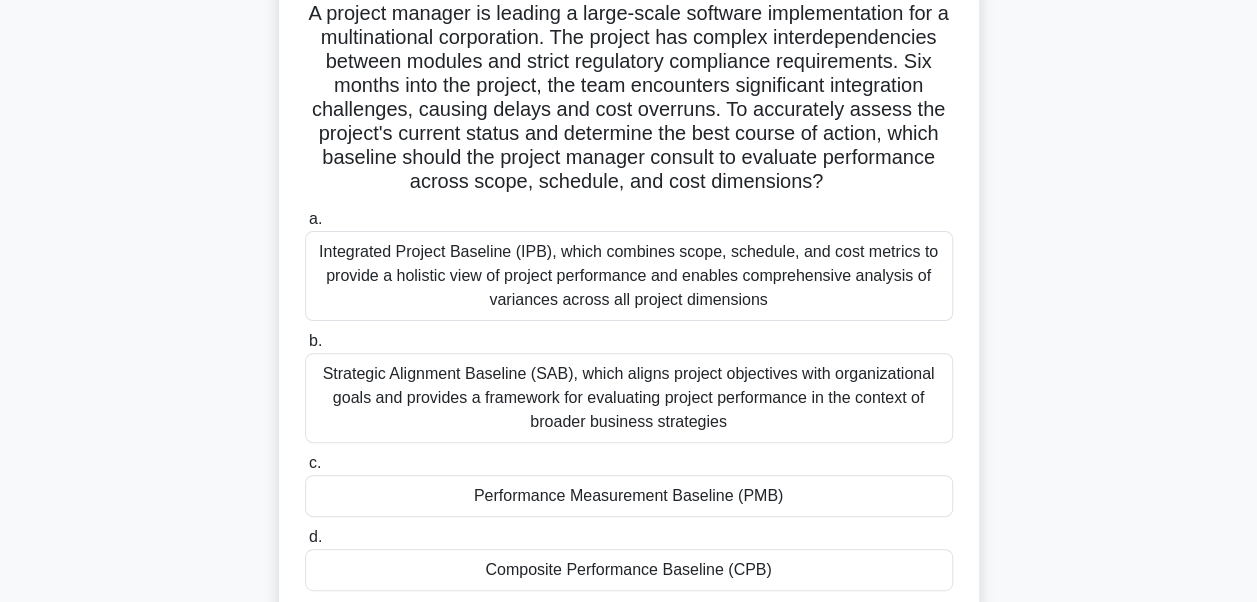 scroll, scrollTop: 100, scrollLeft: 0, axis: vertical 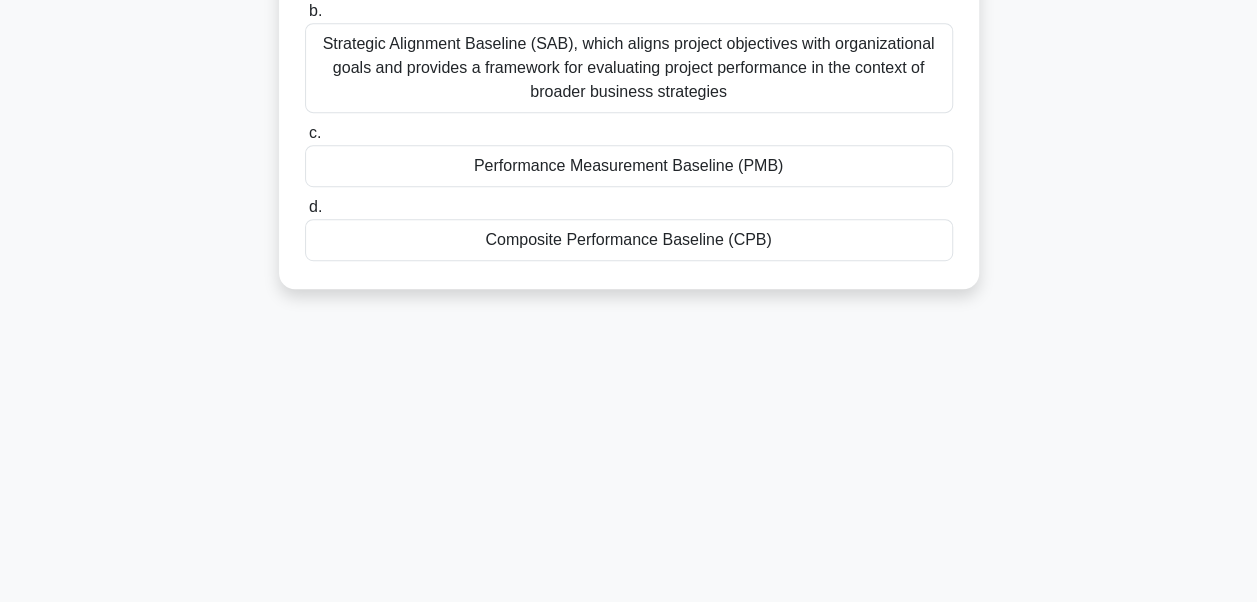 drag, startPoint x: 301, startPoint y: 57, endPoint x: 792, endPoint y: 584, distance: 720.28467 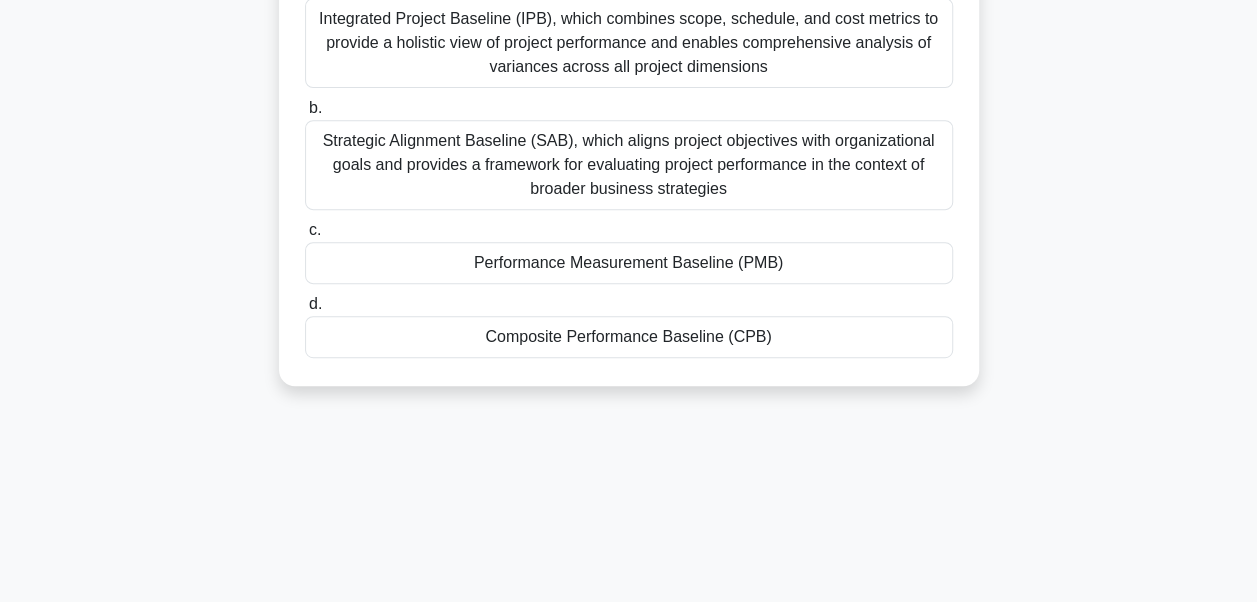 scroll, scrollTop: 278, scrollLeft: 0, axis: vertical 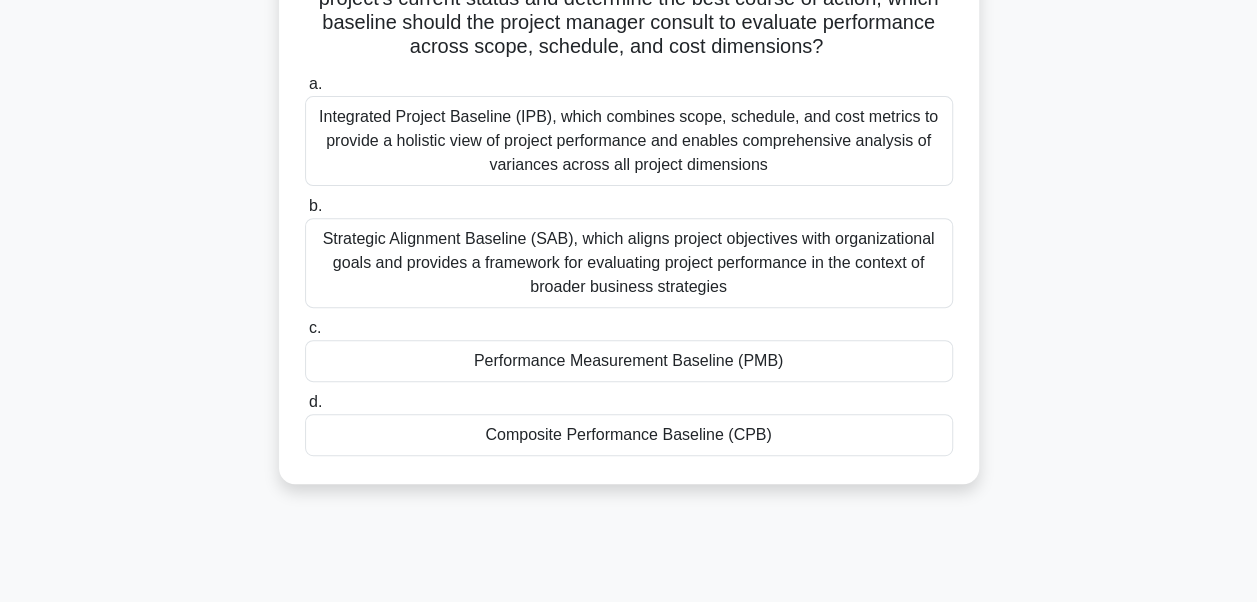 click on "Integrated Project Baseline (IPB), which combines scope, schedule, and cost metrics to provide a holistic view of project performance and enables comprehensive analysis of variances across all project dimensions" at bounding box center [629, 141] 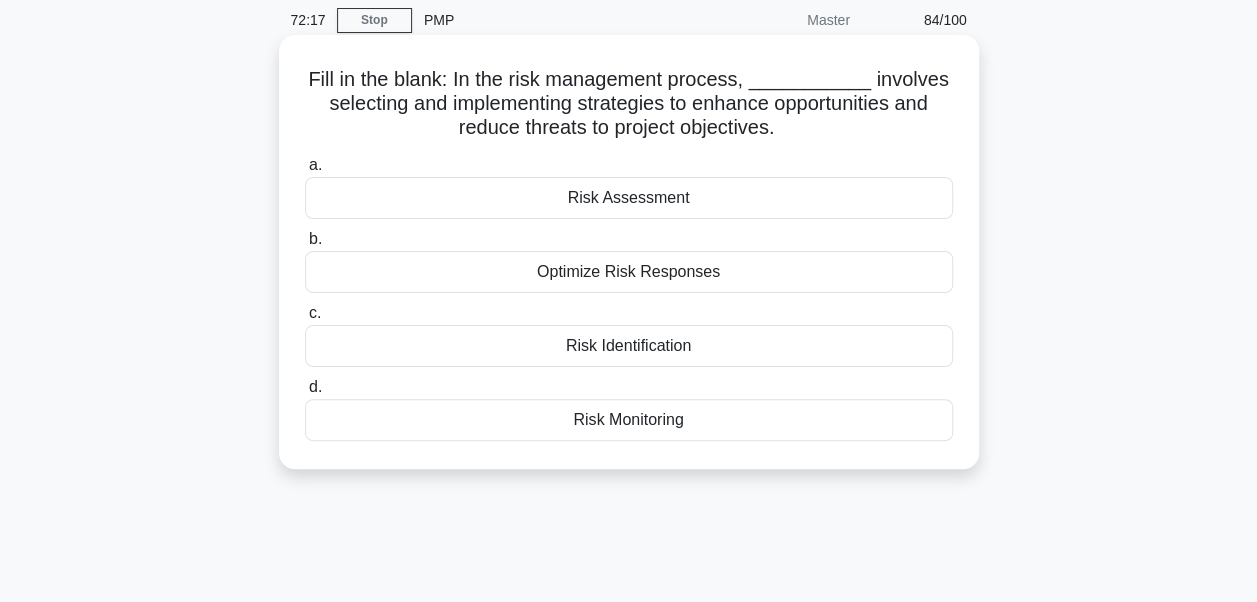 scroll, scrollTop: 0, scrollLeft: 0, axis: both 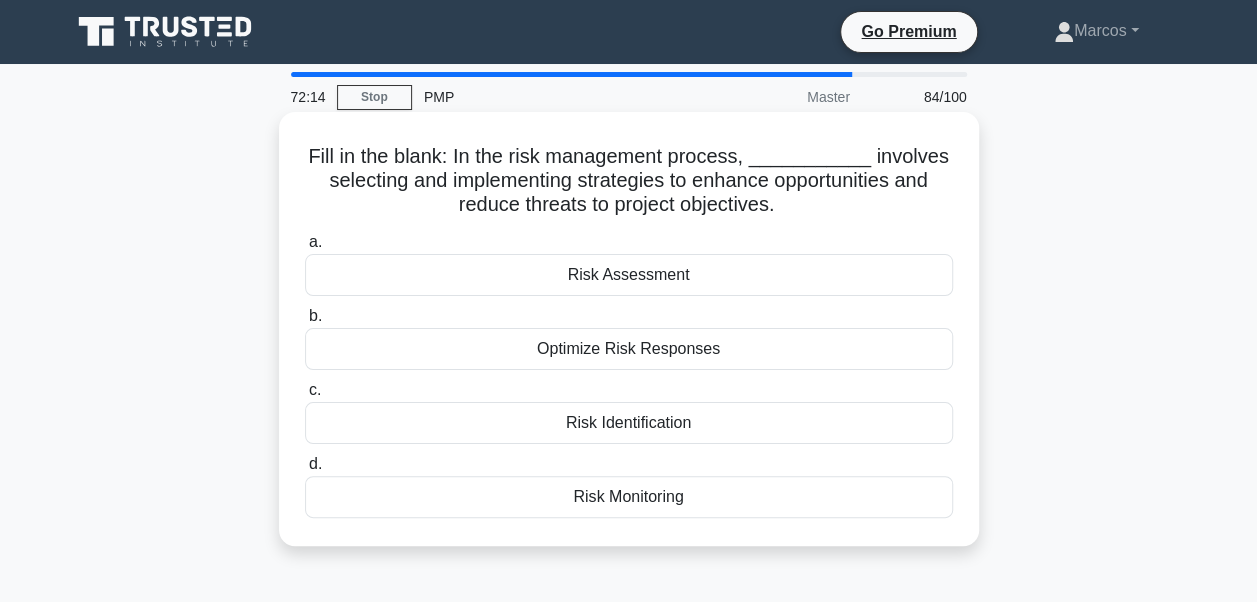 drag, startPoint x: 320, startPoint y: 146, endPoint x: 714, endPoint y: 493, distance: 525.01904 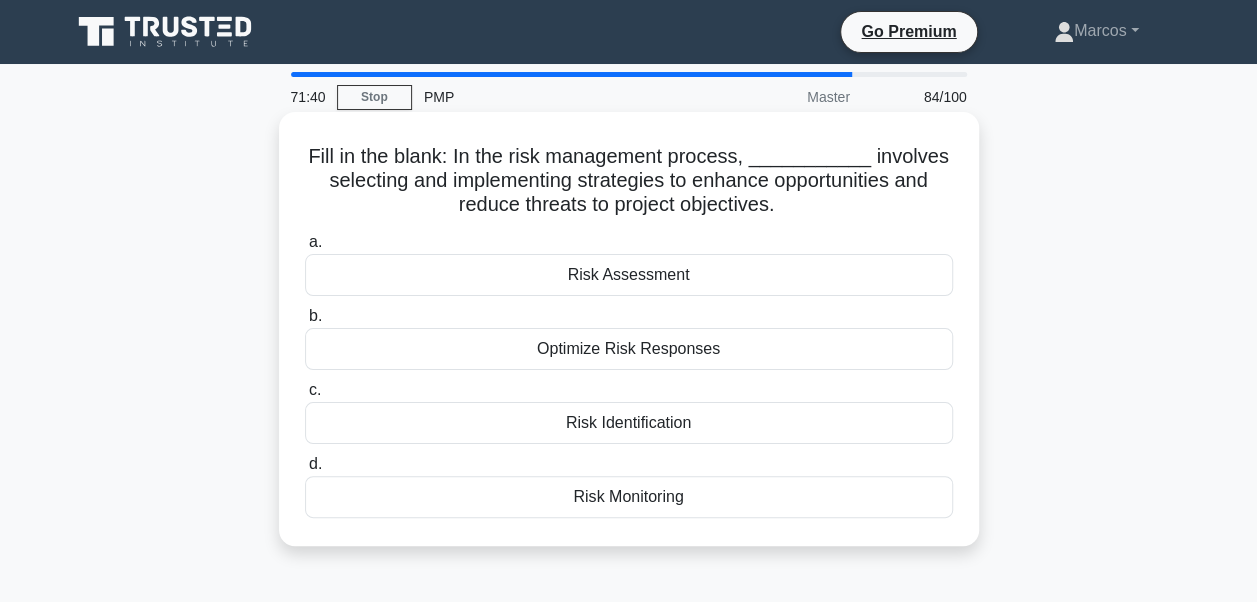 click on "Optimize Risk Responses" at bounding box center (629, 349) 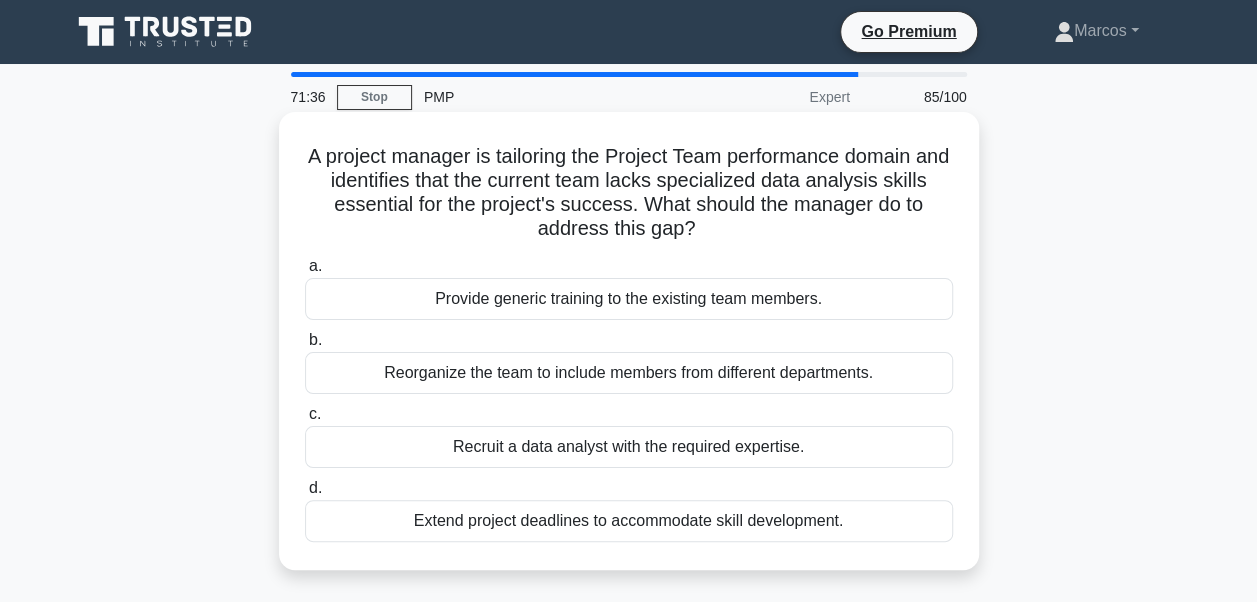 drag, startPoint x: 305, startPoint y: 160, endPoint x: 866, endPoint y: 530, distance: 672.0275 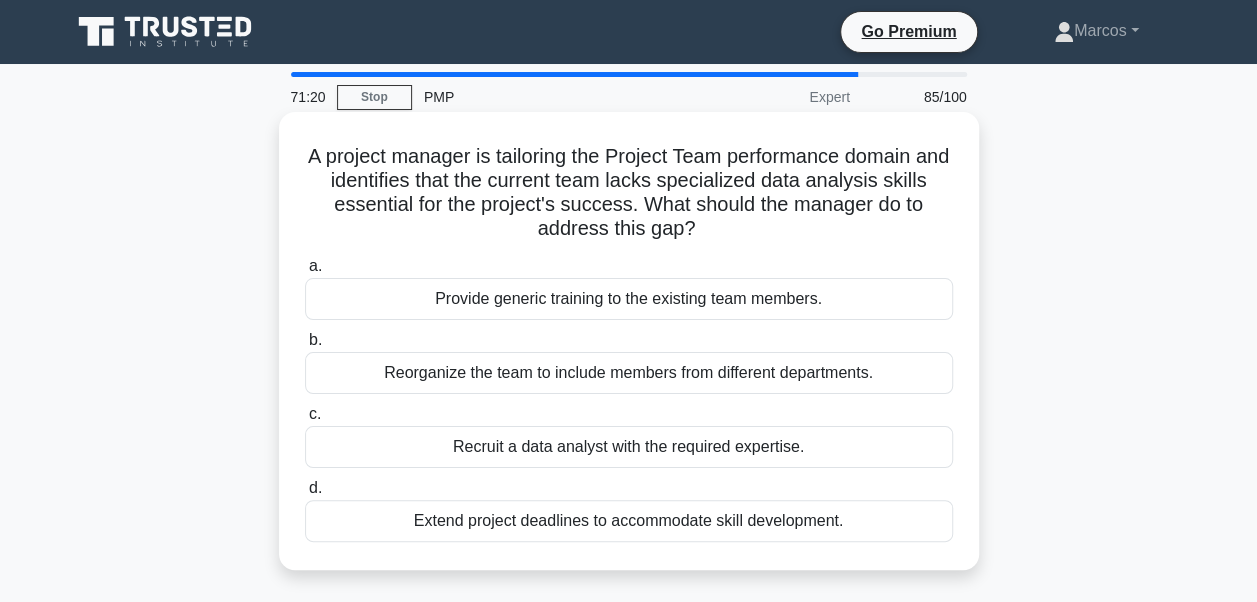 click on "Provide generic training to the existing team members." at bounding box center (629, 299) 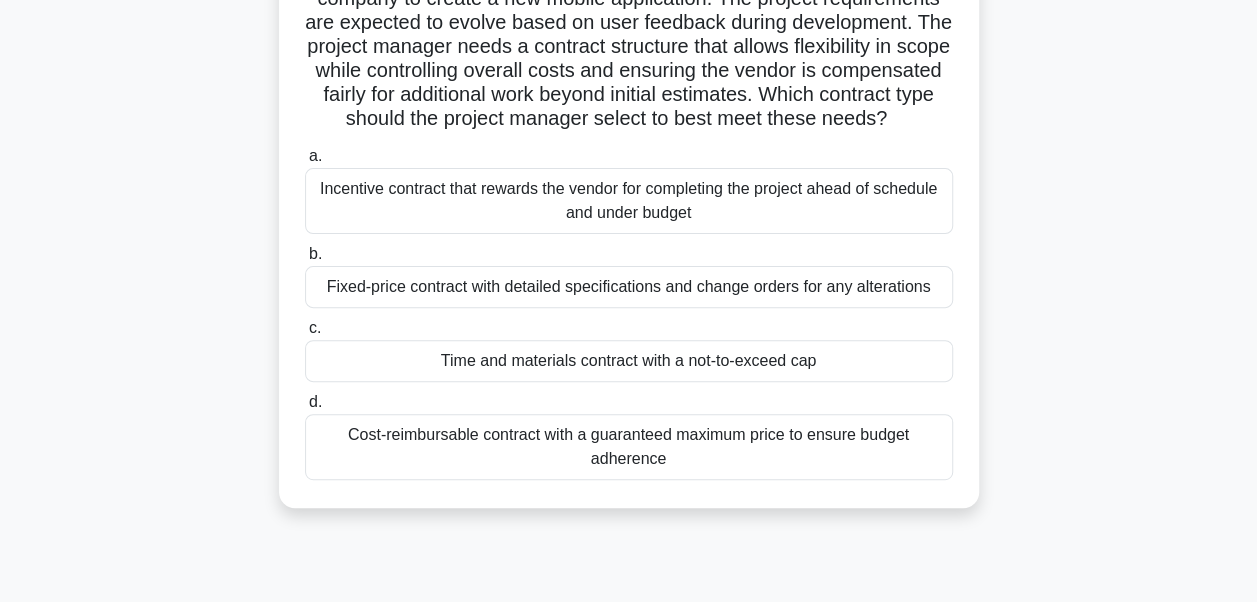 scroll, scrollTop: 300, scrollLeft: 0, axis: vertical 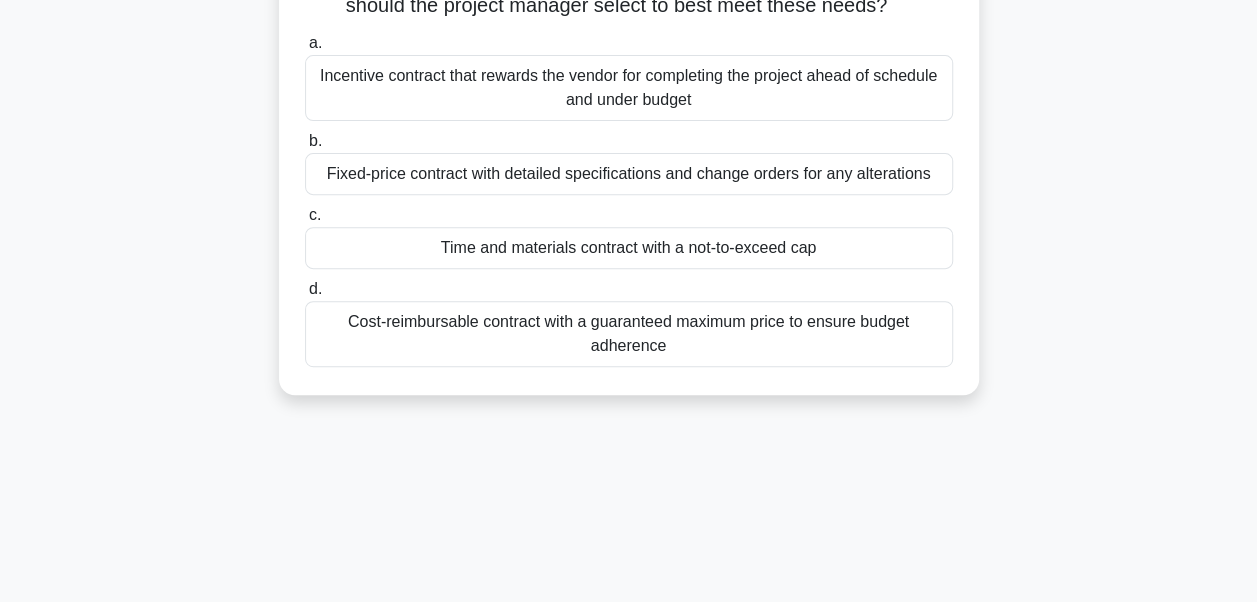 drag, startPoint x: 344, startPoint y: 154, endPoint x: 803, endPoint y: 469, distance: 556.692 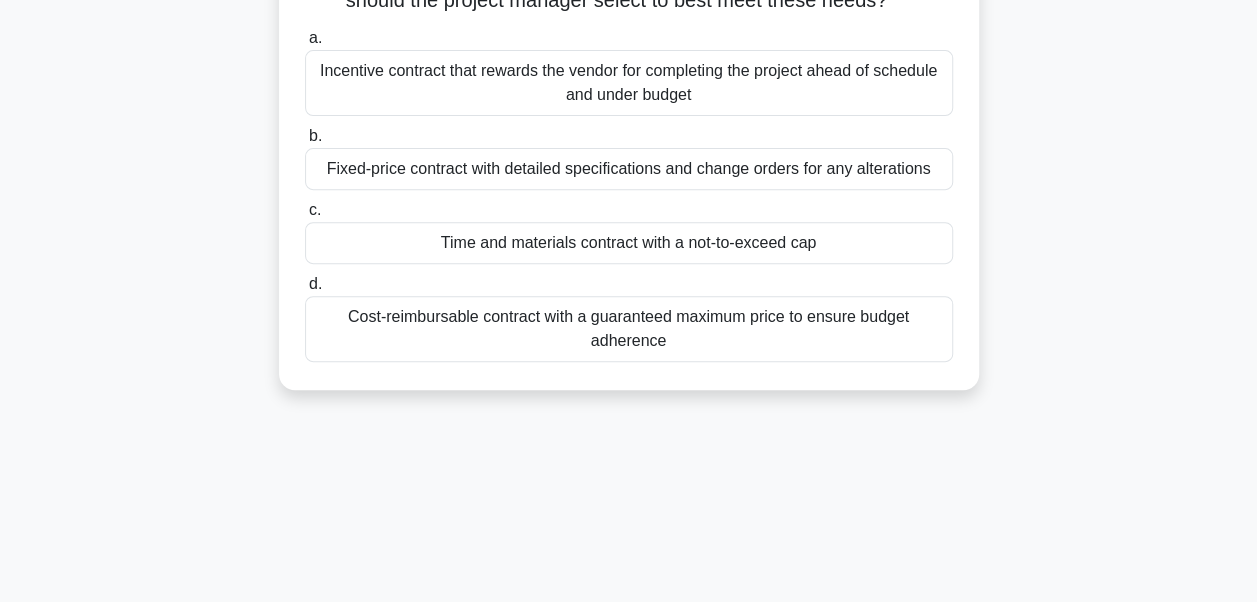click on "Time and materials contract with a not-to-exceed cap" at bounding box center [629, 243] 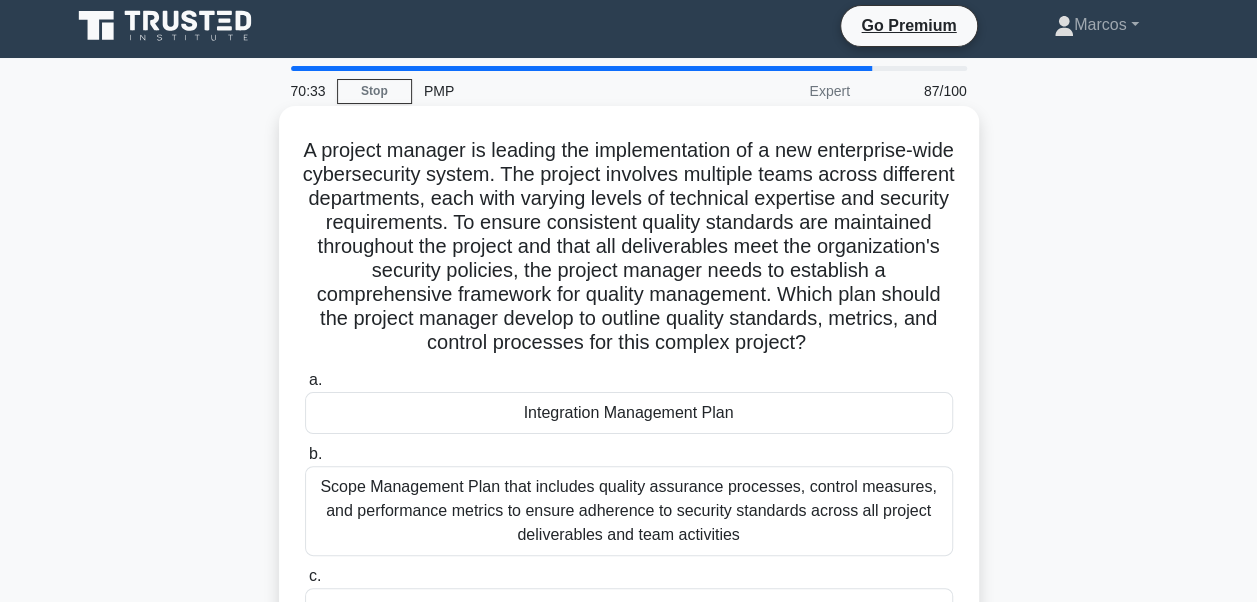 scroll, scrollTop: 0, scrollLeft: 0, axis: both 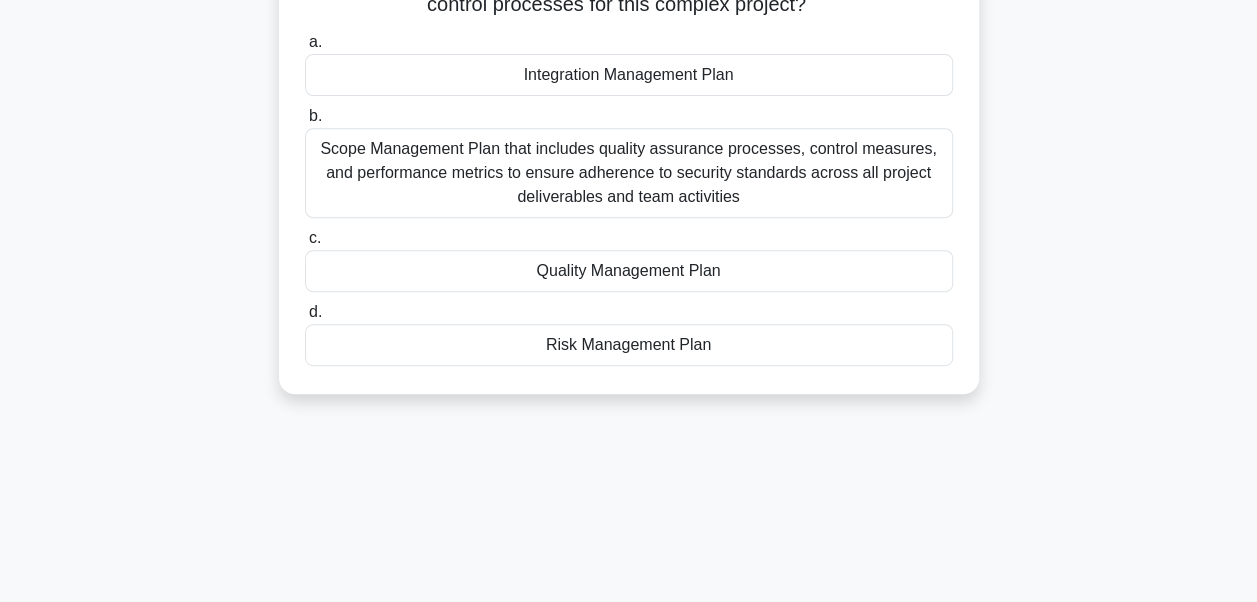 drag, startPoint x: 310, startPoint y: 158, endPoint x: 822, endPoint y: 510, distance: 621.32764 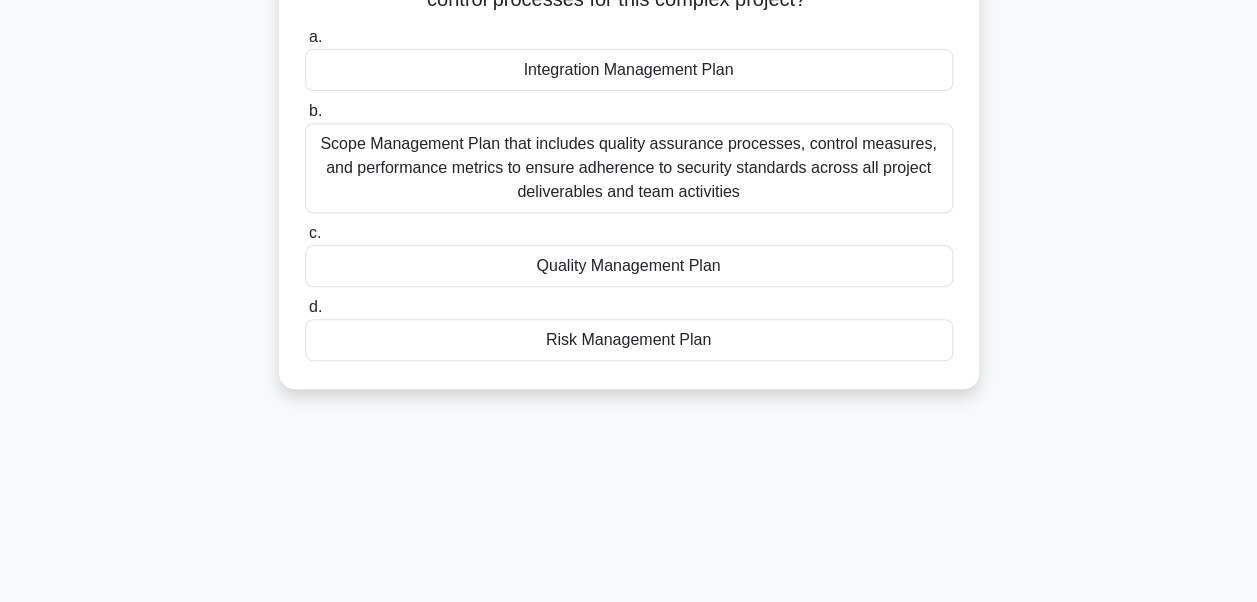 click on "Quality Management Plan" at bounding box center (629, 266) 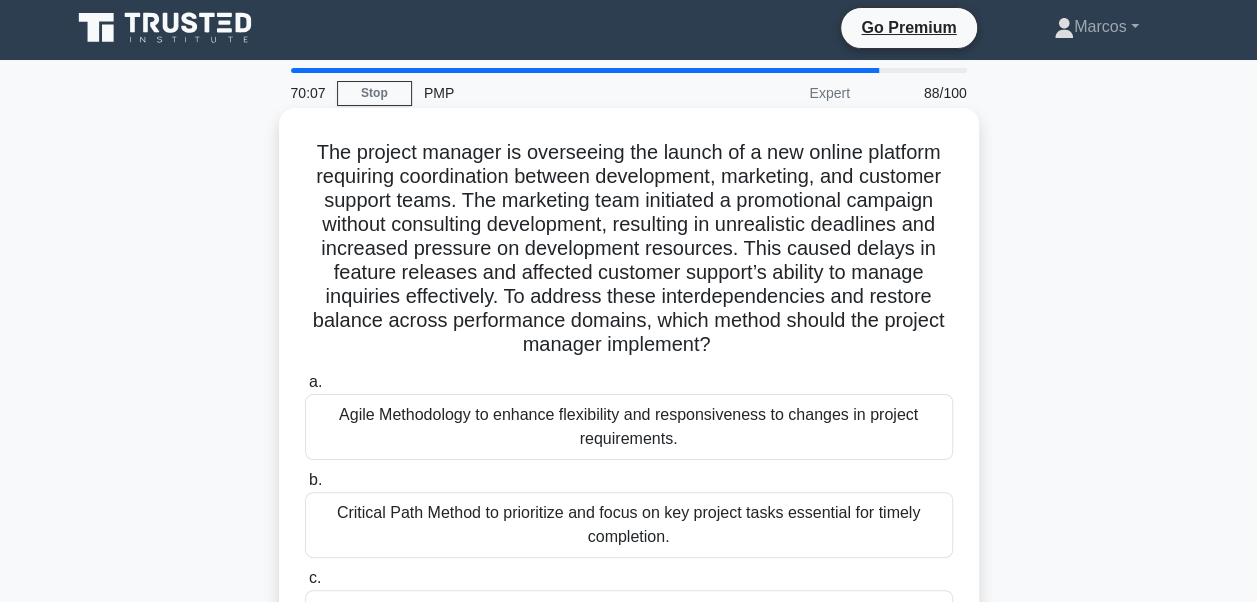 scroll, scrollTop: 0, scrollLeft: 0, axis: both 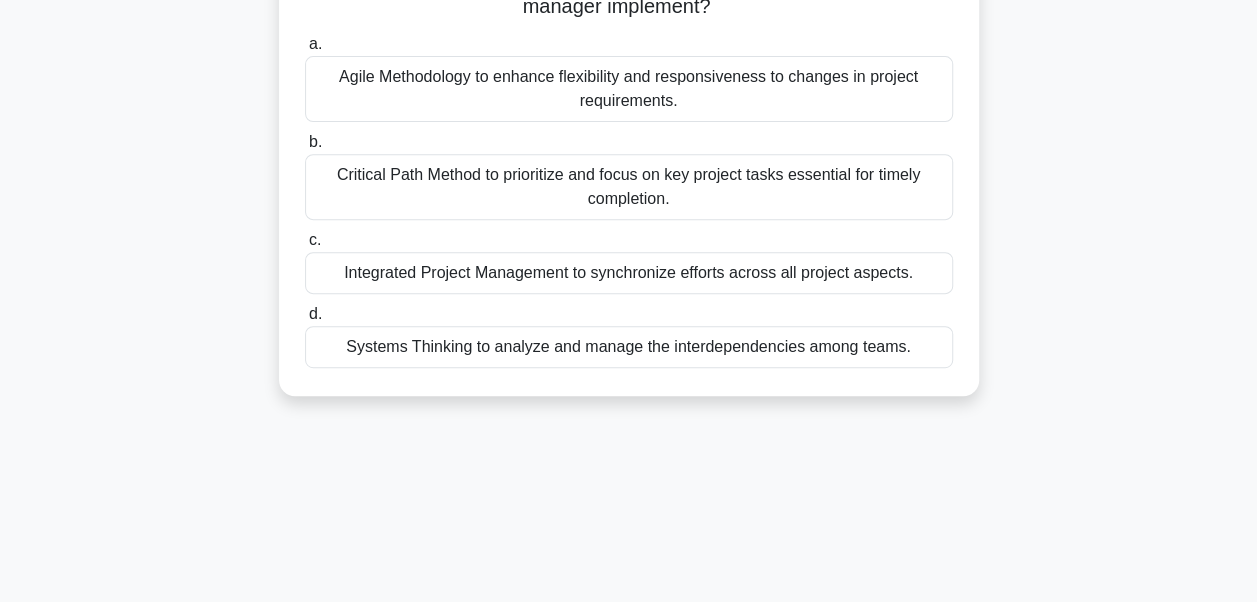 drag, startPoint x: 300, startPoint y: 162, endPoint x: 915, endPoint y: 394, distance: 657.3043 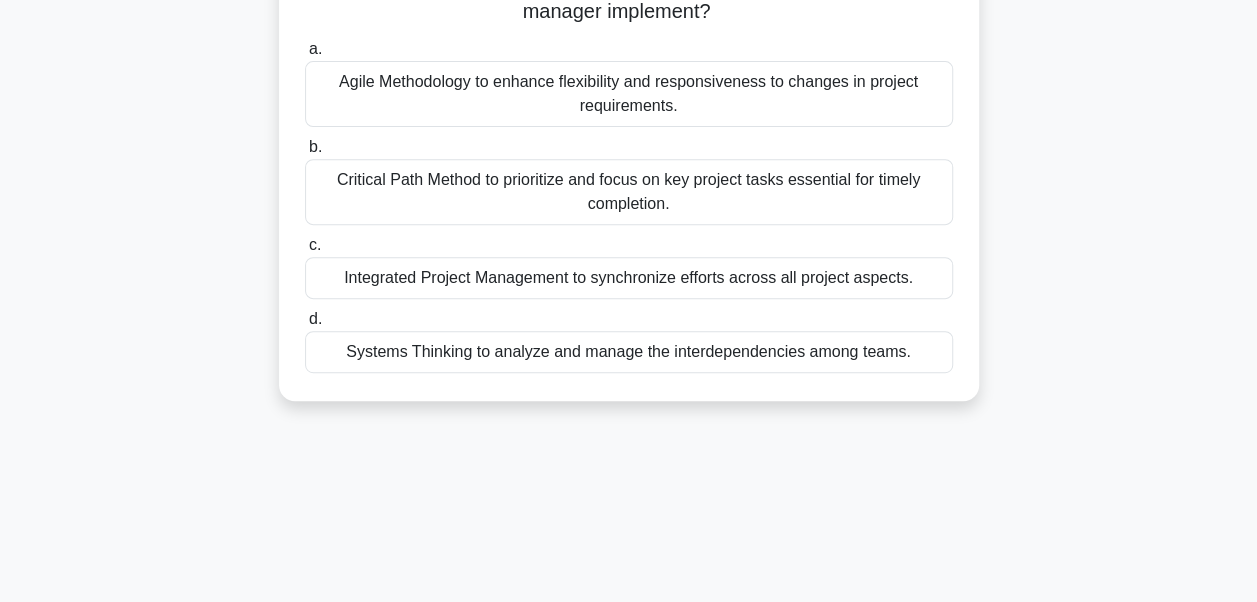 click on "Systems Thinking to analyze and manage the interdependencies among teams." at bounding box center [629, 352] 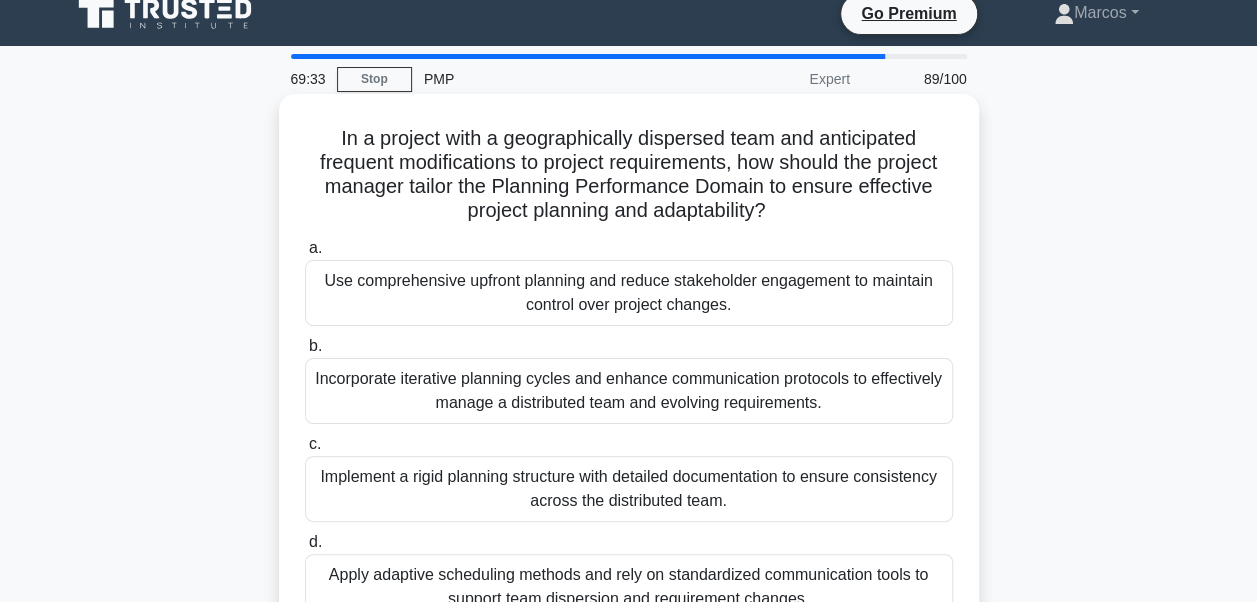 scroll, scrollTop: 0, scrollLeft: 0, axis: both 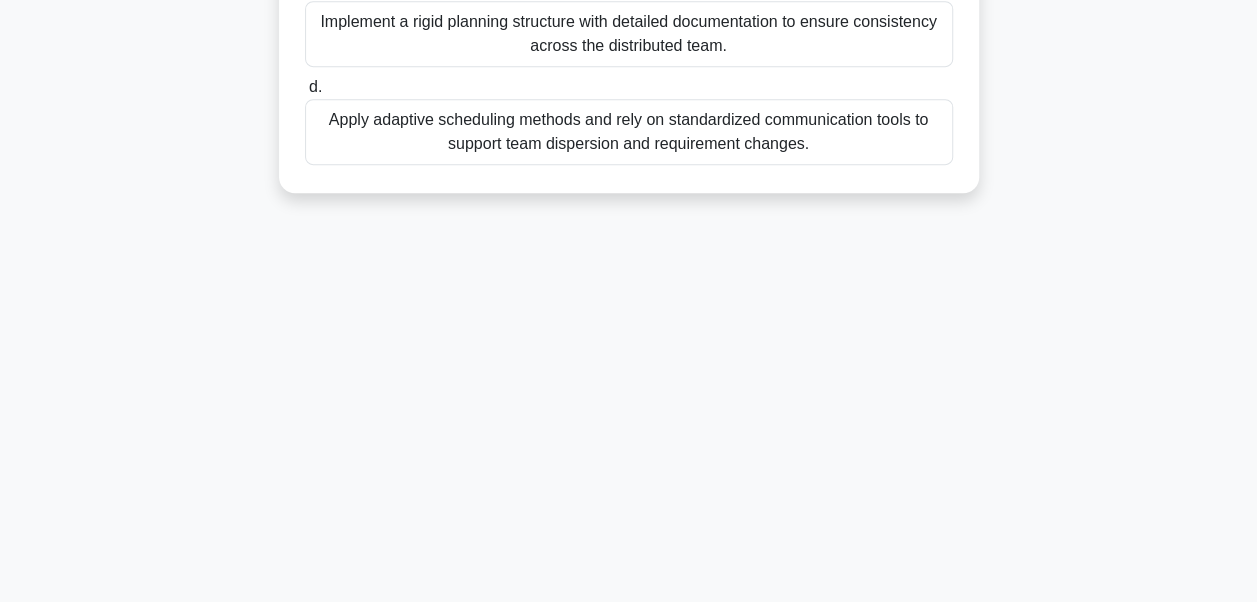 drag, startPoint x: 328, startPoint y: 157, endPoint x: 844, endPoint y: 373, distance: 559.3854 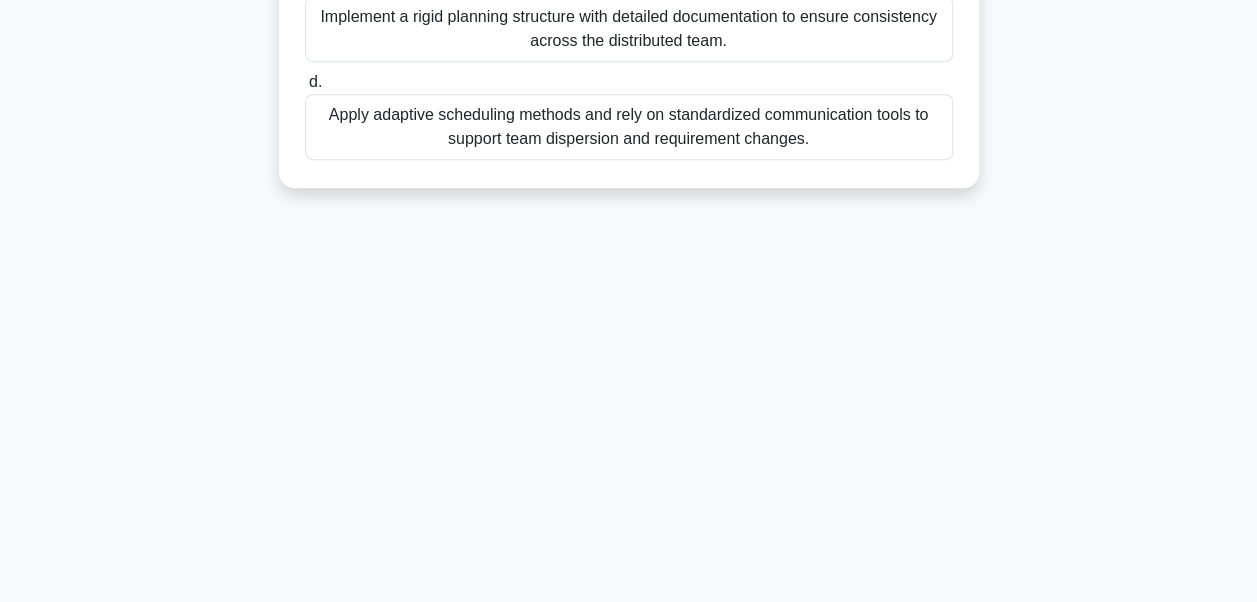 click on "Apply adaptive scheduling methods and rely on standardized communication tools to support team dispersion and requirement changes." at bounding box center (629, 127) 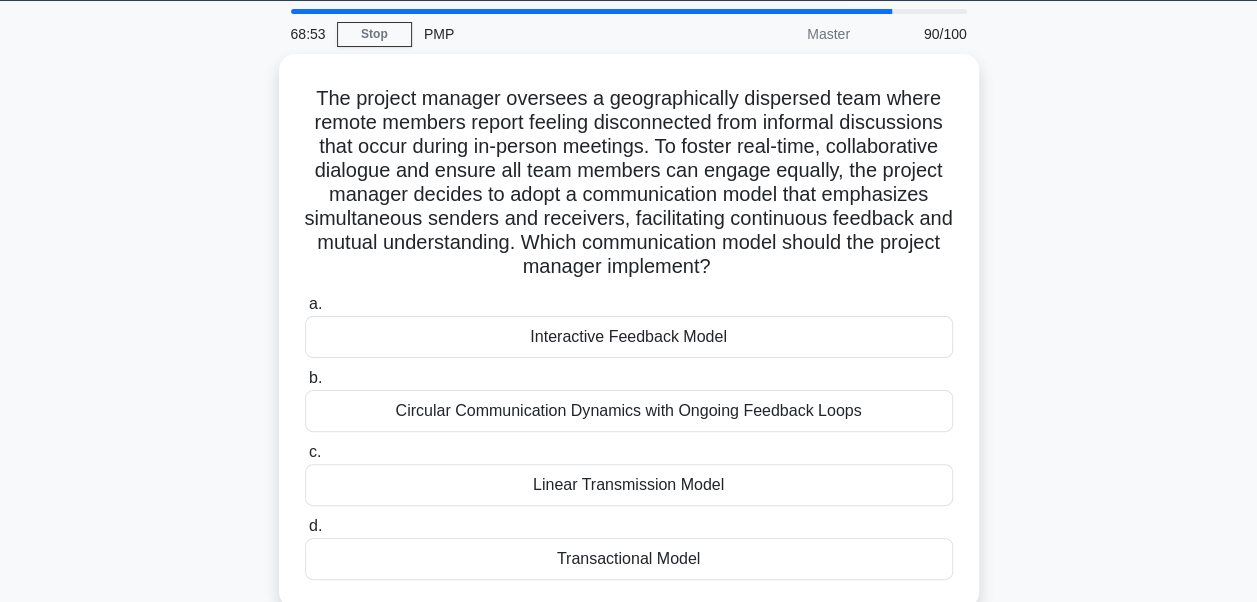 scroll, scrollTop: 20, scrollLeft: 0, axis: vertical 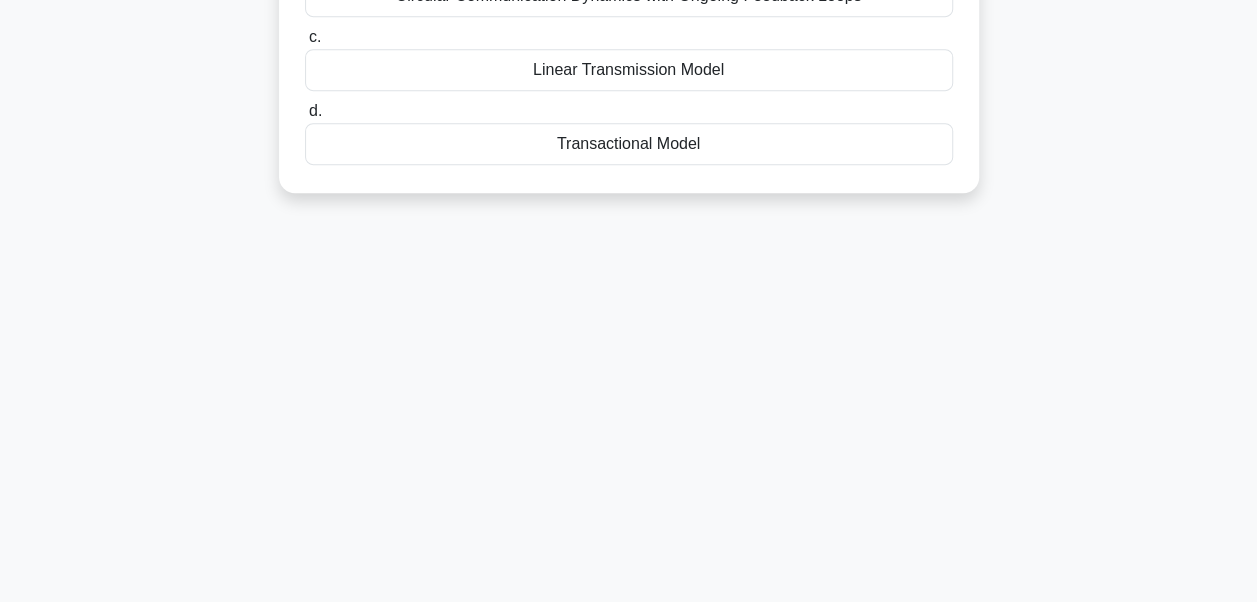 drag, startPoint x: 312, startPoint y: 138, endPoint x: 736, endPoint y: 374, distance: 485.25458 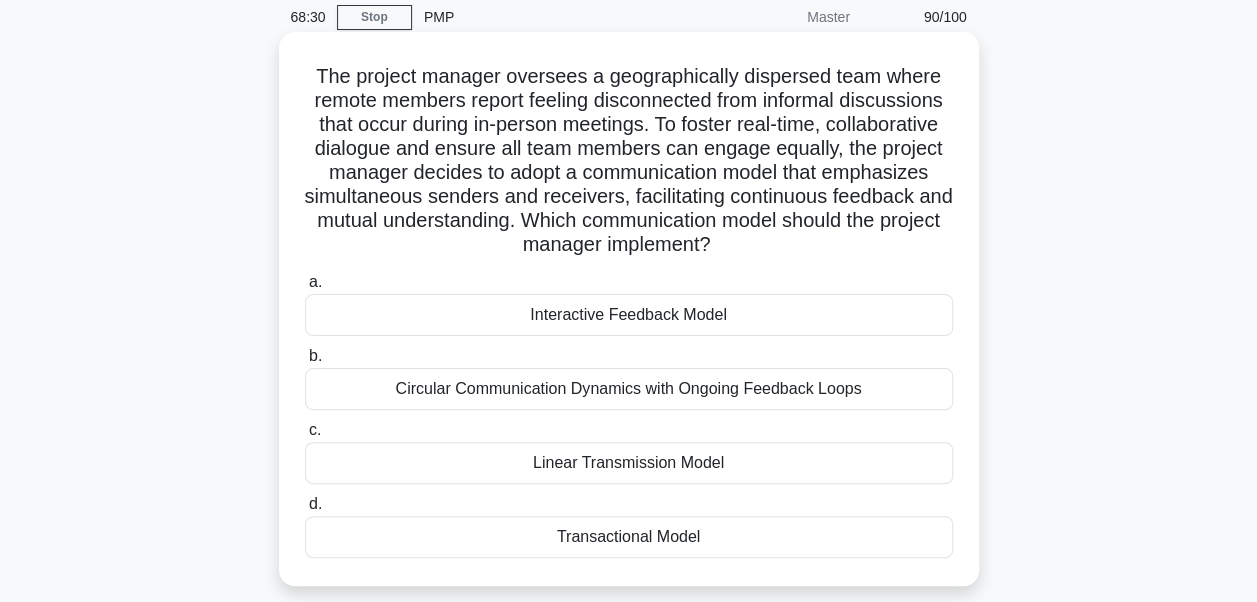 scroll, scrollTop: 78, scrollLeft: 0, axis: vertical 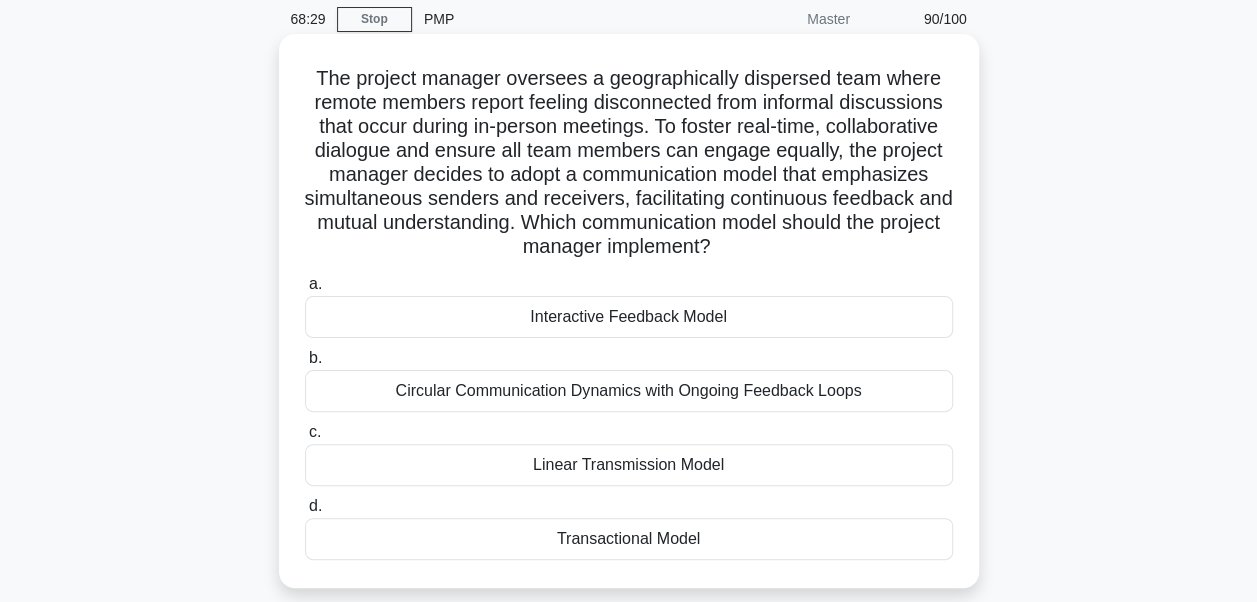 click on "Interactive Feedback Model" at bounding box center [629, 317] 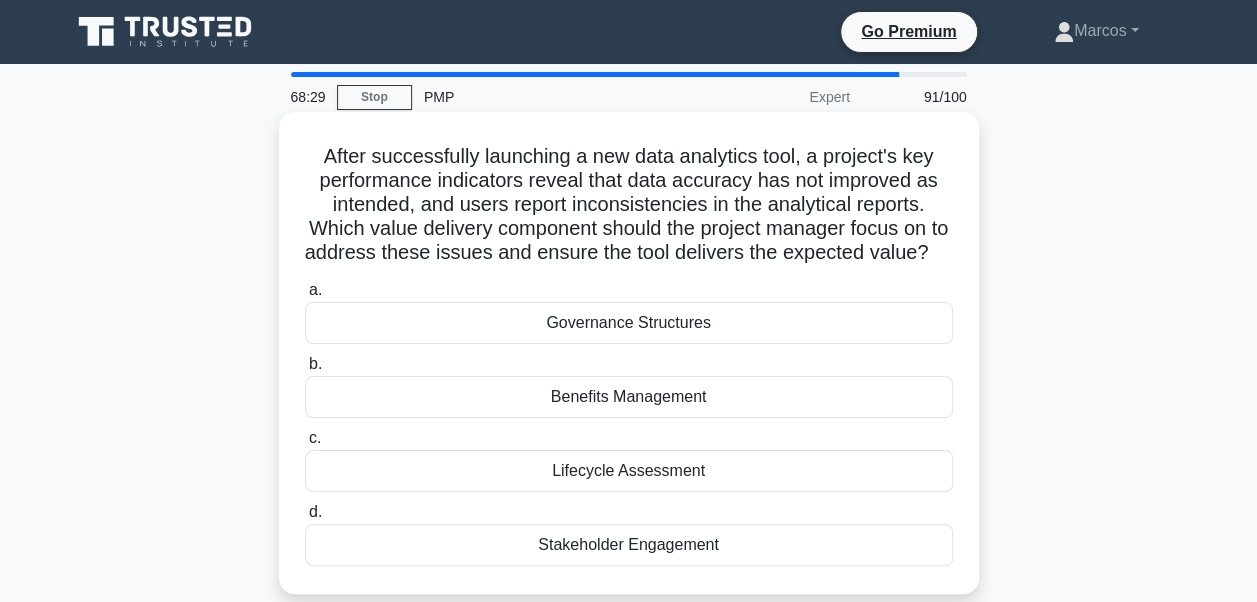 scroll, scrollTop: 0, scrollLeft: 0, axis: both 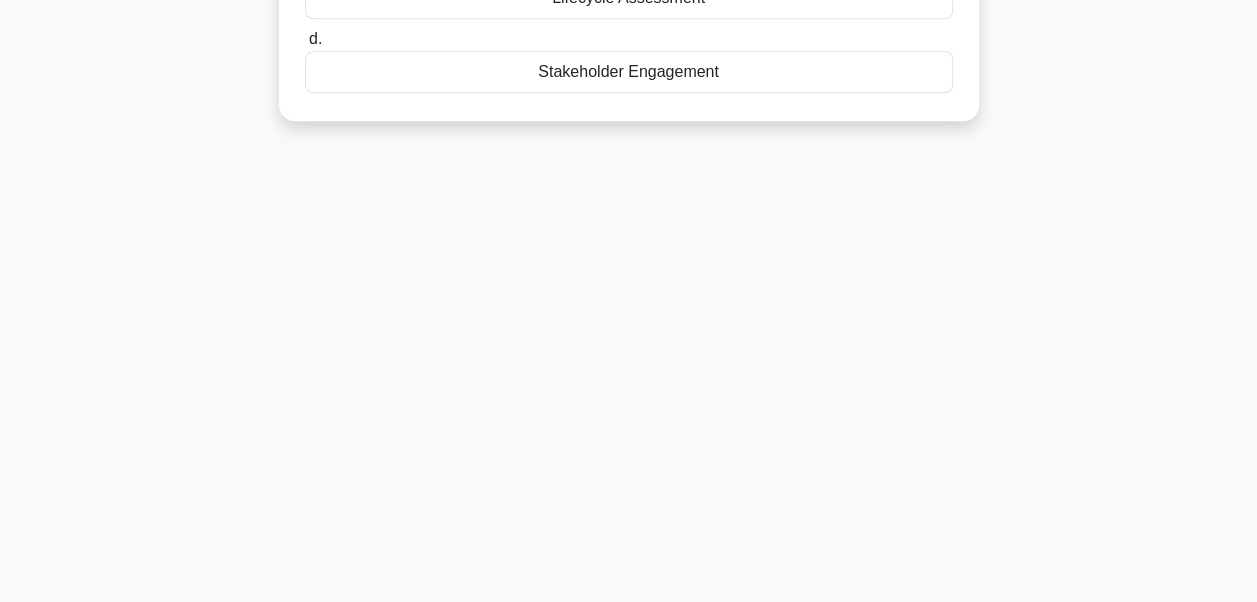 drag, startPoint x: 311, startPoint y: 156, endPoint x: 806, endPoint y: 251, distance: 504.03372 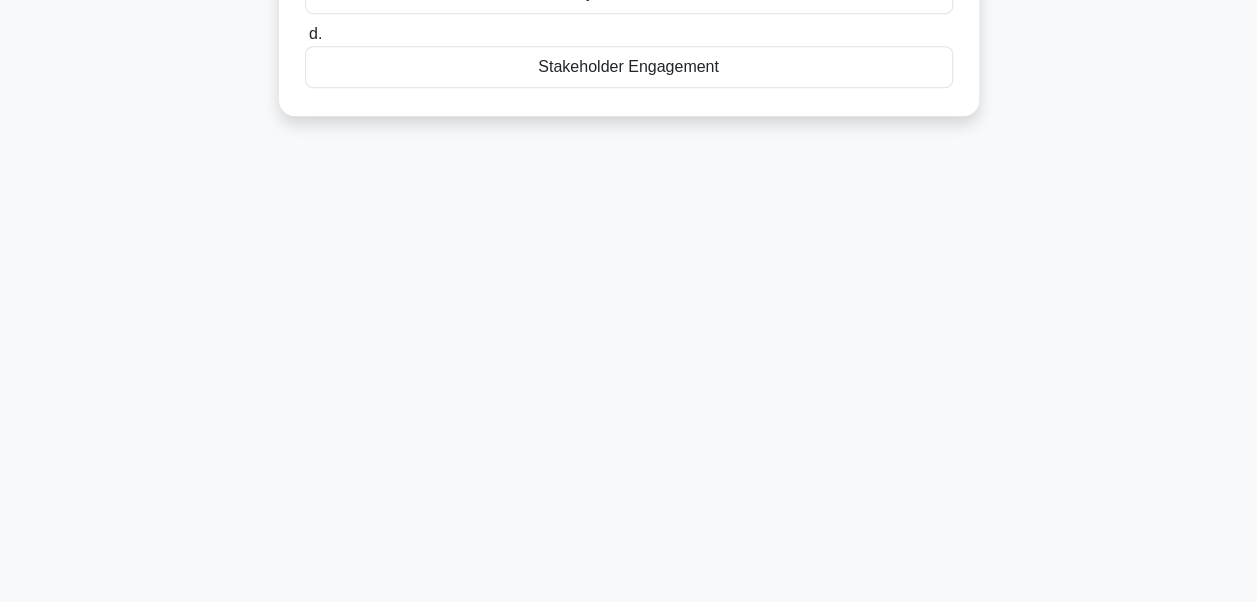 click on "Stakeholder Engagement" at bounding box center [629, 67] 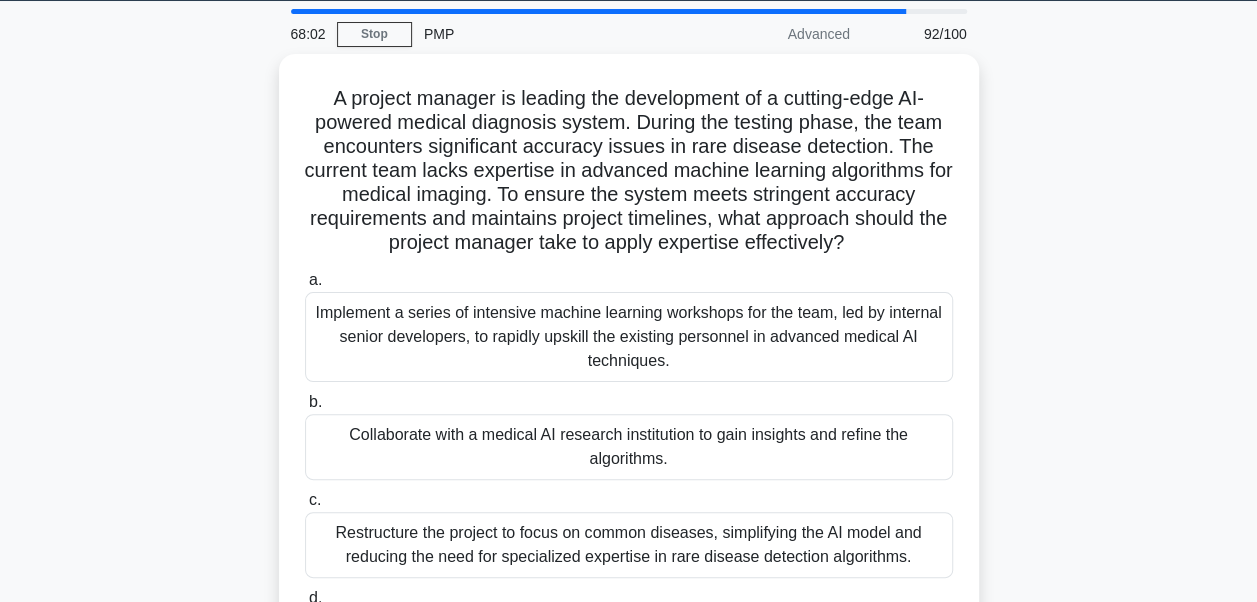 scroll, scrollTop: 0, scrollLeft: 0, axis: both 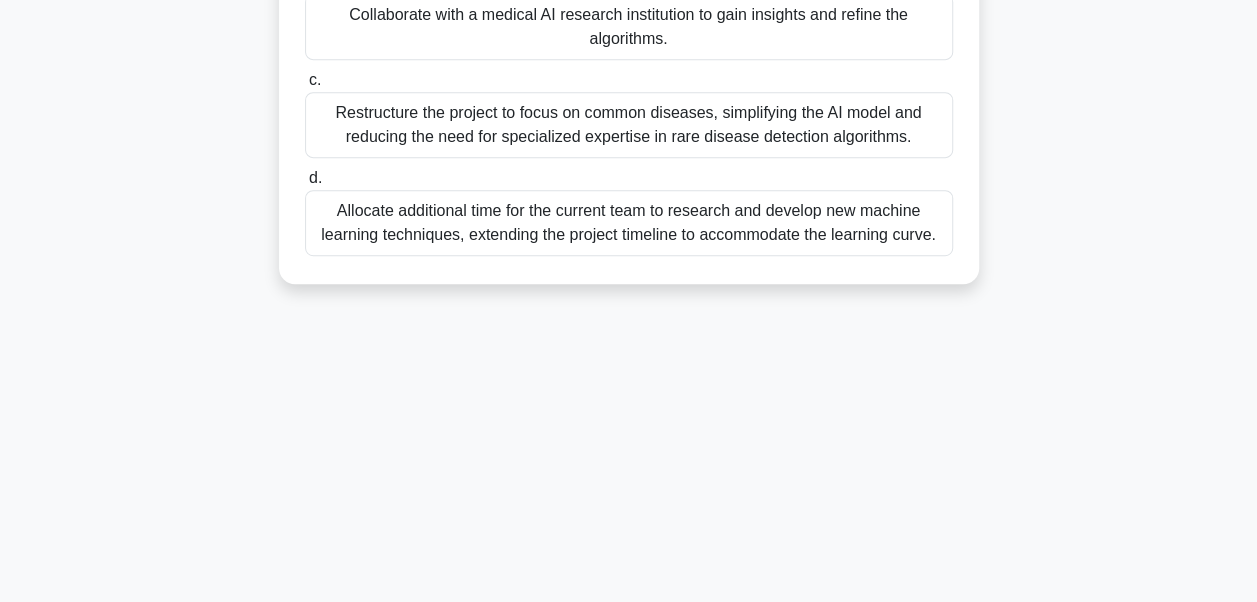 drag, startPoint x: 311, startPoint y: 160, endPoint x: 944, endPoint y: 266, distance: 641.81384 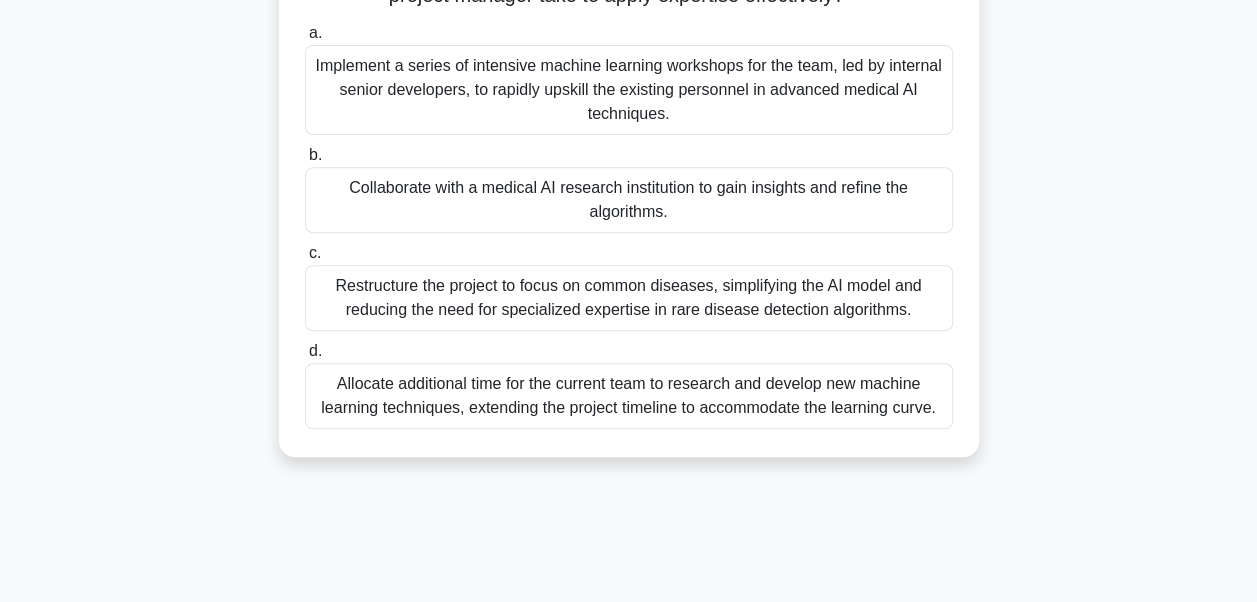 scroll, scrollTop: 278, scrollLeft: 0, axis: vertical 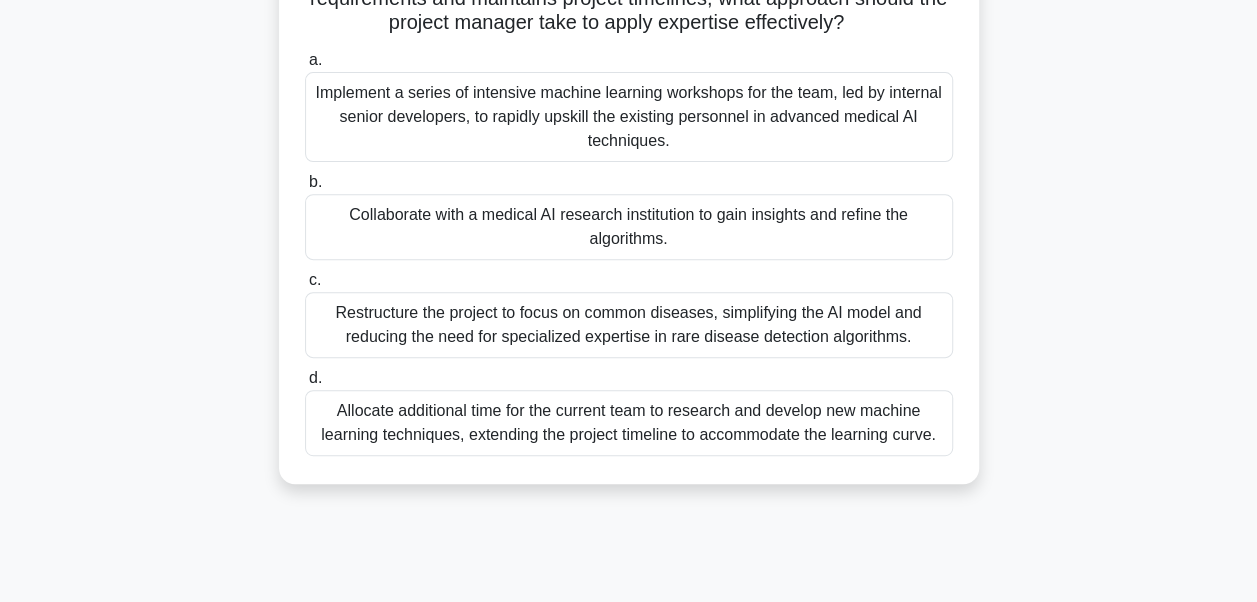 click on "Collaborate with a medical AI research institution to gain insights and refine the algorithms." at bounding box center (629, 227) 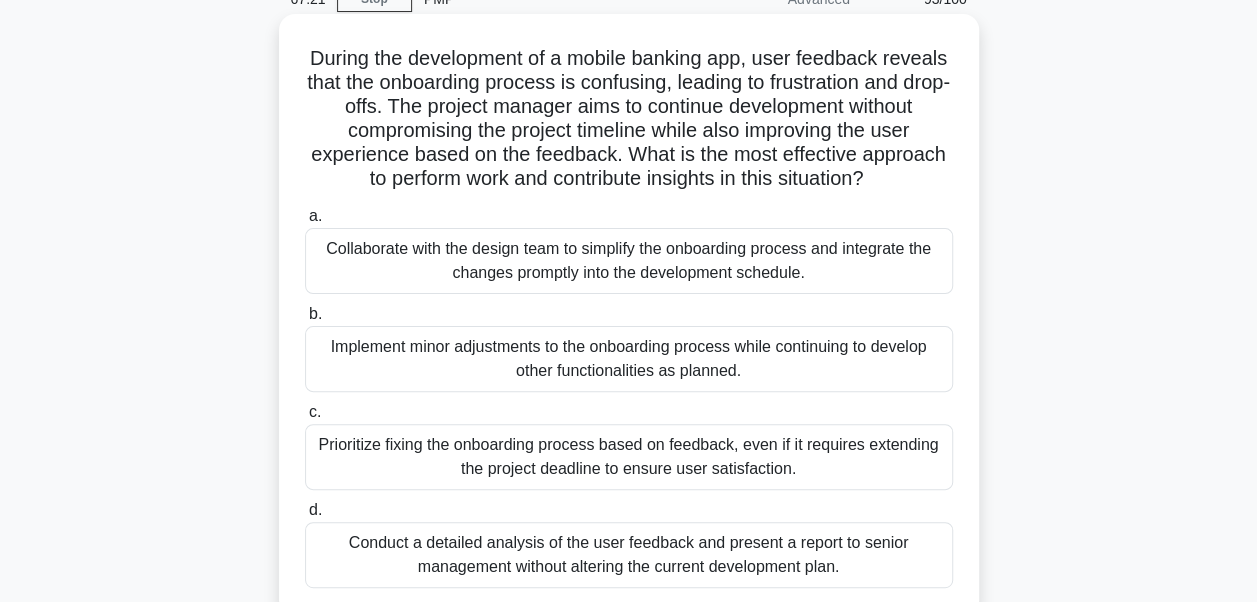 scroll, scrollTop: 0, scrollLeft: 0, axis: both 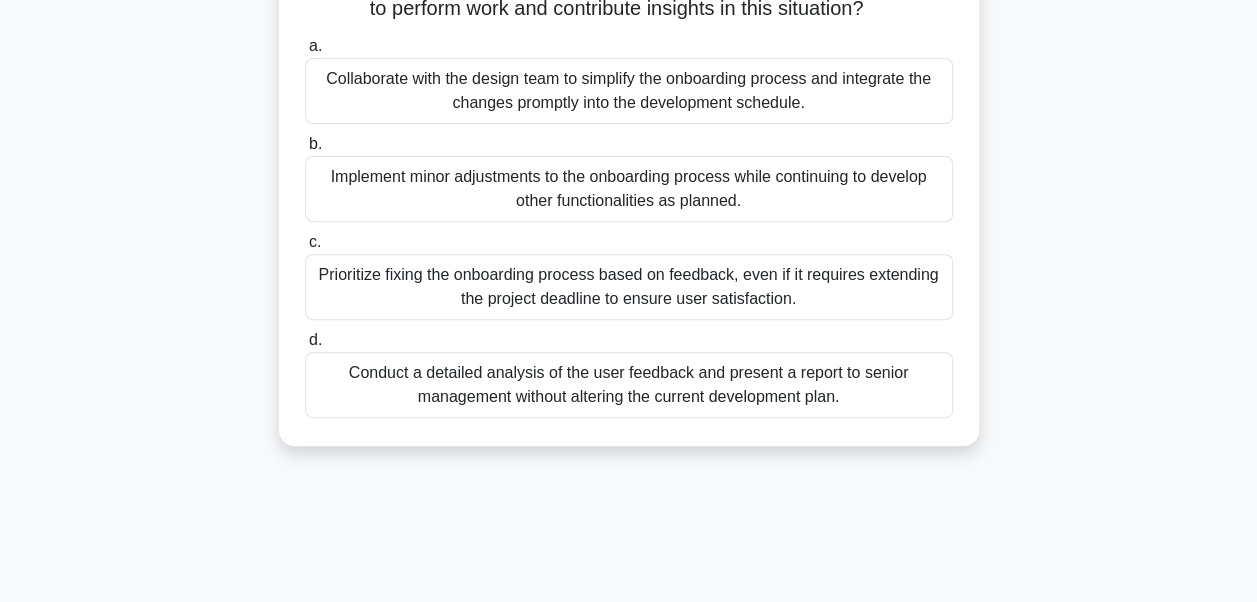 drag, startPoint x: 319, startPoint y: 146, endPoint x: 855, endPoint y: 434, distance: 608.4735 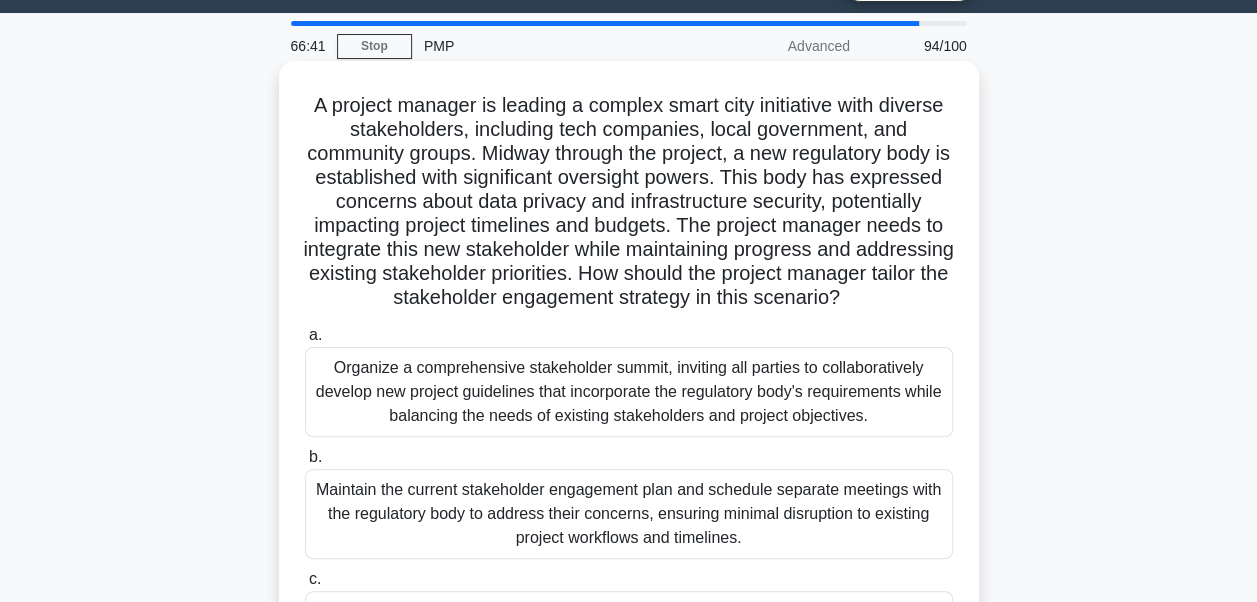 scroll, scrollTop: 0, scrollLeft: 0, axis: both 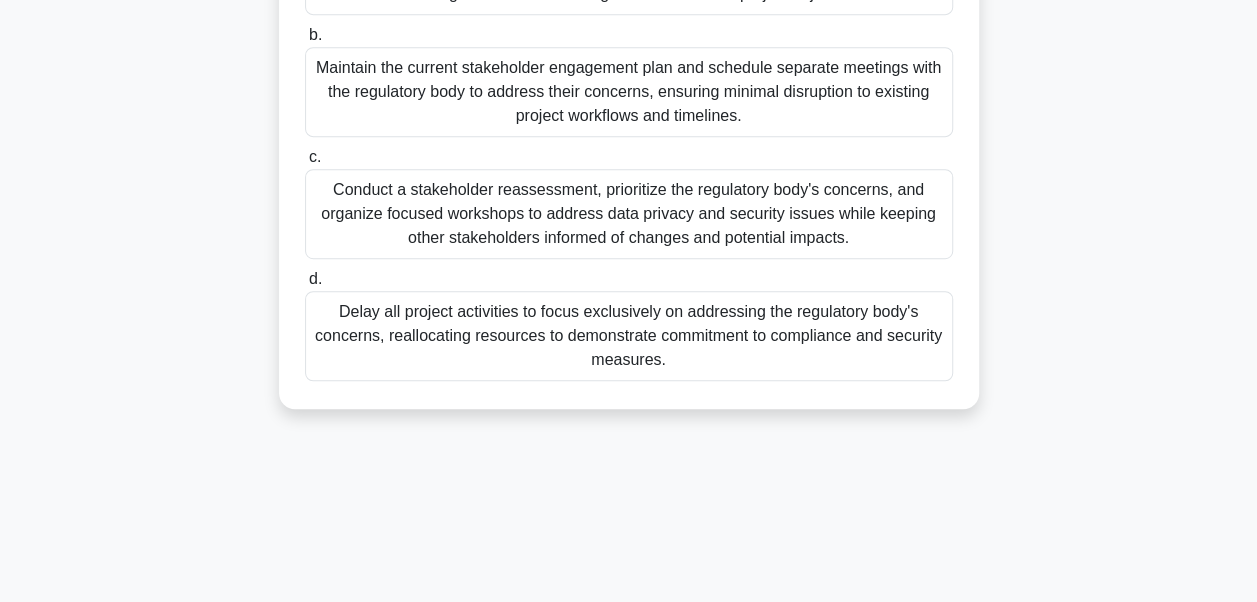 drag, startPoint x: 338, startPoint y: 151, endPoint x: 937, endPoint y: 477, distance: 681.9655 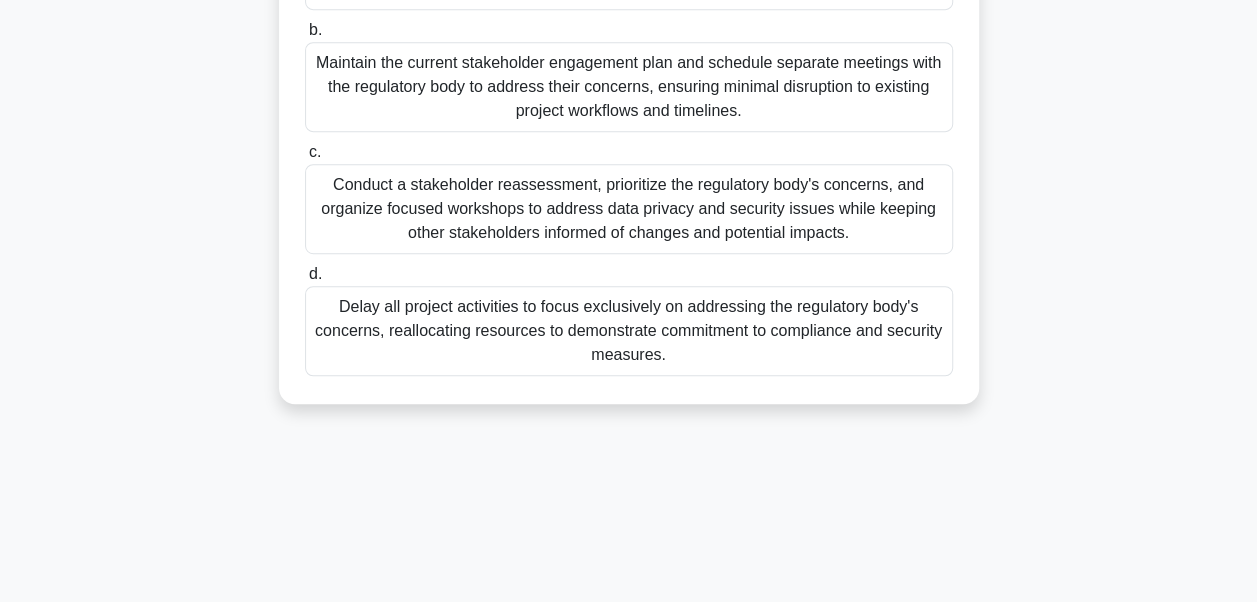 click on "Conduct a stakeholder reassessment, prioritize the regulatory body's concerns, and organize focused workshops to address data privacy and security issues while keeping other stakeholders informed of changes and potential impacts." at bounding box center [629, 209] 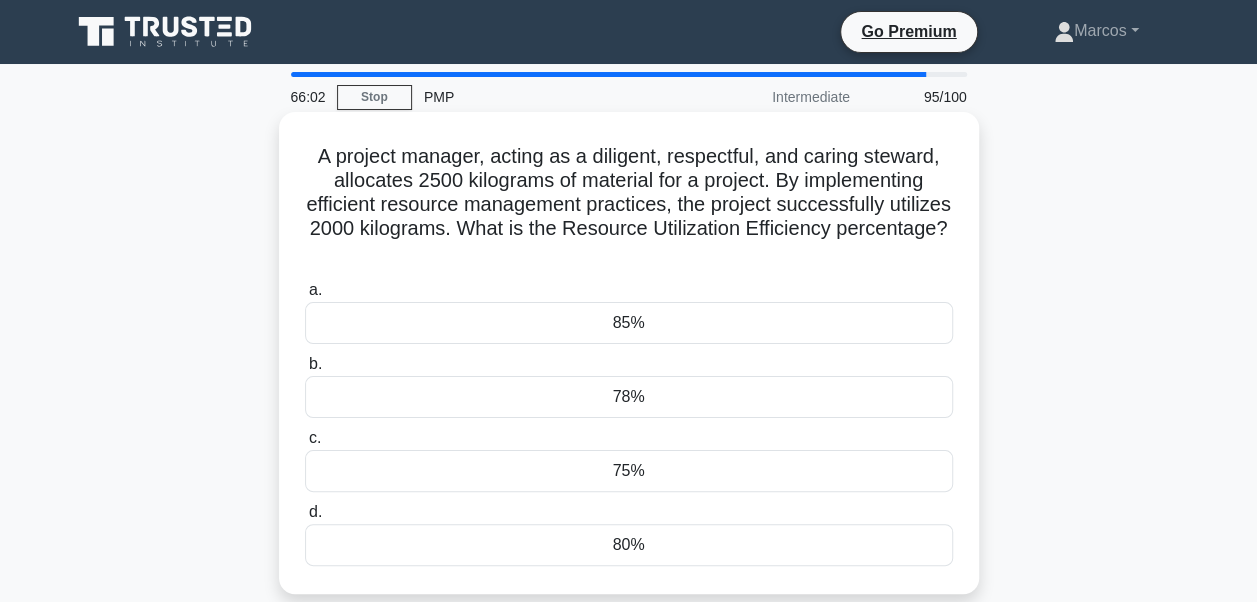 scroll, scrollTop: 0, scrollLeft: 0, axis: both 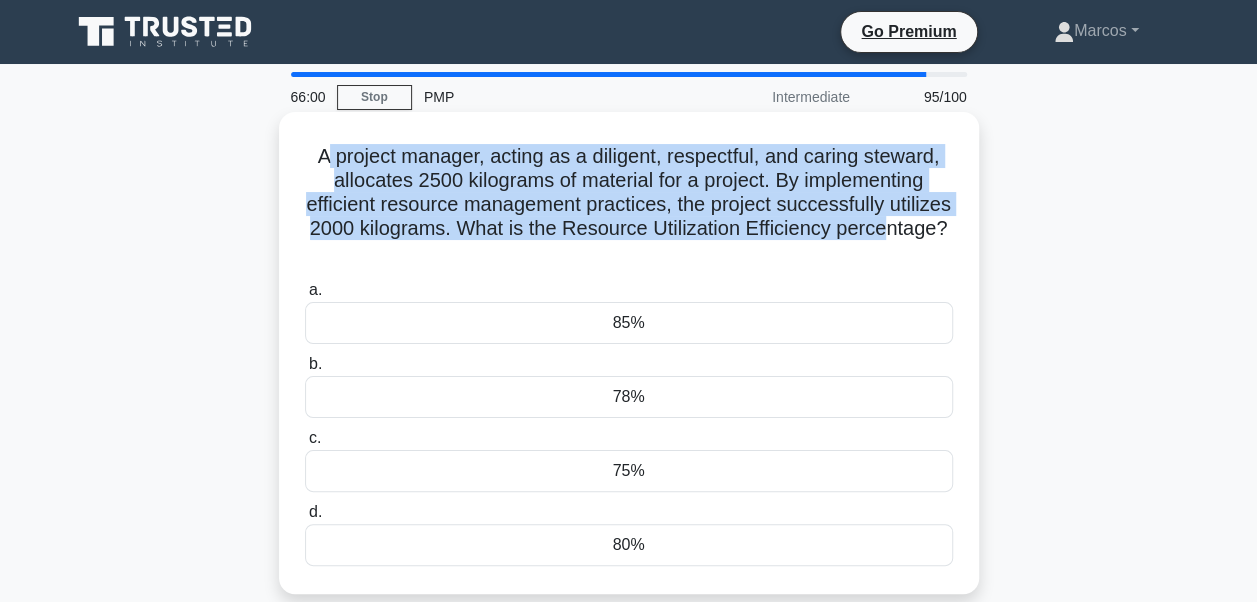 drag, startPoint x: 318, startPoint y: 162, endPoint x: 606, endPoint y: 249, distance: 300.8538 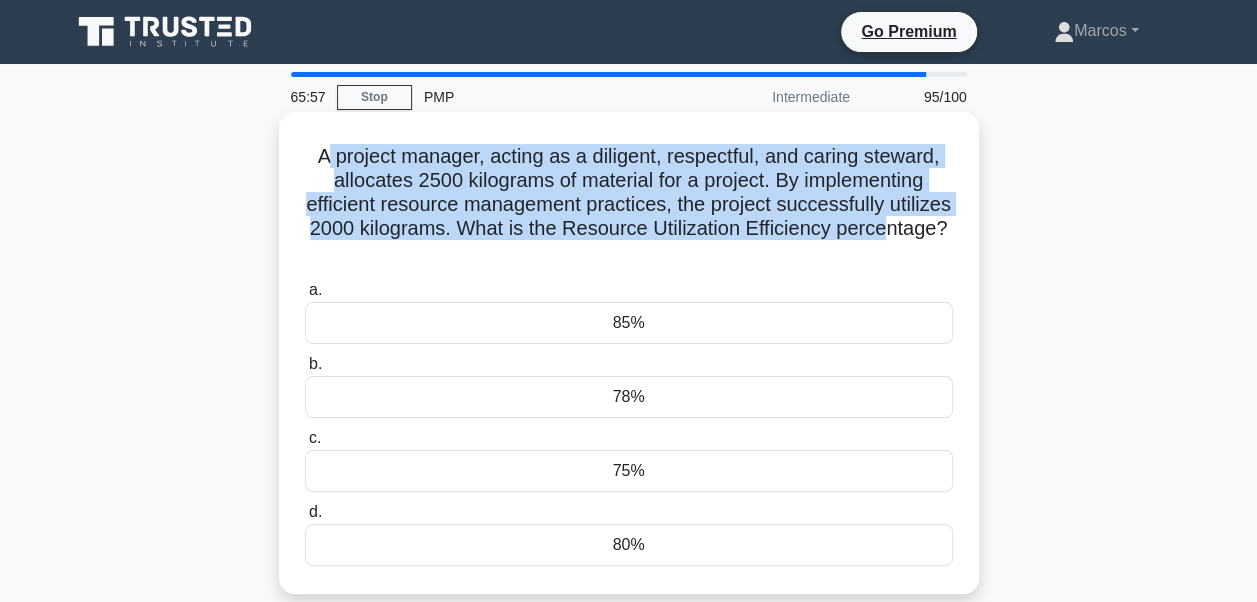 drag, startPoint x: 310, startPoint y: 151, endPoint x: 711, endPoint y: 583, distance: 589.4277 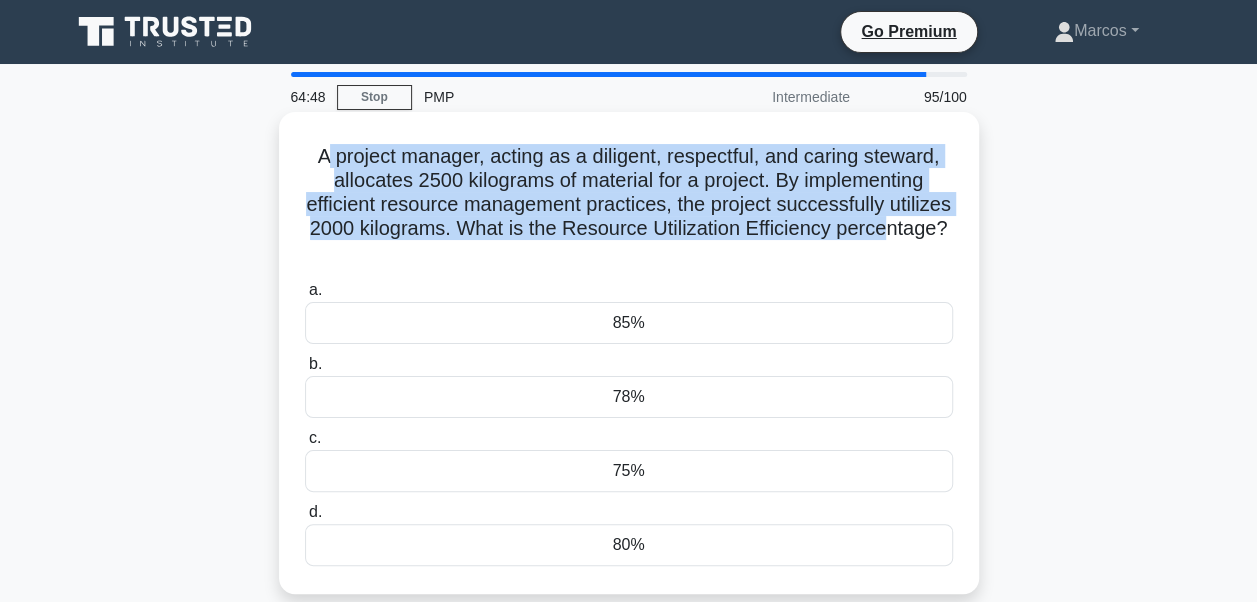 click on "80%" at bounding box center [629, 545] 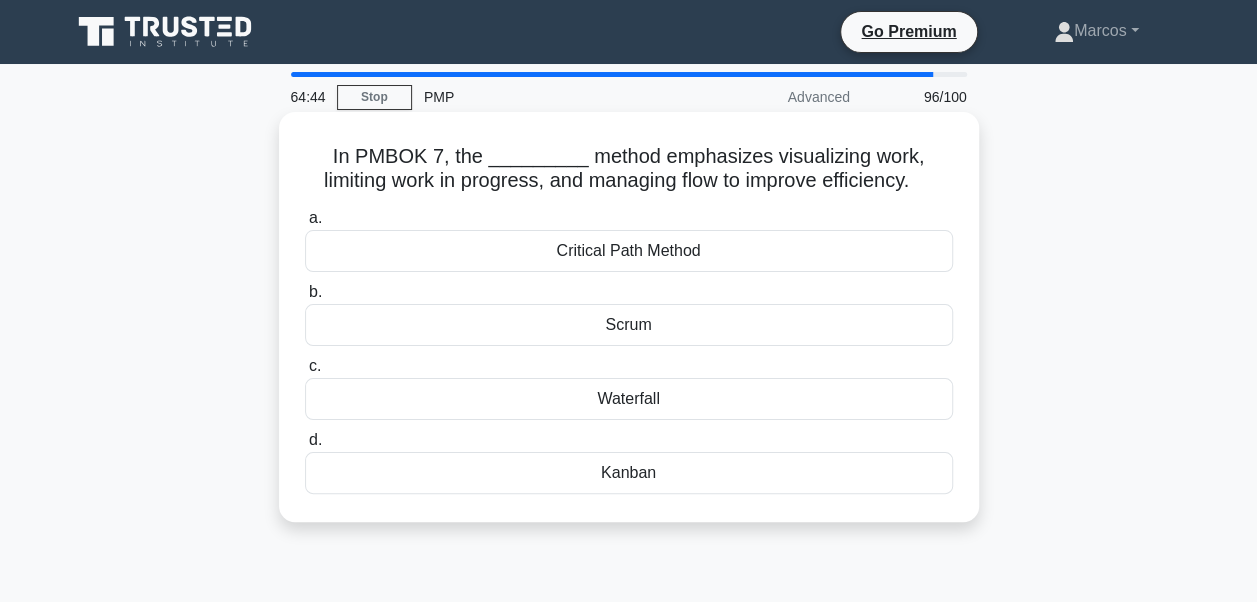 drag, startPoint x: 301, startPoint y: 154, endPoint x: 783, endPoint y: 490, distance: 587.55426 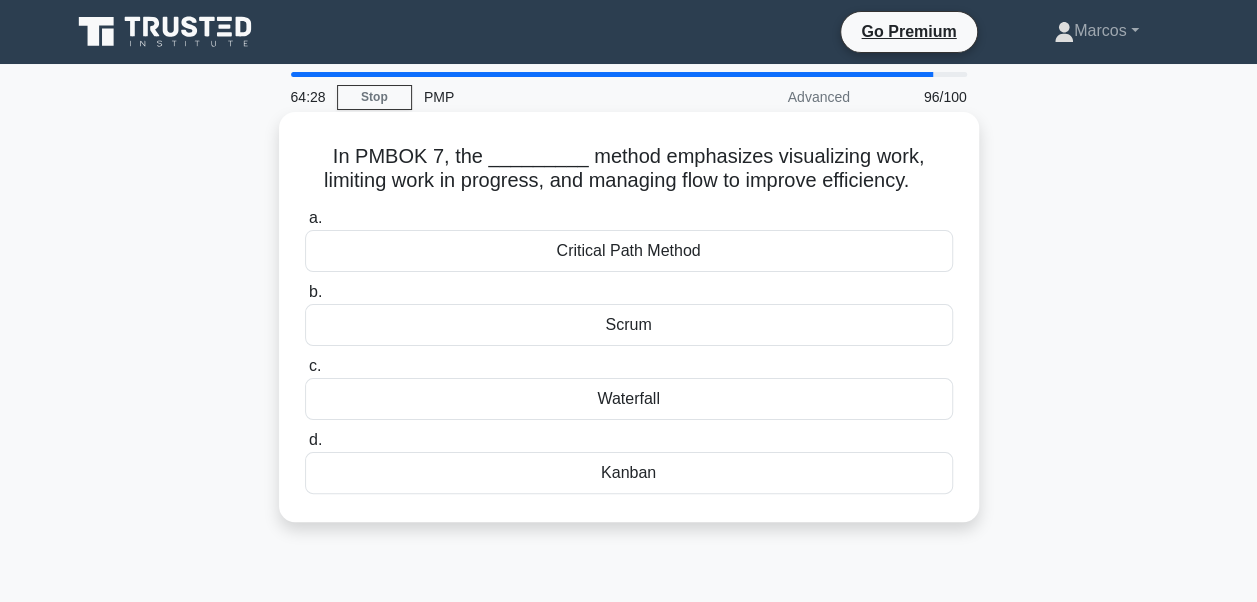 click on "Kanban" at bounding box center (629, 473) 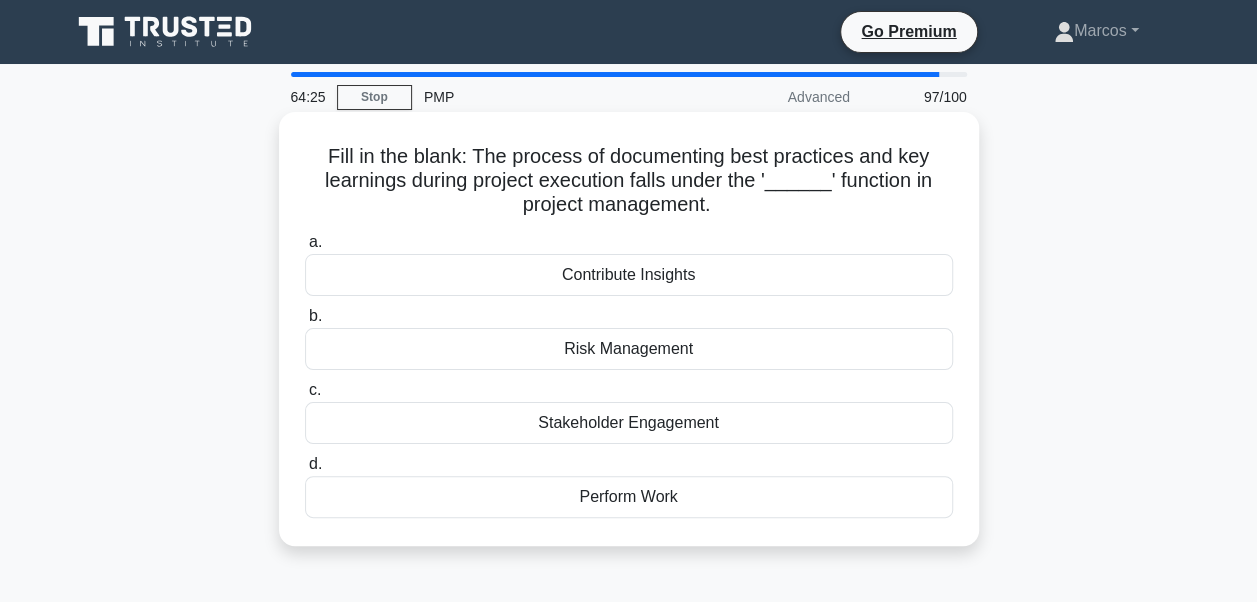 drag, startPoint x: 325, startPoint y: 154, endPoint x: 739, endPoint y: 503, distance: 541.4767 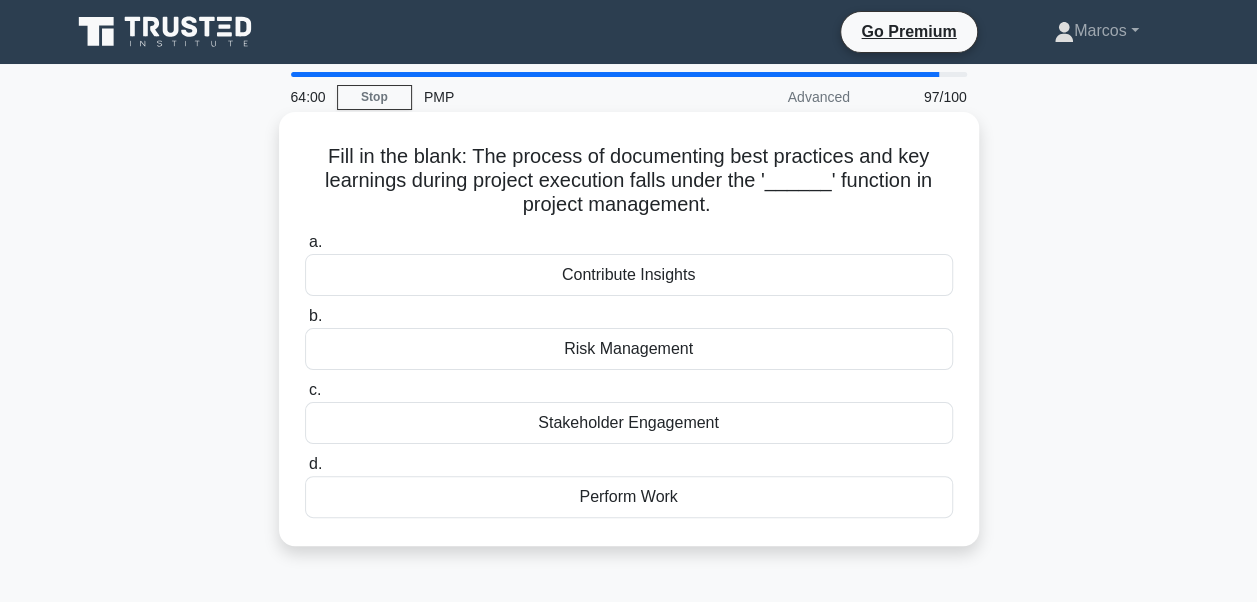 click on "Perform Work" at bounding box center (629, 497) 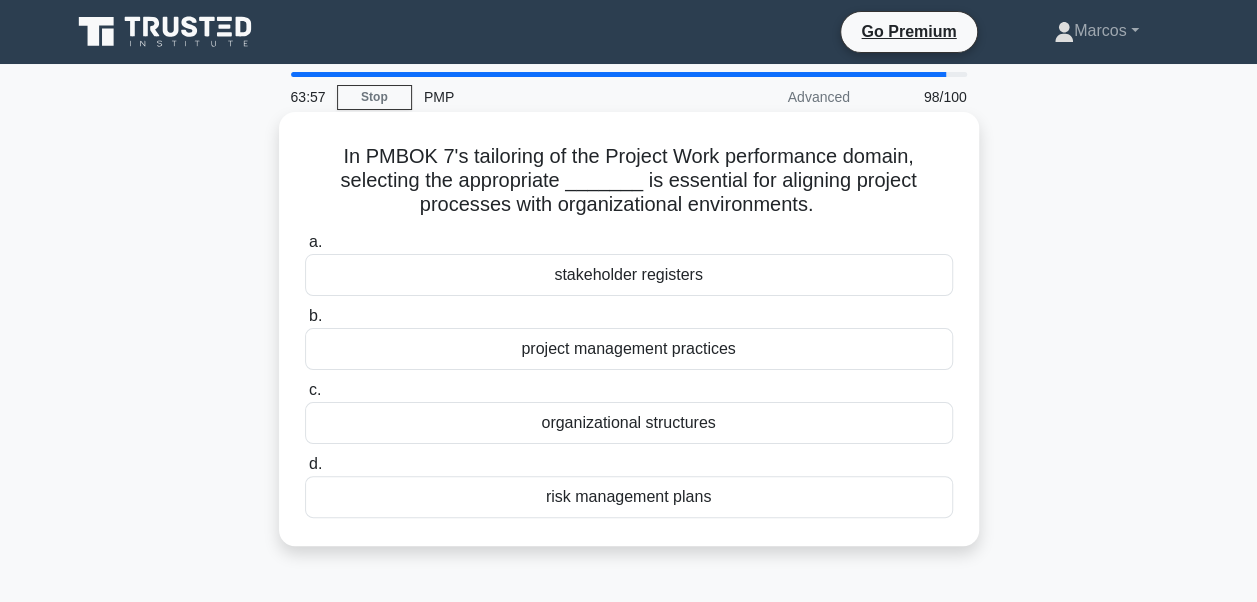 drag, startPoint x: 328, startPoint y: 156, endPoint x: 742, endPoint y: 497, distance: 536.3553 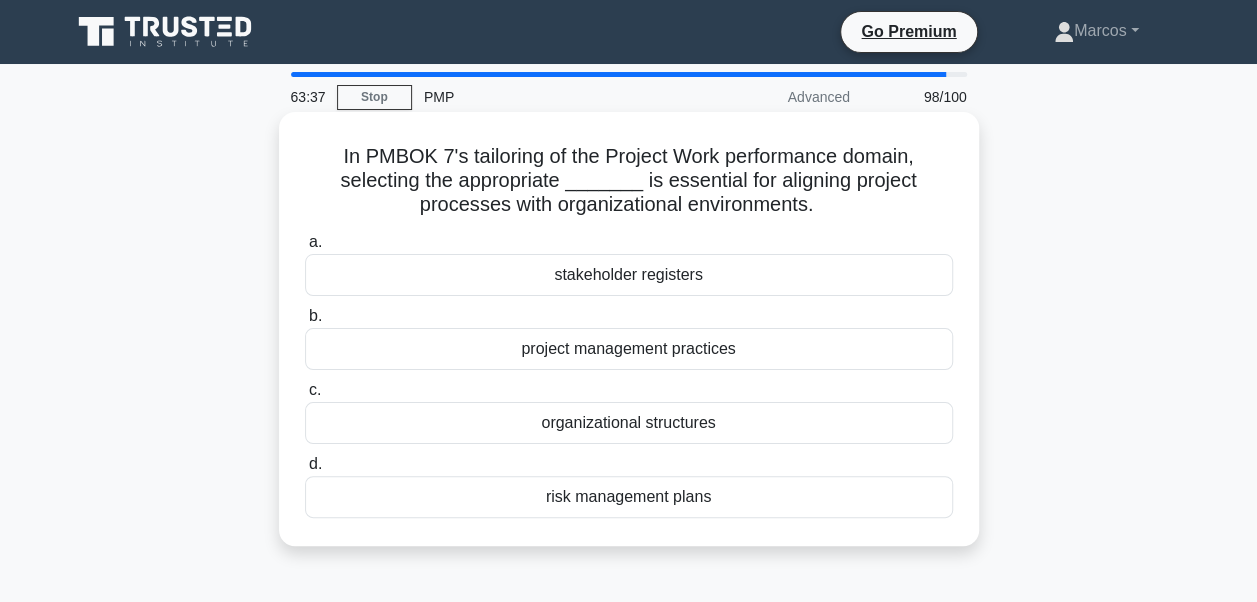 click on "organizational structures" at bounding box center (629, 423) 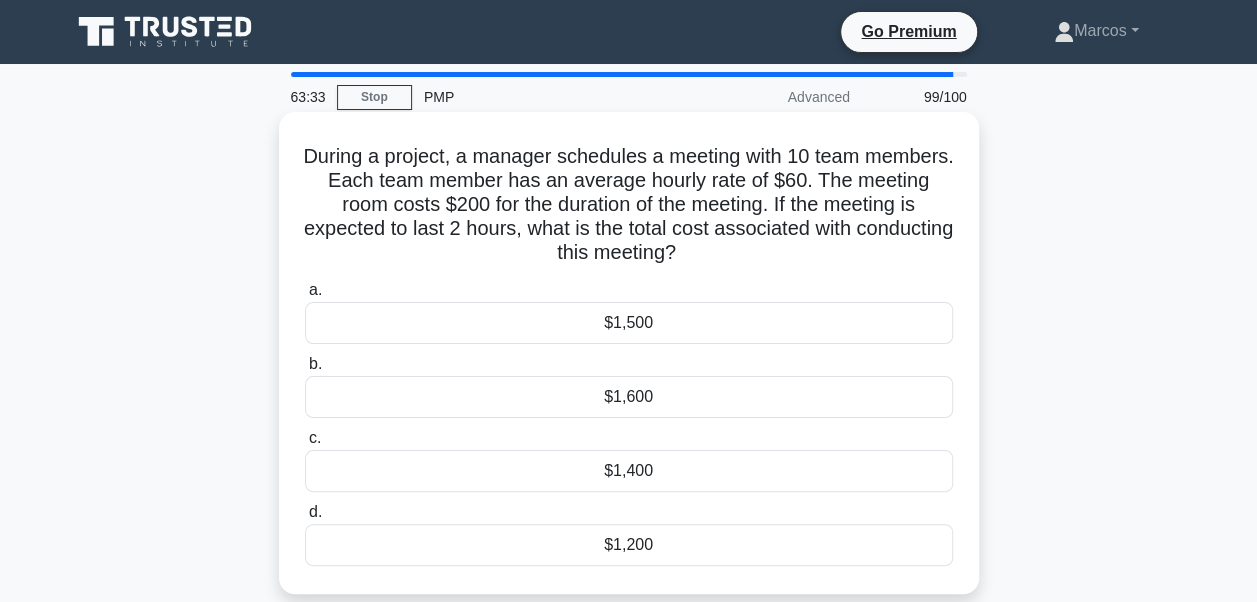 drag, startPoint x: 332, startPoint y: 159, endPoint x: 702, endPoint y: 553, distance: 540.4961 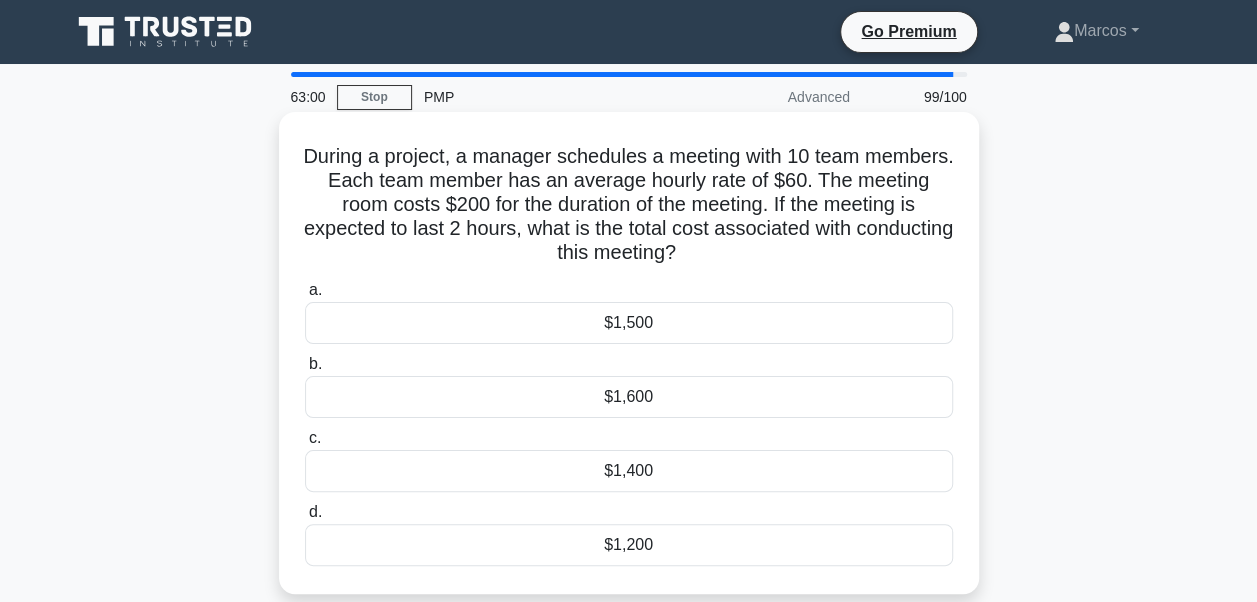 click on "$1,400" at bounding box center [629, 471] 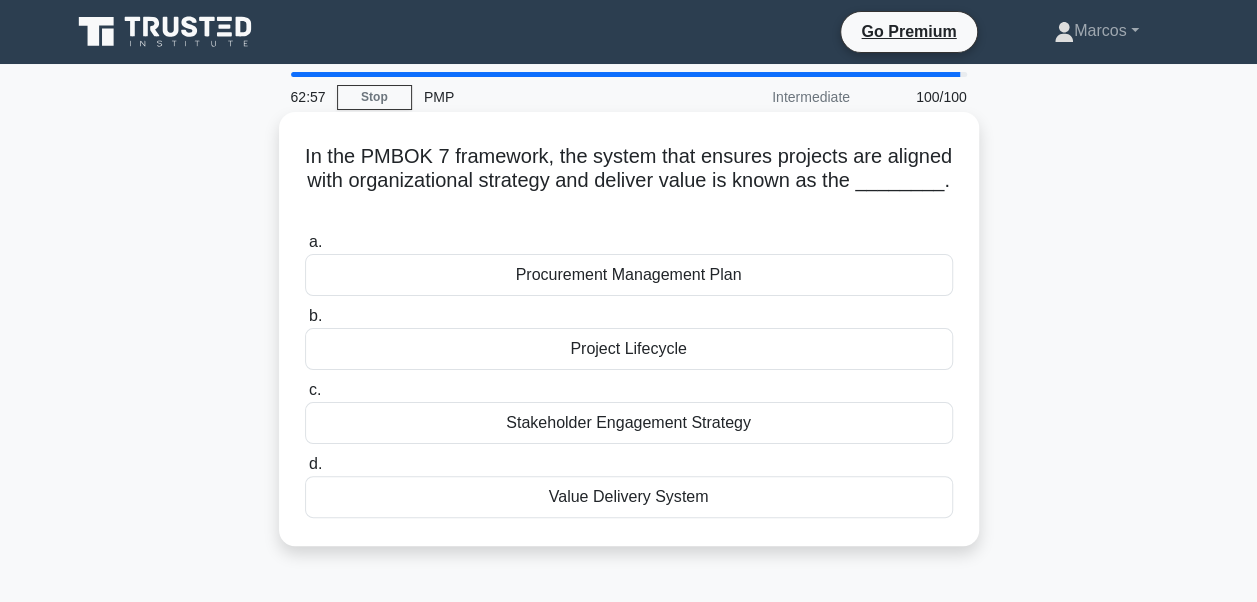 drag, startPoint x: 322, startPoint y: 158, endPoint x: 726, endPoint y: 504, distance: 531.9135 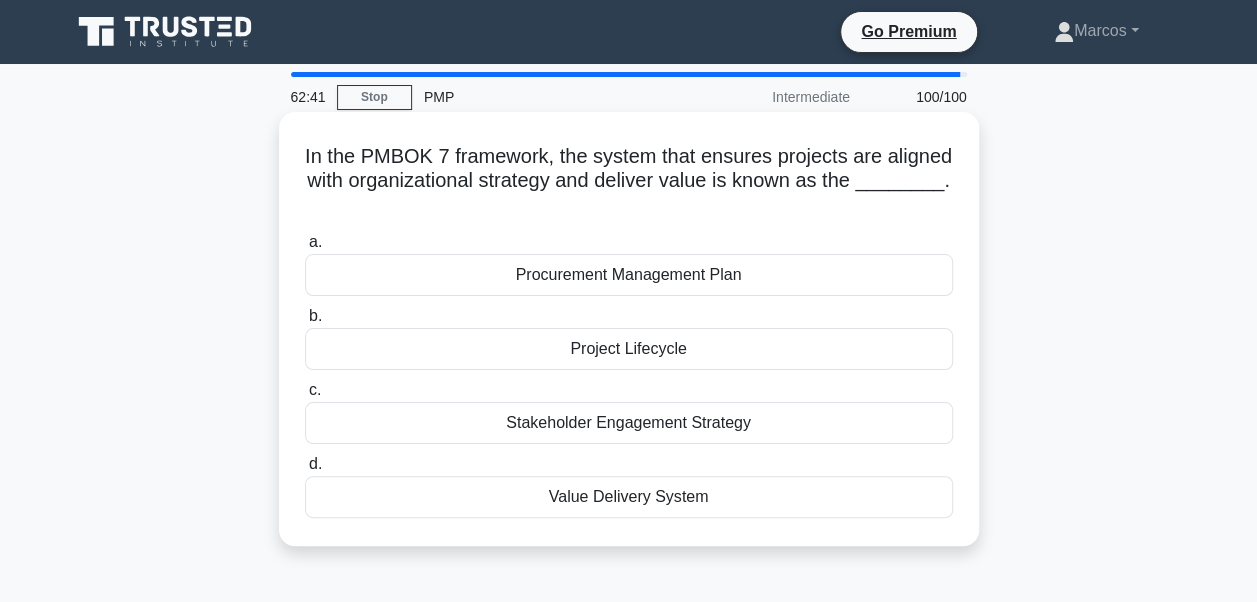 click on "Value Delivery System" at bounding box center [629, 497] 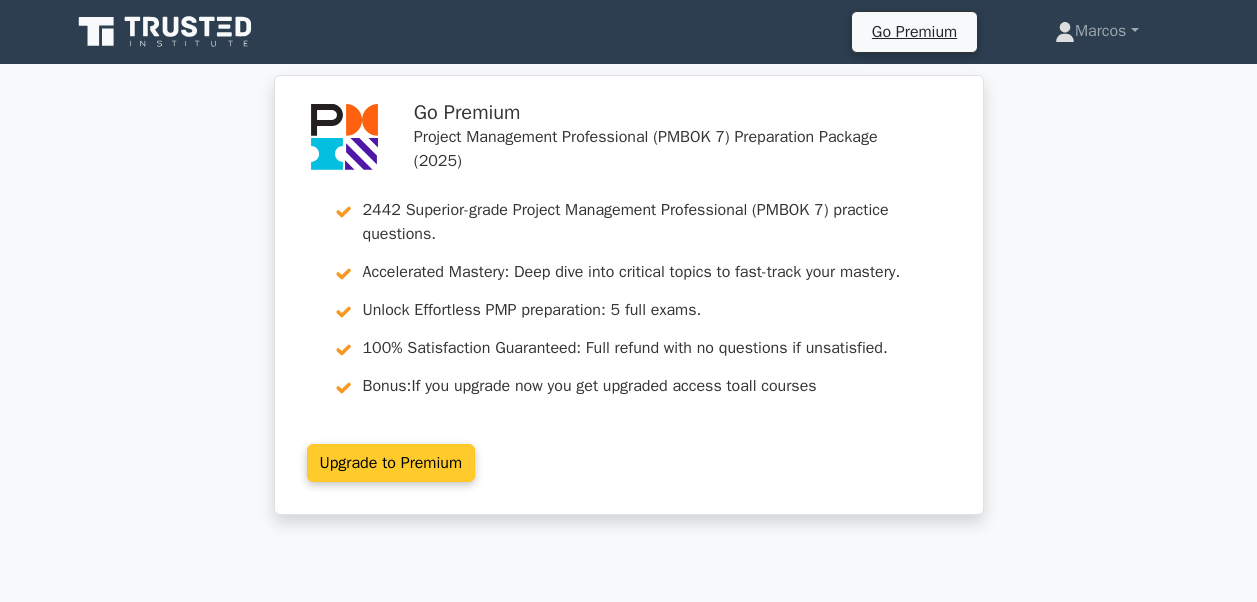 scroll, scrollTop: 0, scrollLeft: 0, axis: both 